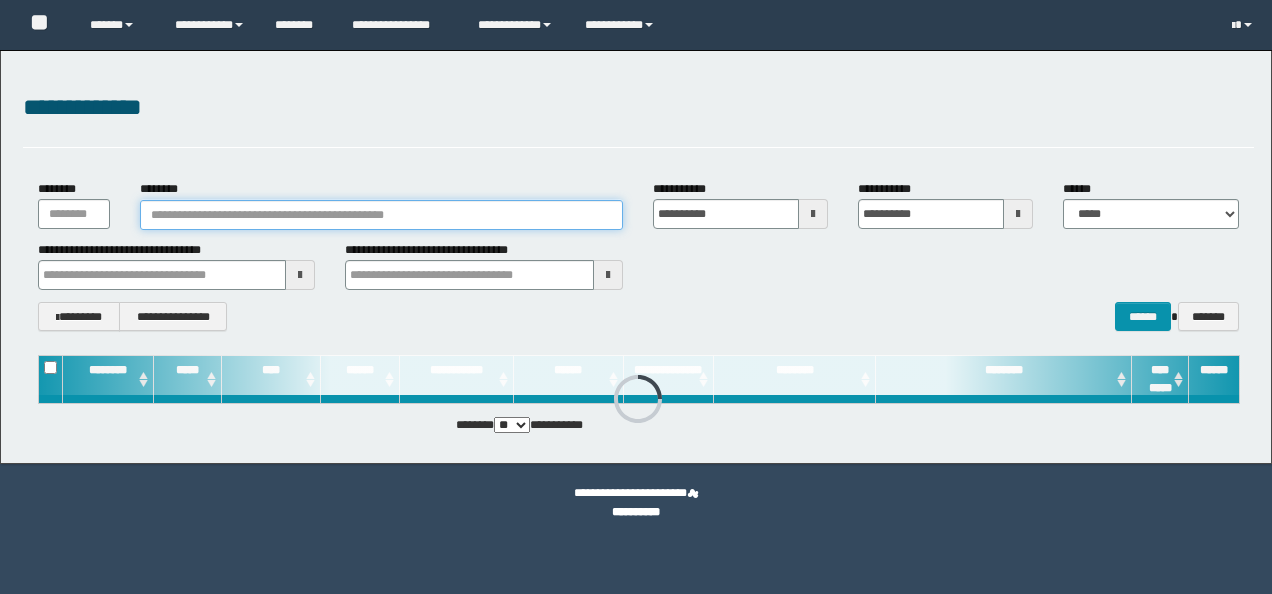 drag, startPoint x: 0, startPoint y: 0, endPoint x: 564, endPoint y: 216, distance: 603.947 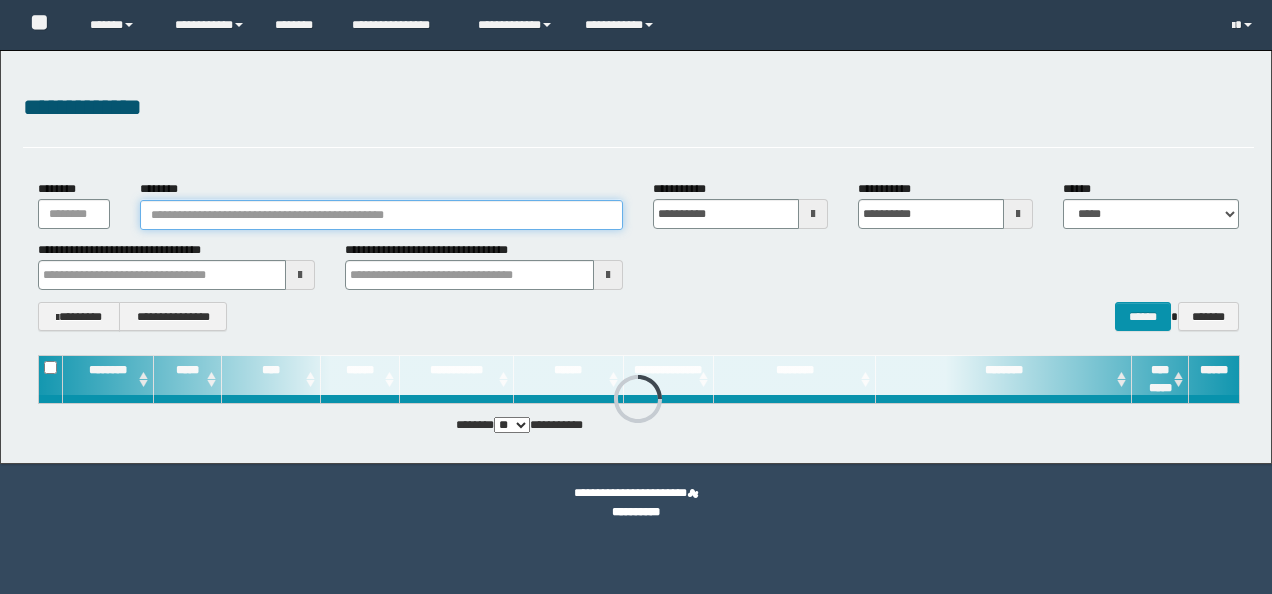 click on "********" at bounding box center [381, 215] 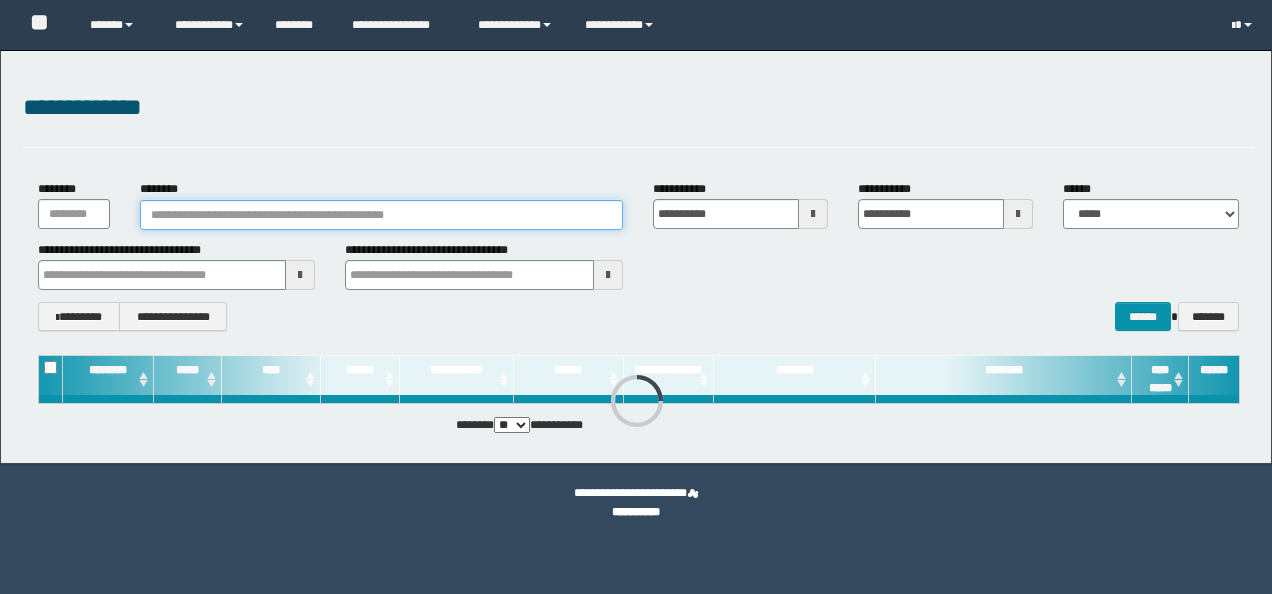 paste on "********" 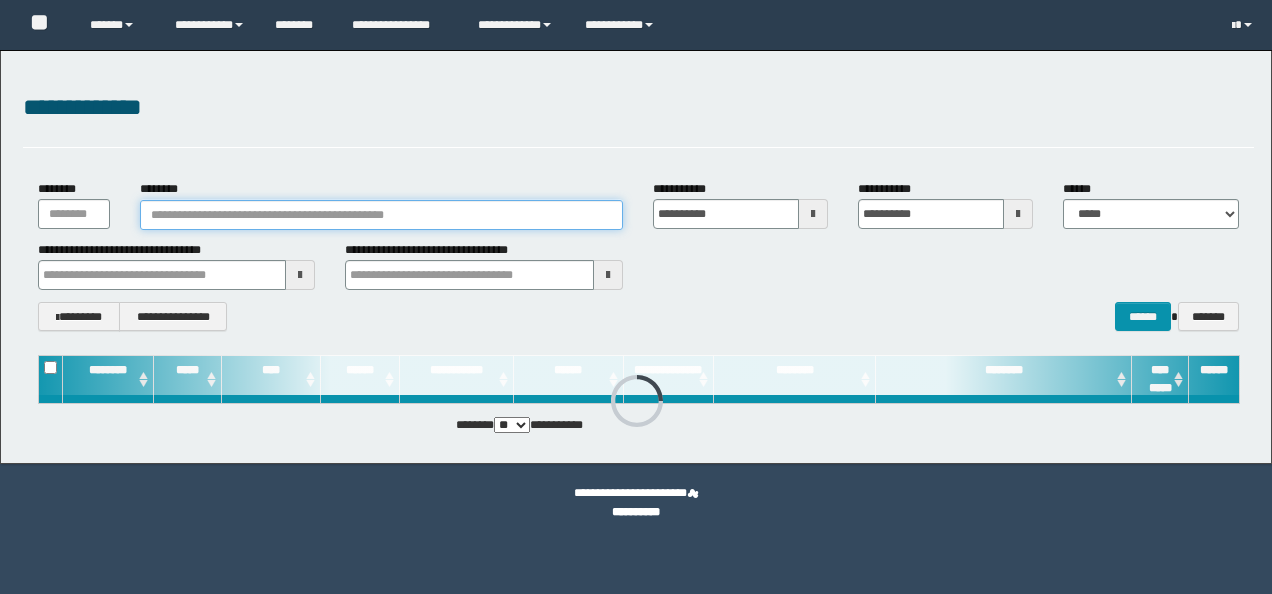type on "********" 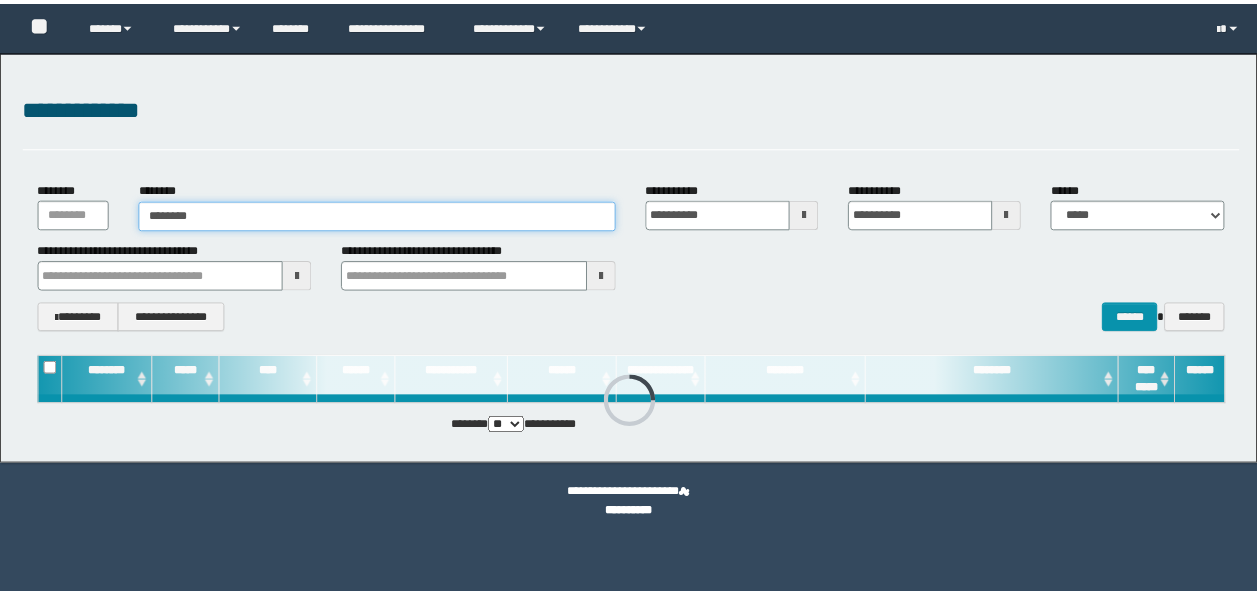 scroll, scrollTop: 0, scrollLeft: 0, axis: both 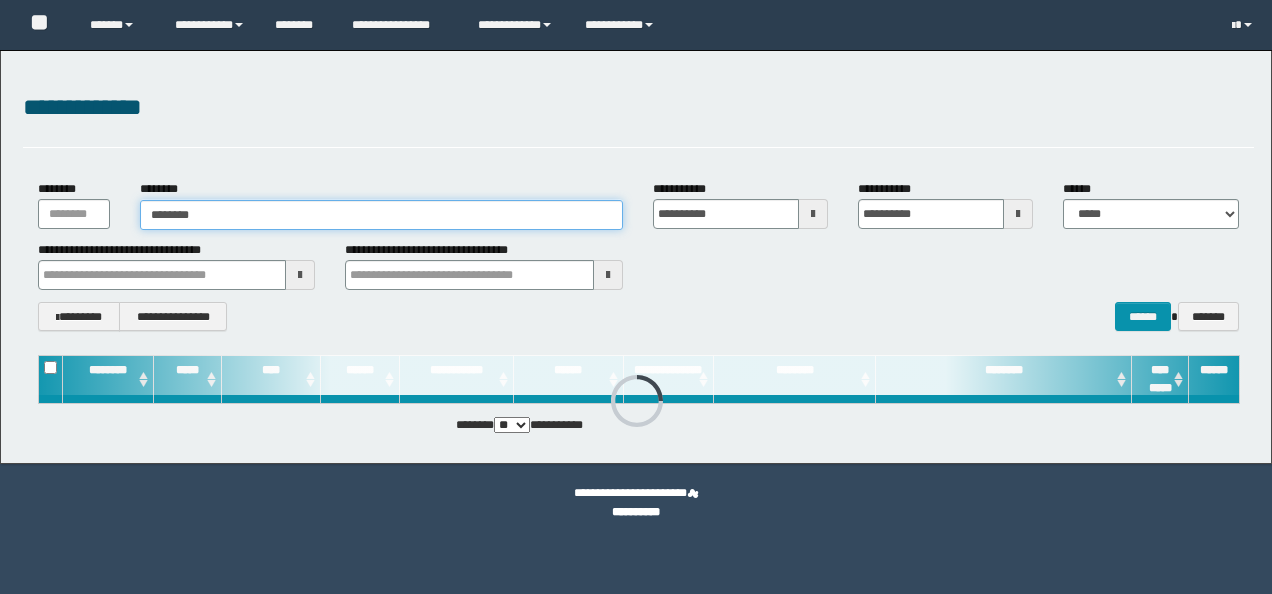 type on "********" 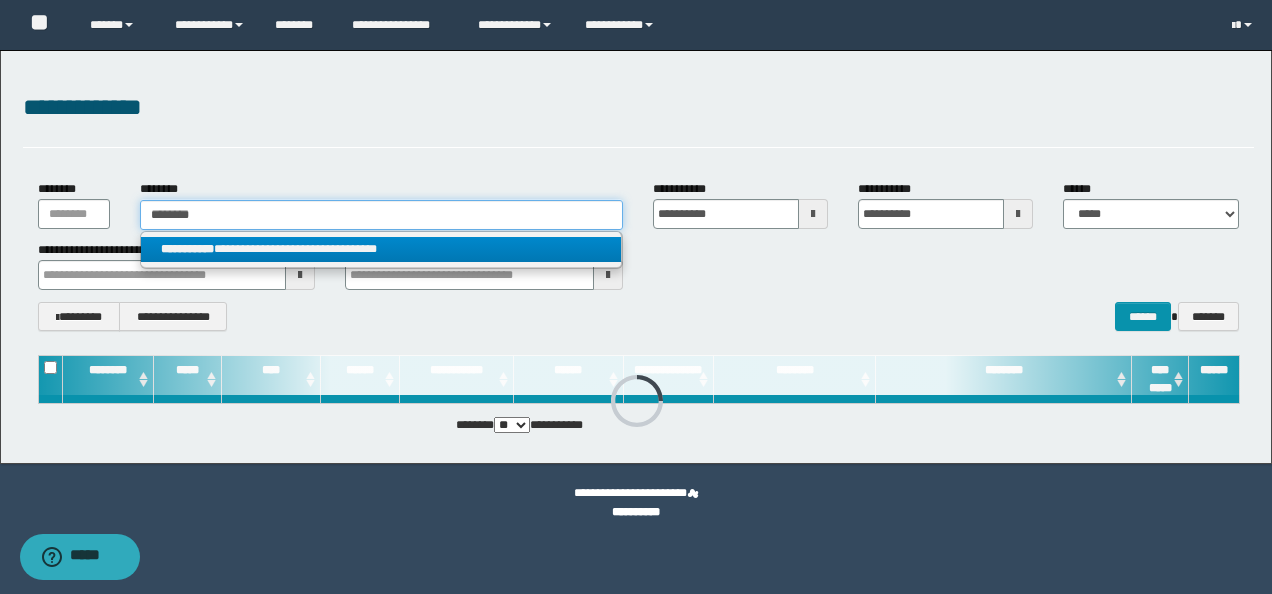 type on "********" 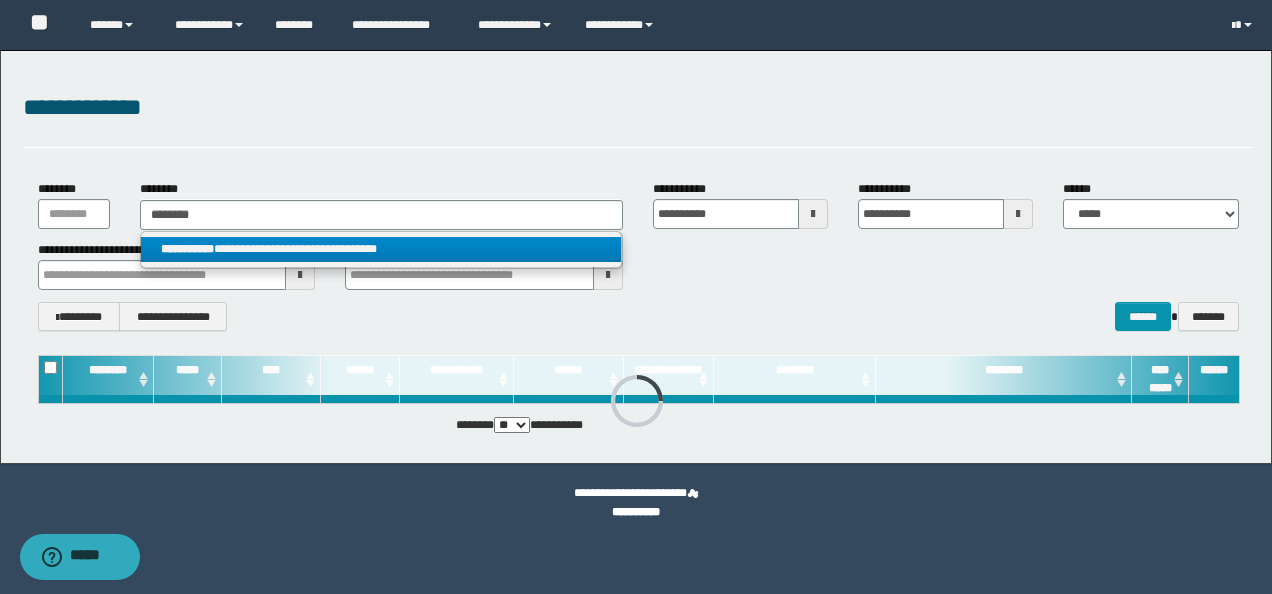 click on "**********" at bounding box center [381, 249] 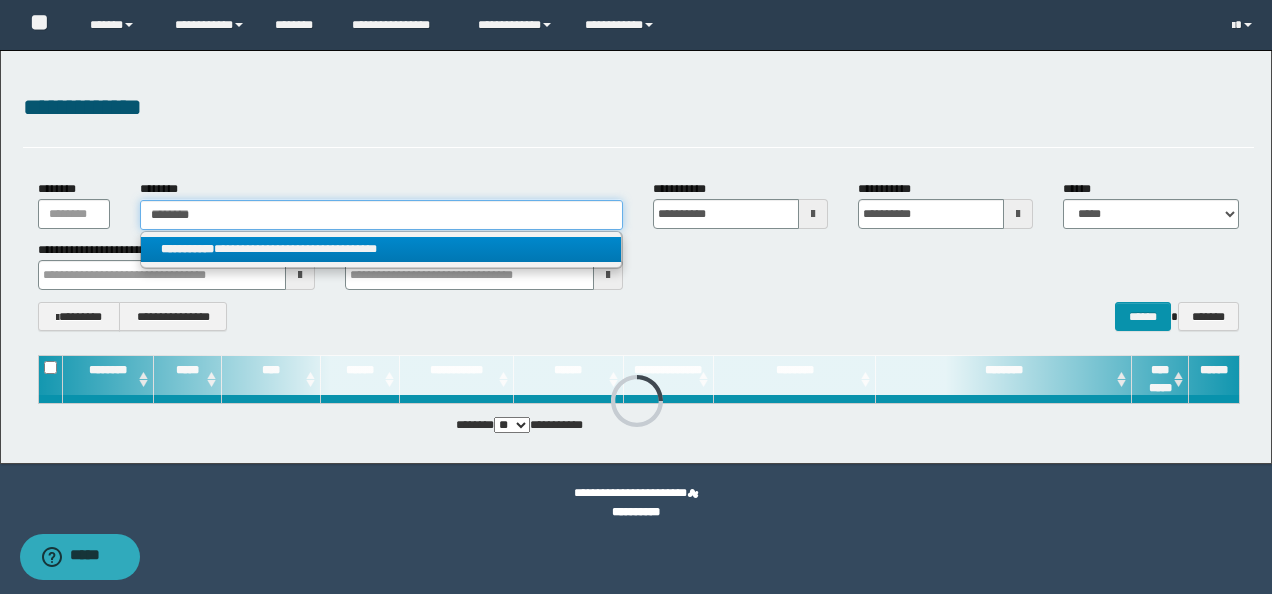 type 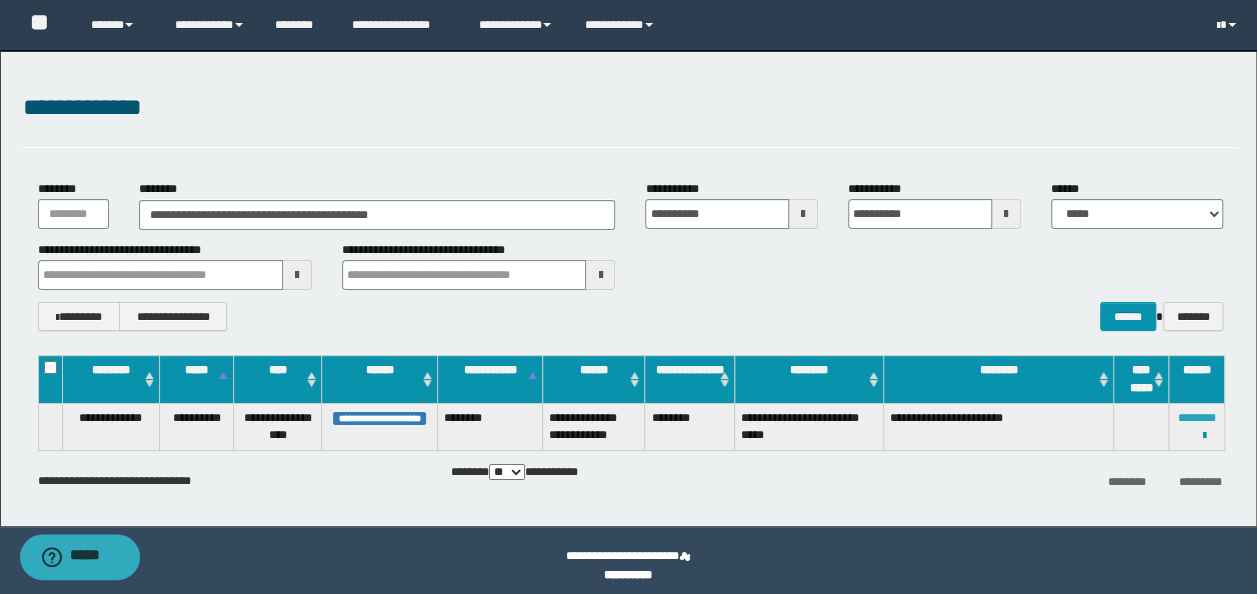 click on "********" at bounding box center (1197, 418) 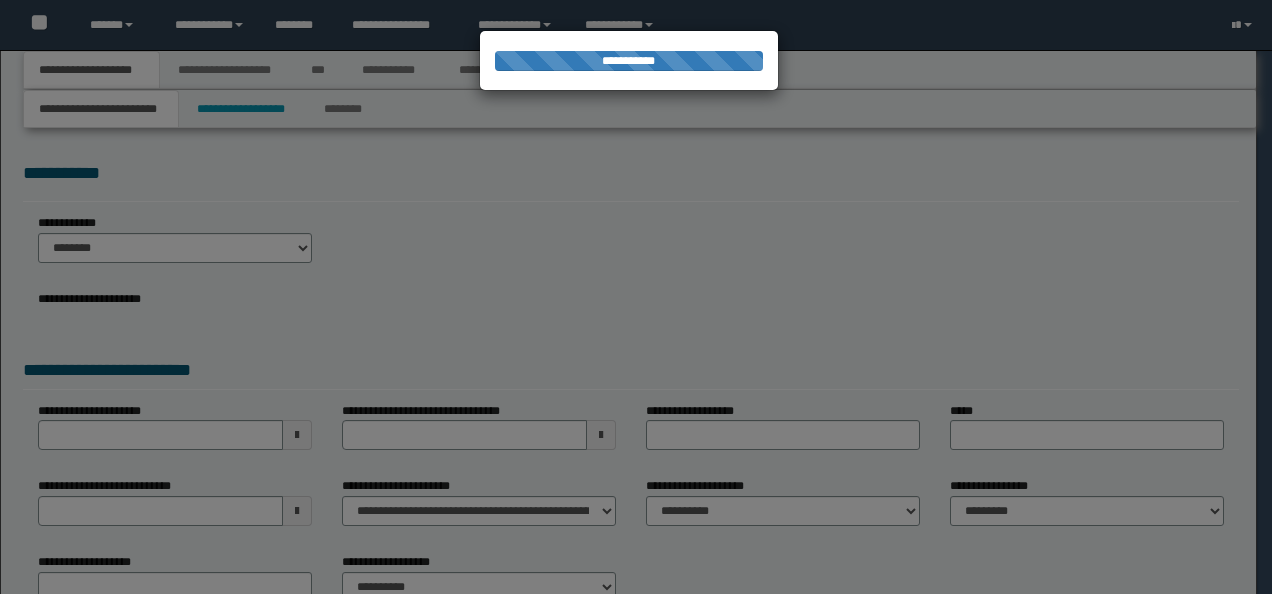 scroll, scrollTop: 0, scrollLeft: 0, axis: both 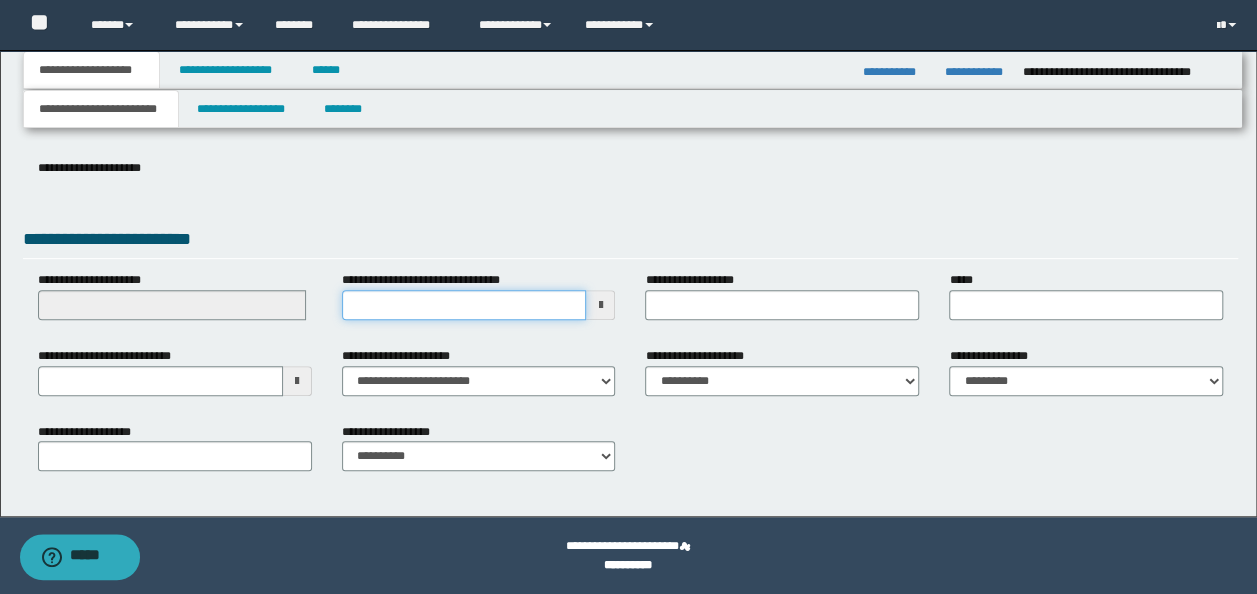 click on "**********" at bounding box center [464, 305] 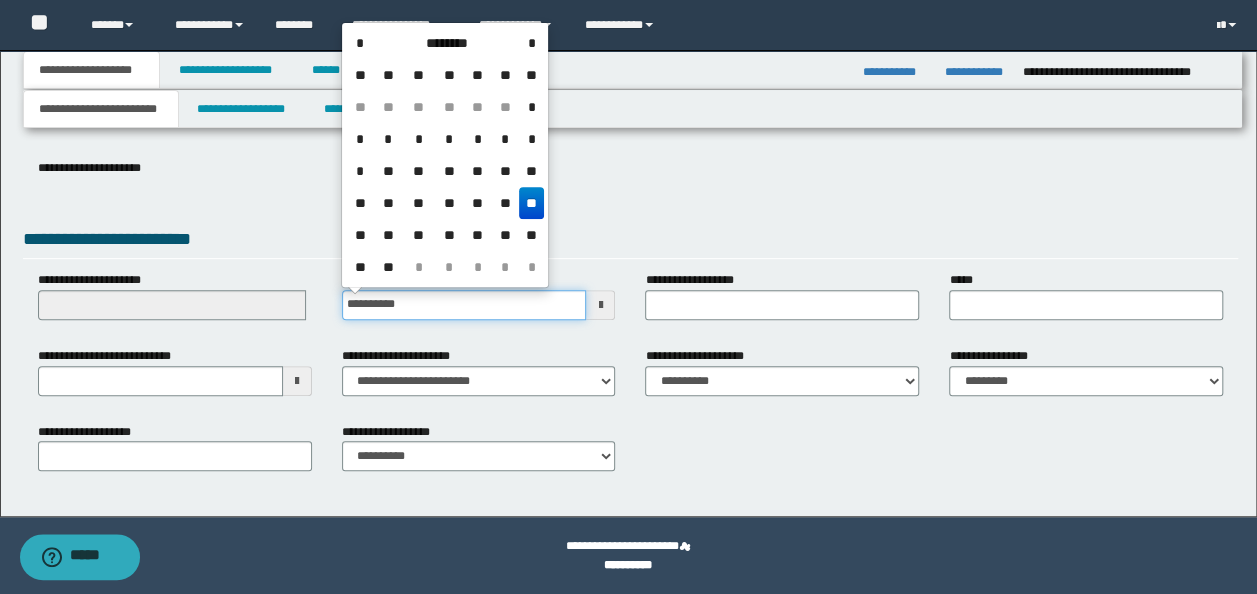 type on "**********" 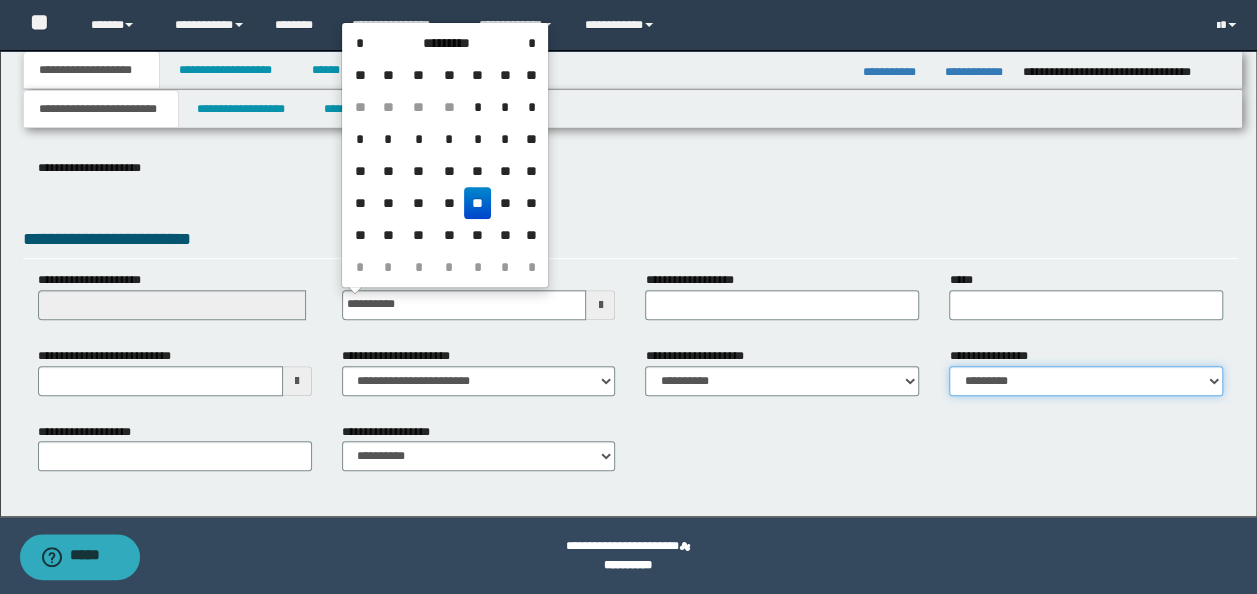 click on "**********" at bounding box center (1086, 381) 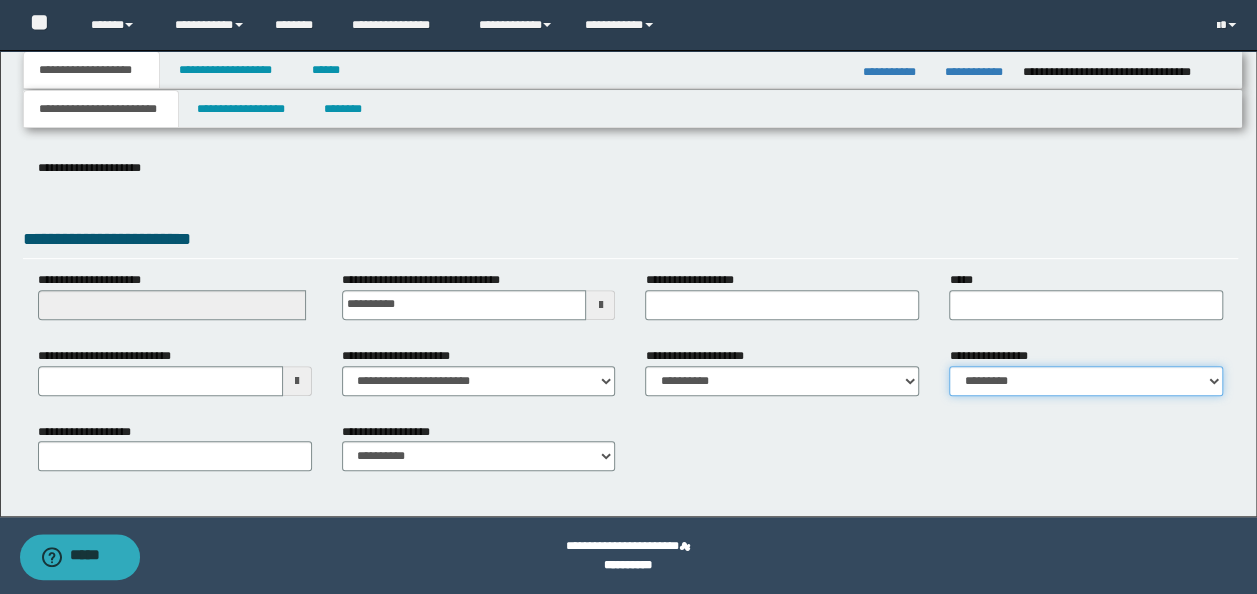 select on "*" 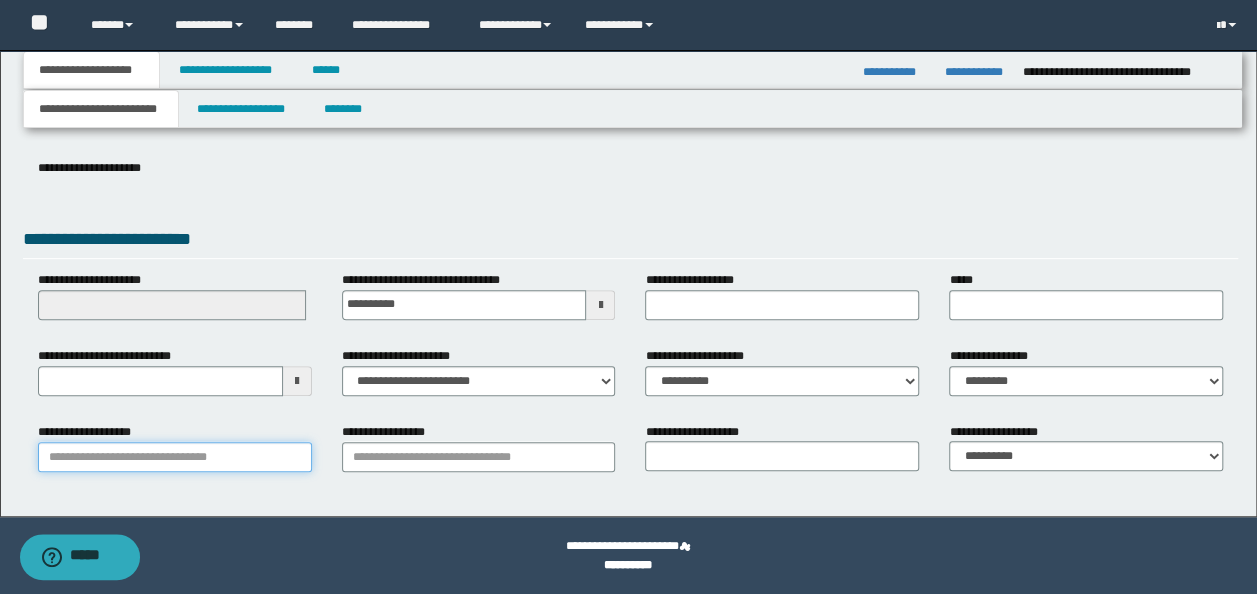 click on "**********" at bounding box center [175, 457] 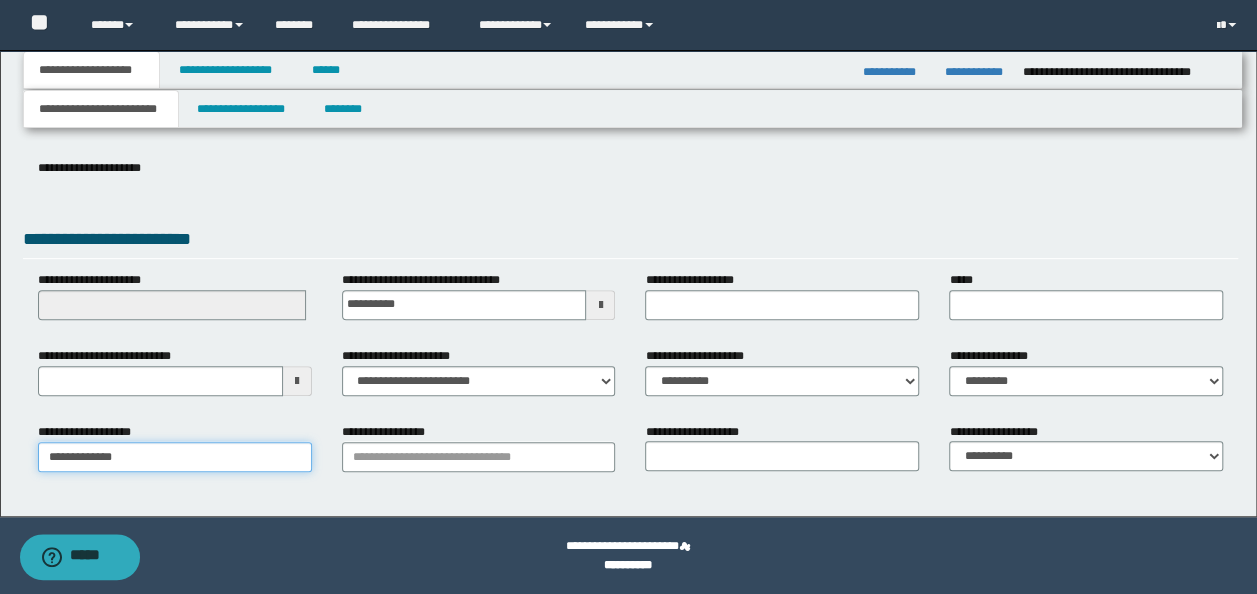 type on "**********" 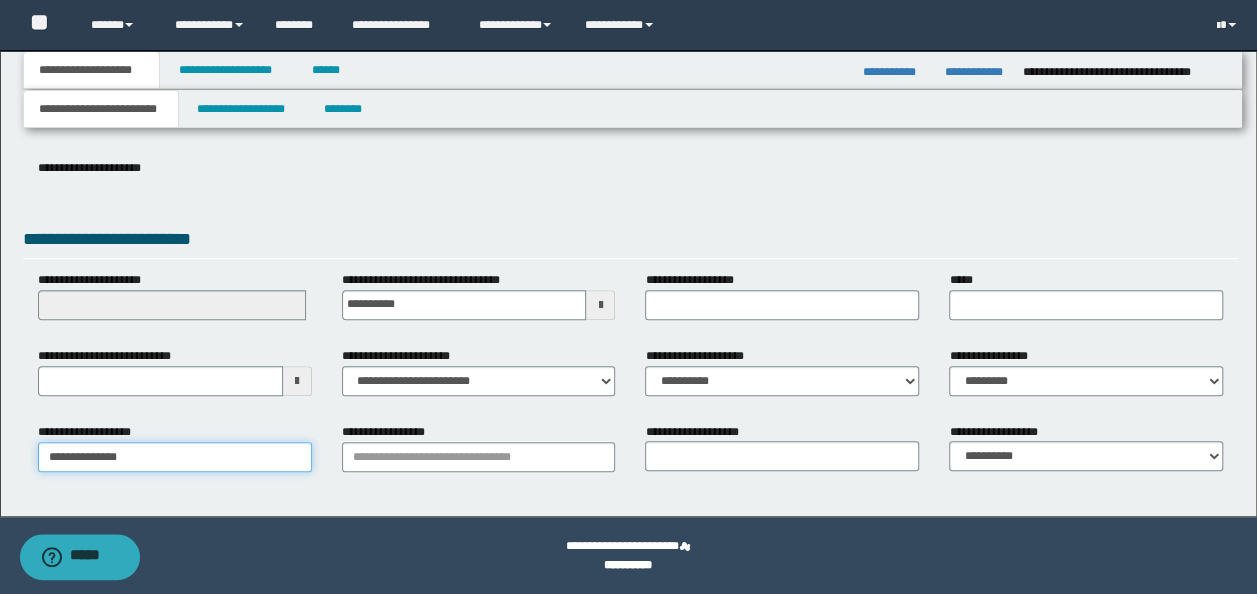 type on "**********" 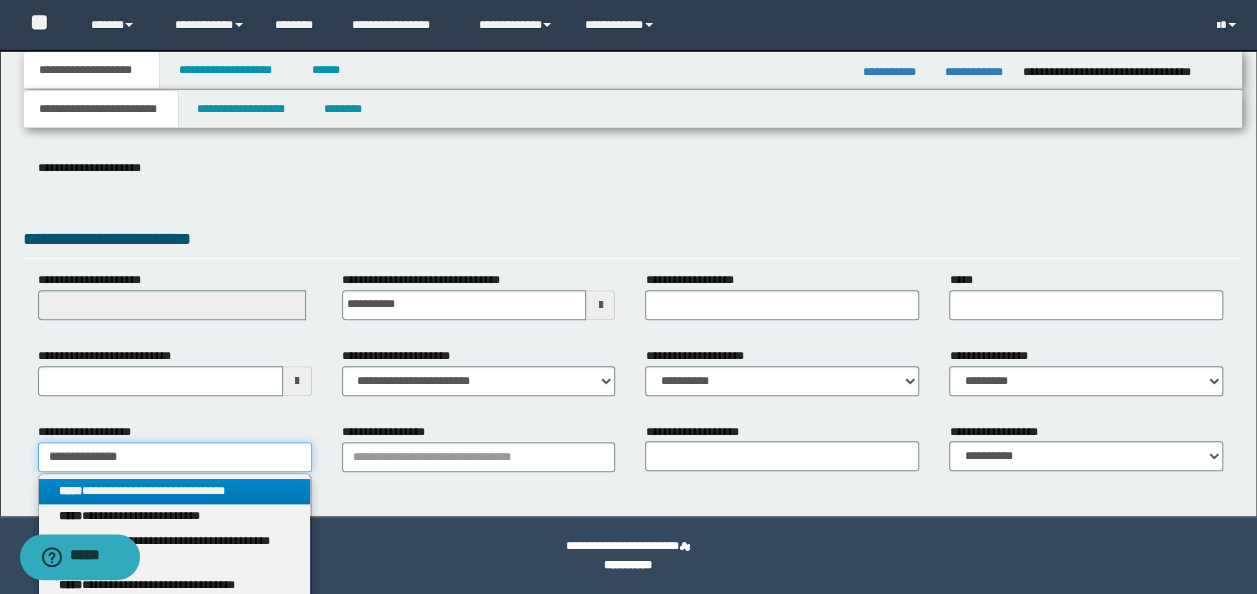 type on "**********" 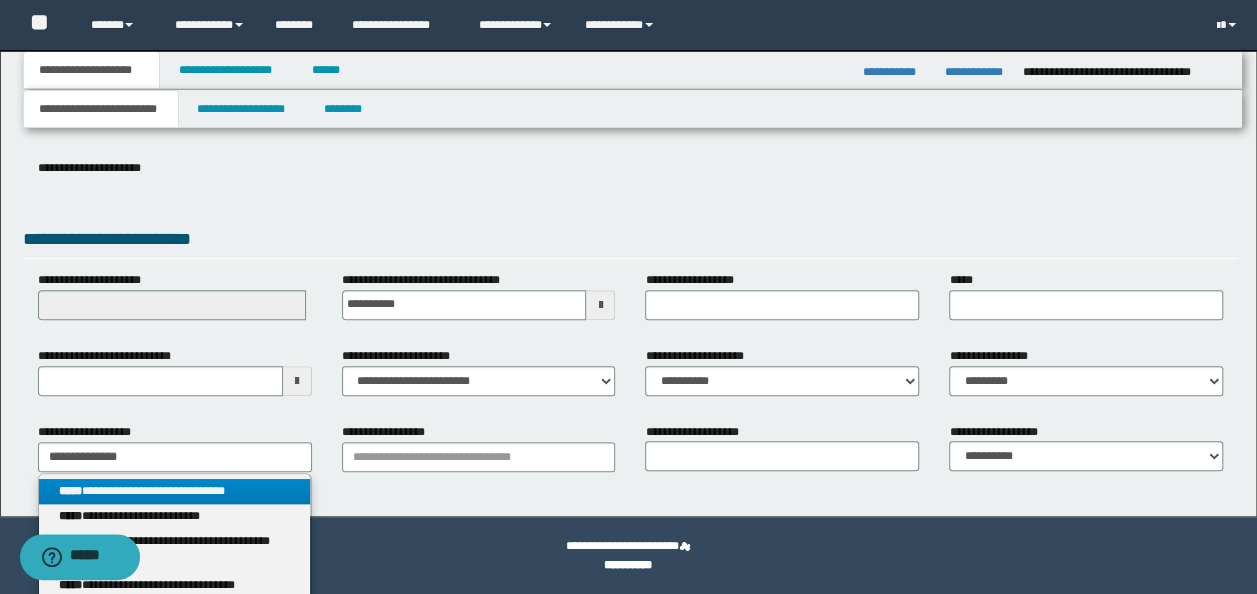 click on "**********" at bounding box center (174, 491) 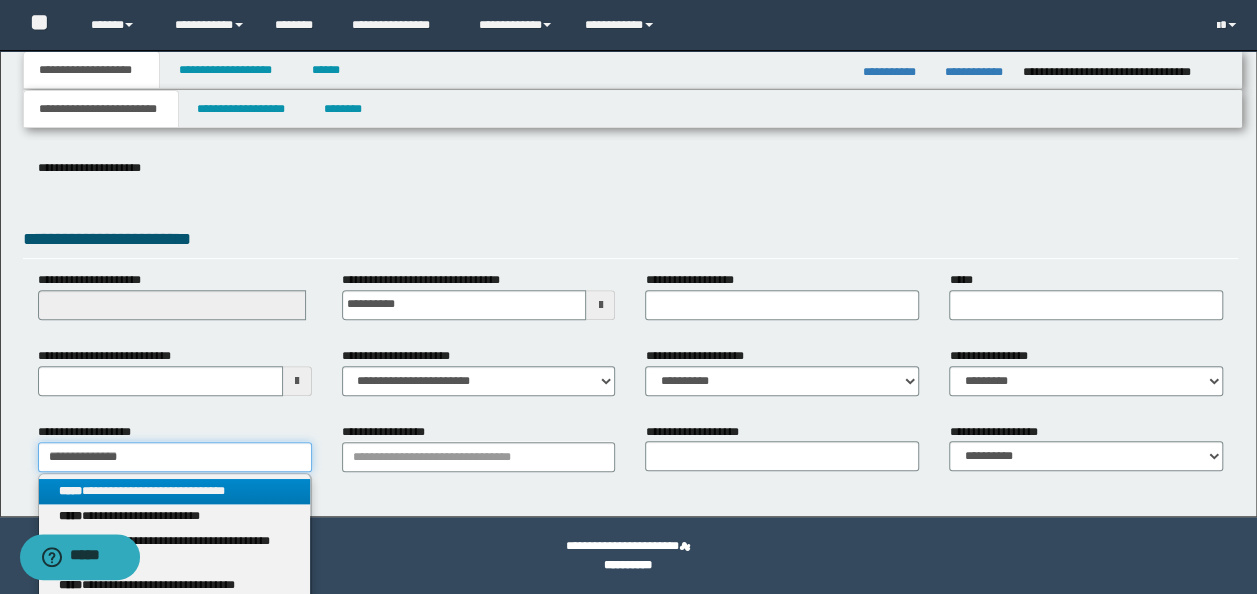 type 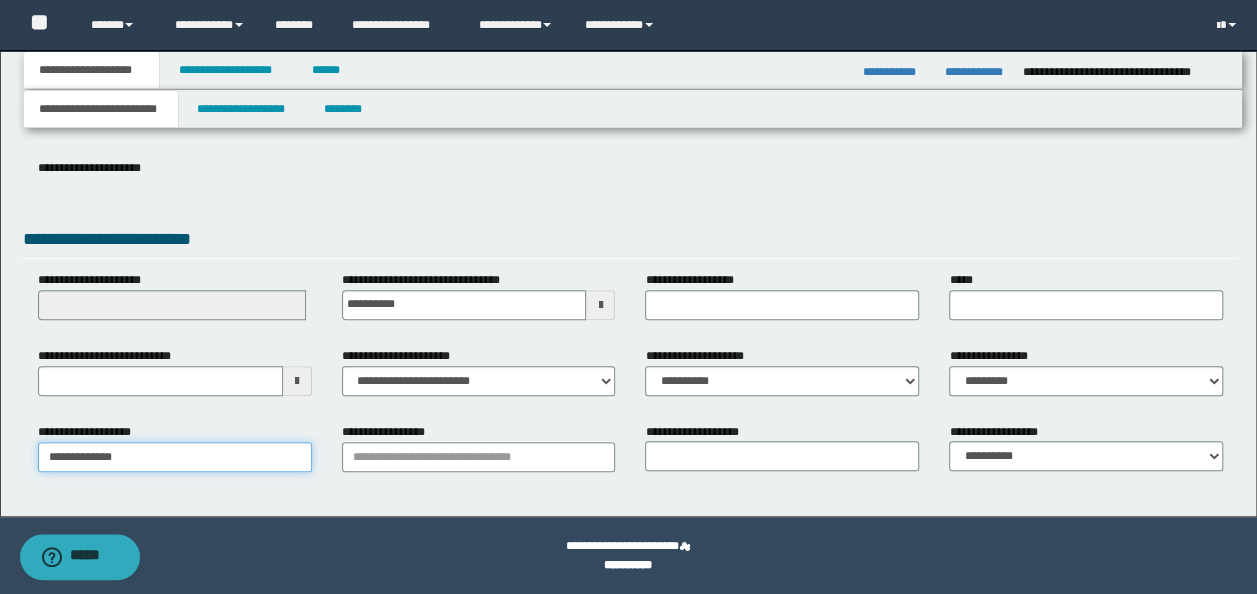 type on "**********" 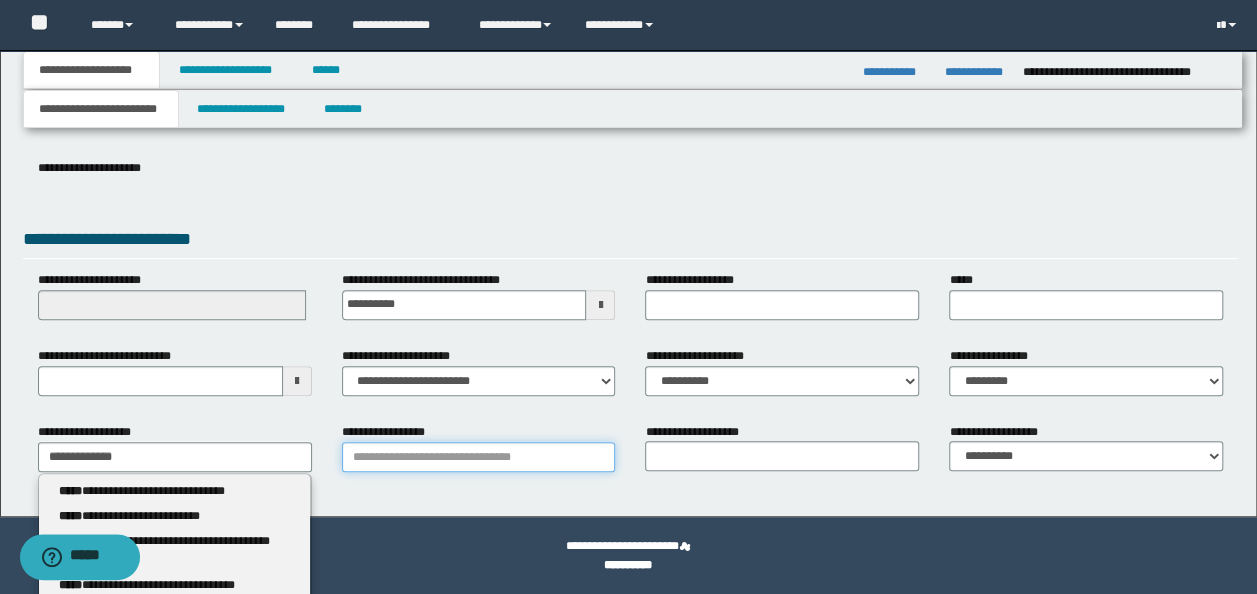 type 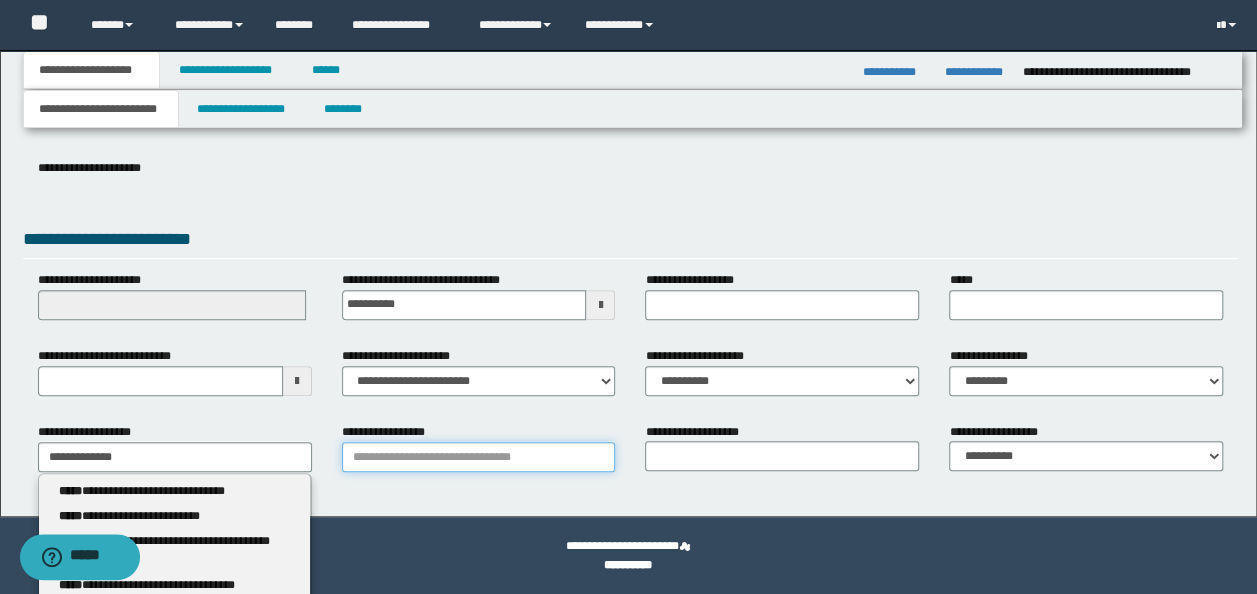 click on "**********" at bounding box center [479, 457] 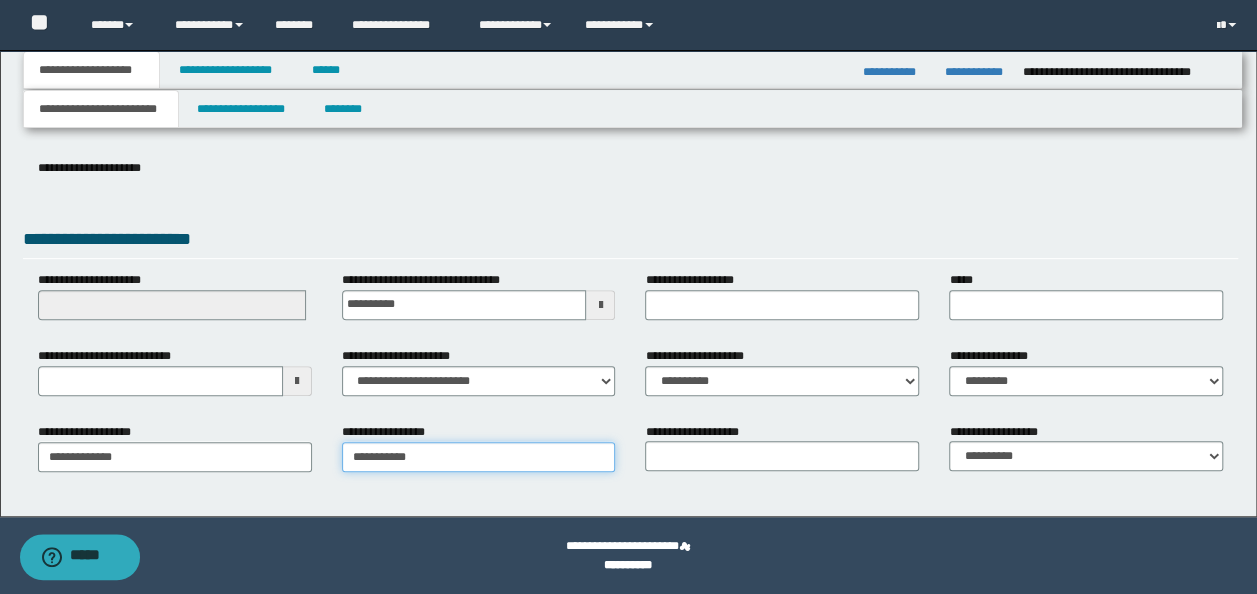 type on "**********" 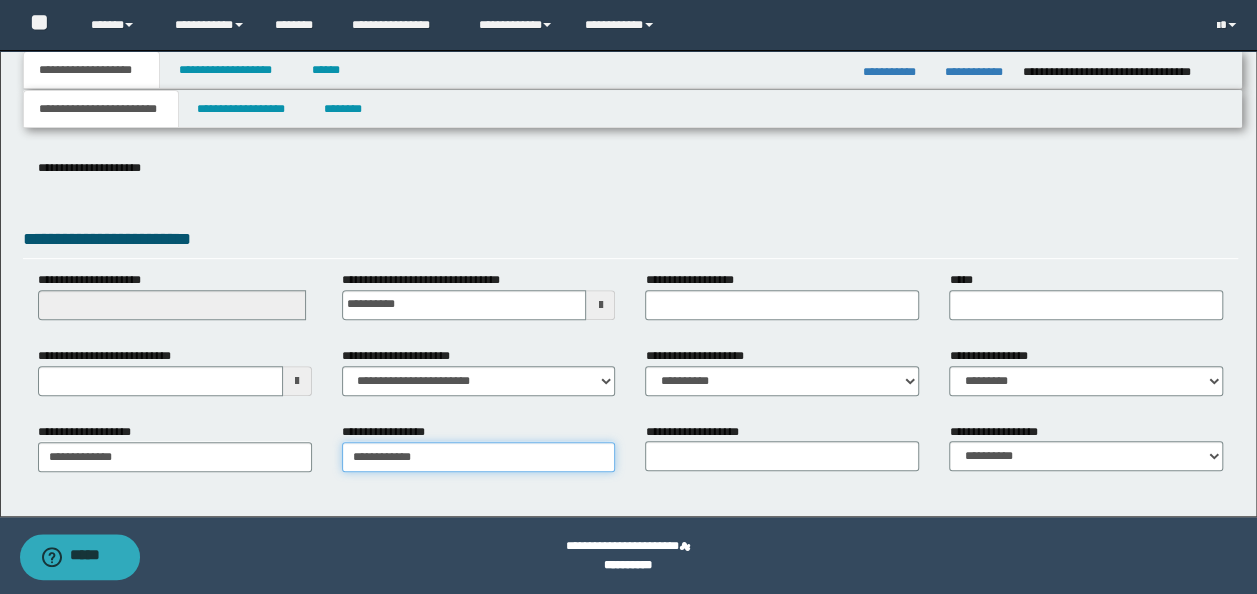 type on "**********" 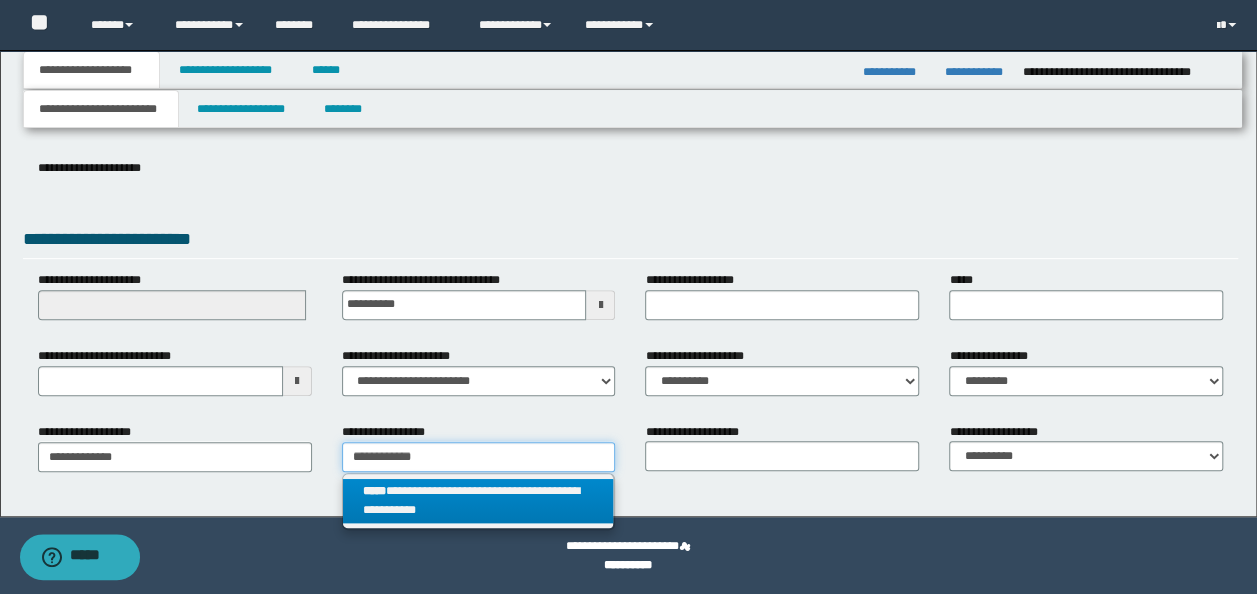 type on "**********" 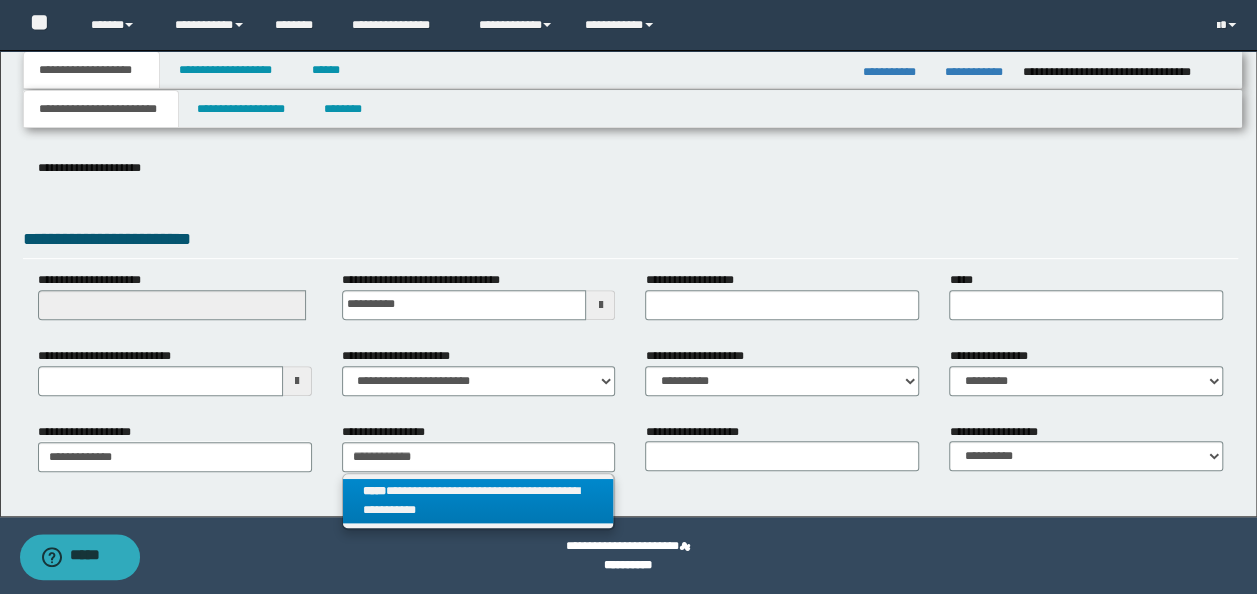 click on "**********" at bounding box center (478, 501) 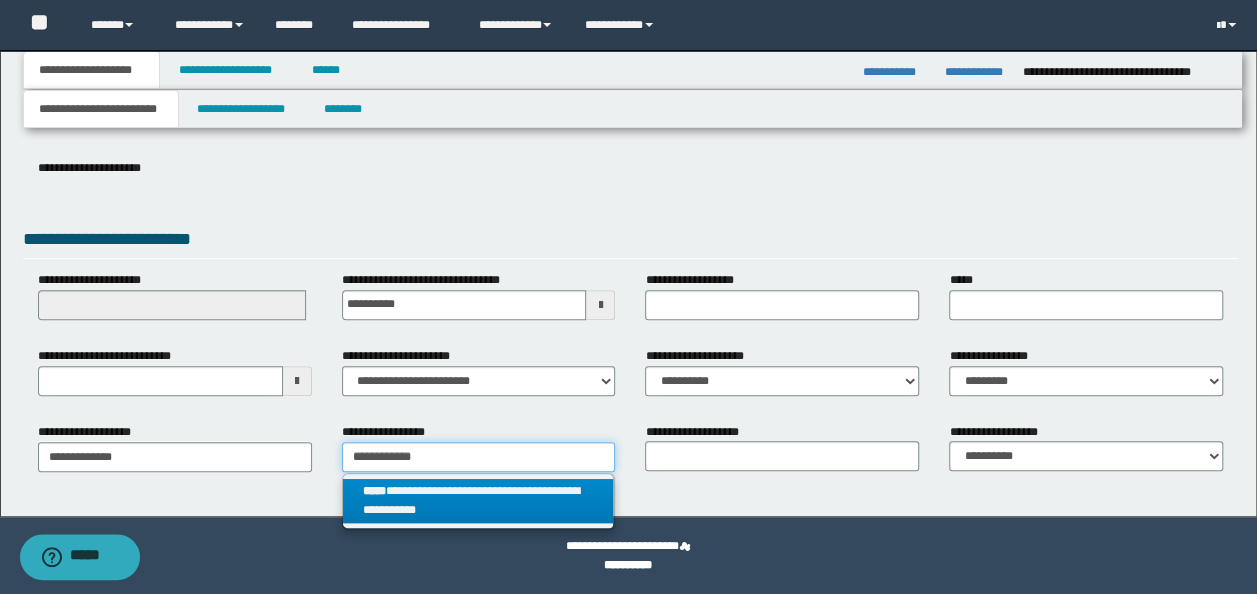 type 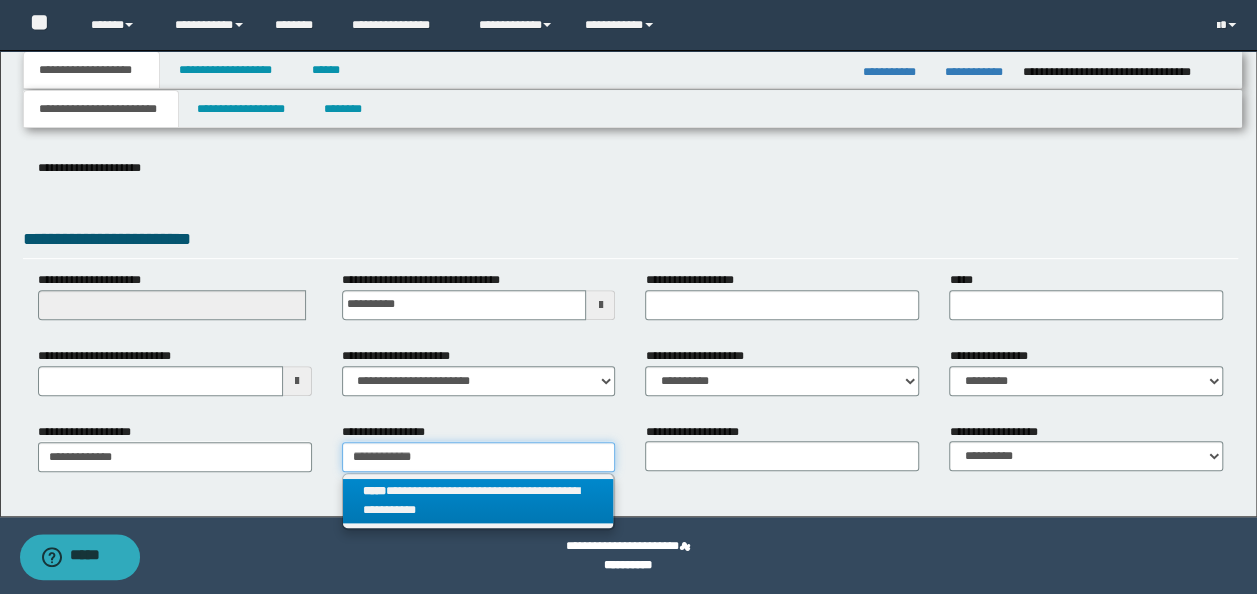 type on "**********" 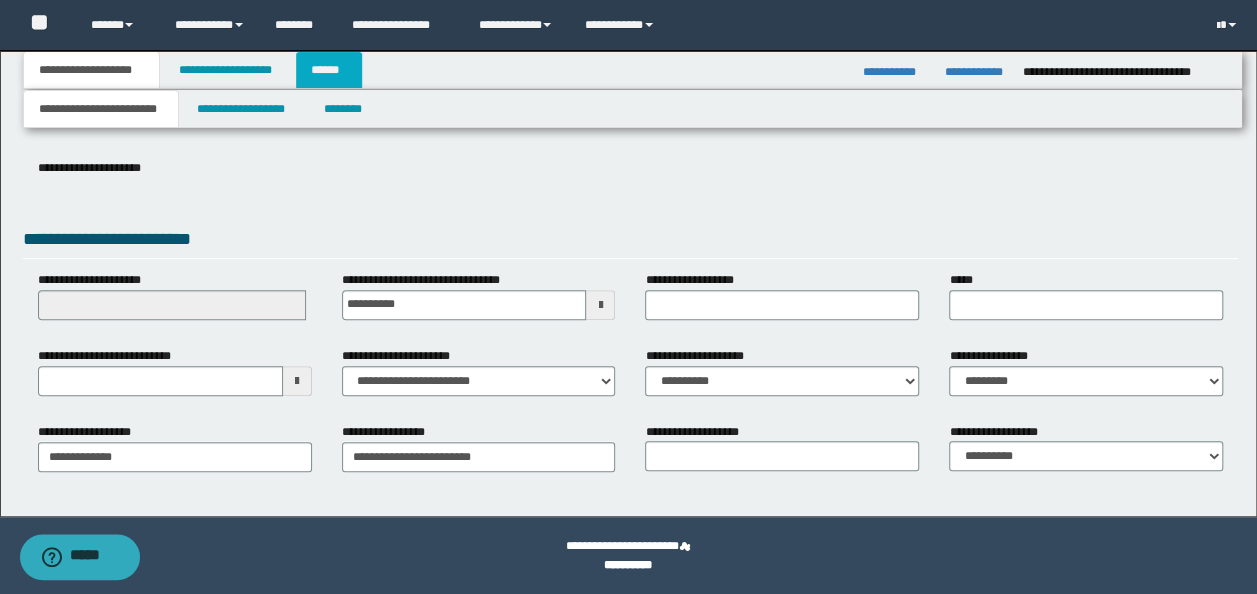 click on "******" at bounding box center (329, 70) 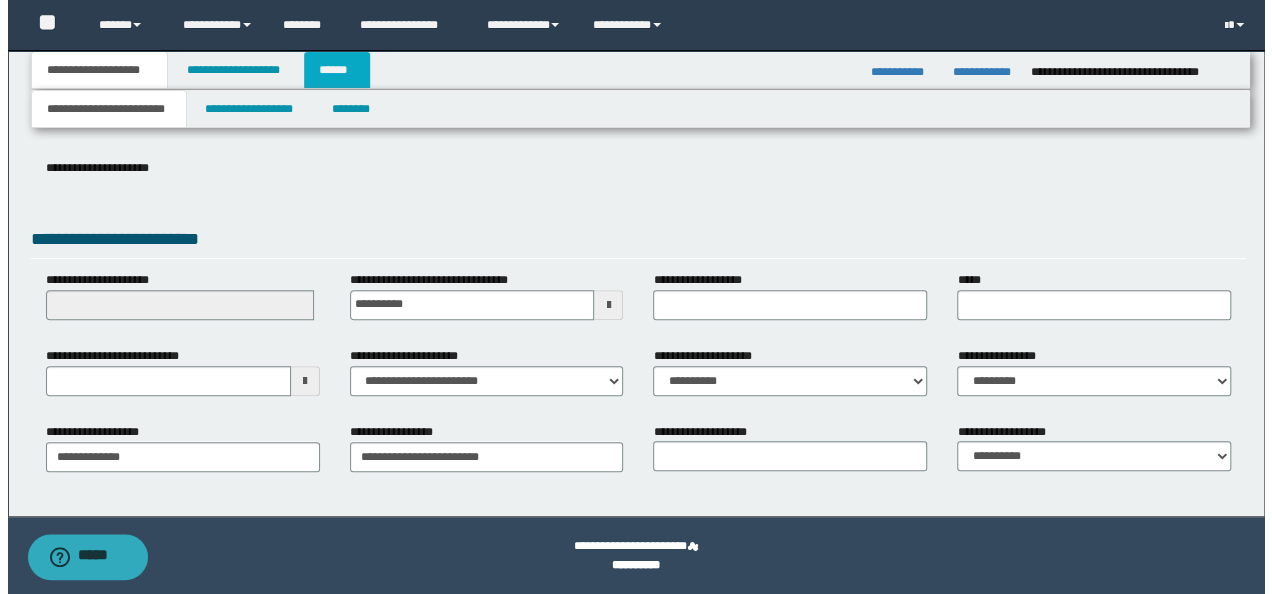 scroll, scrollTop: 0, scrollLeft: 0, axis: both 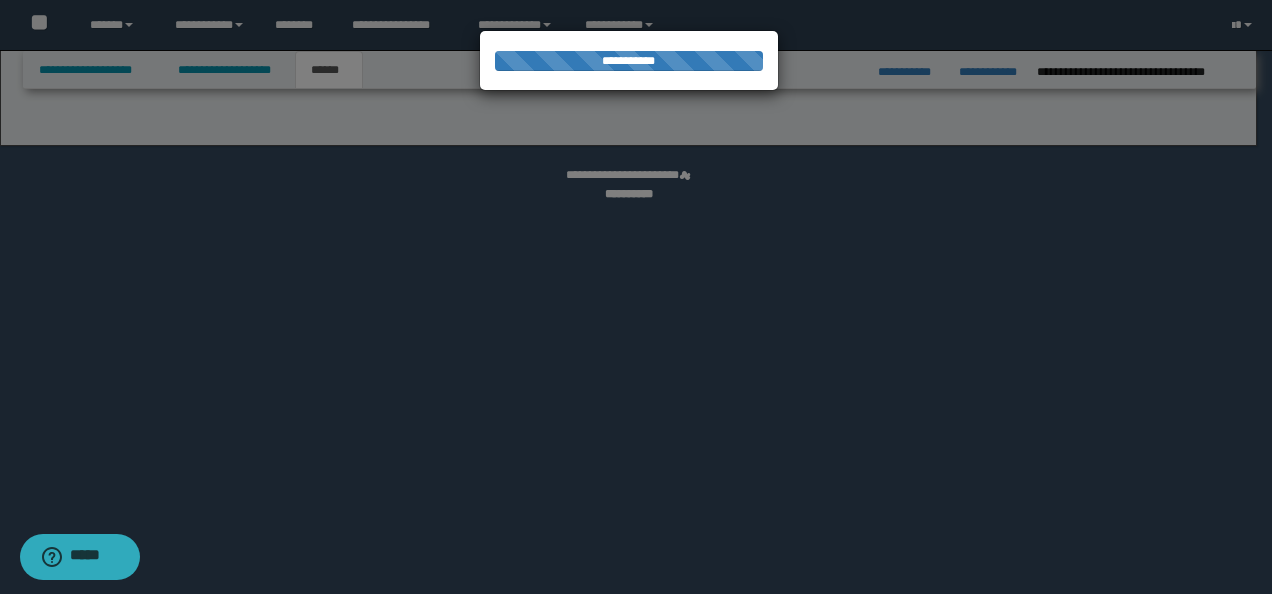 click at bounding box center [636, 297] 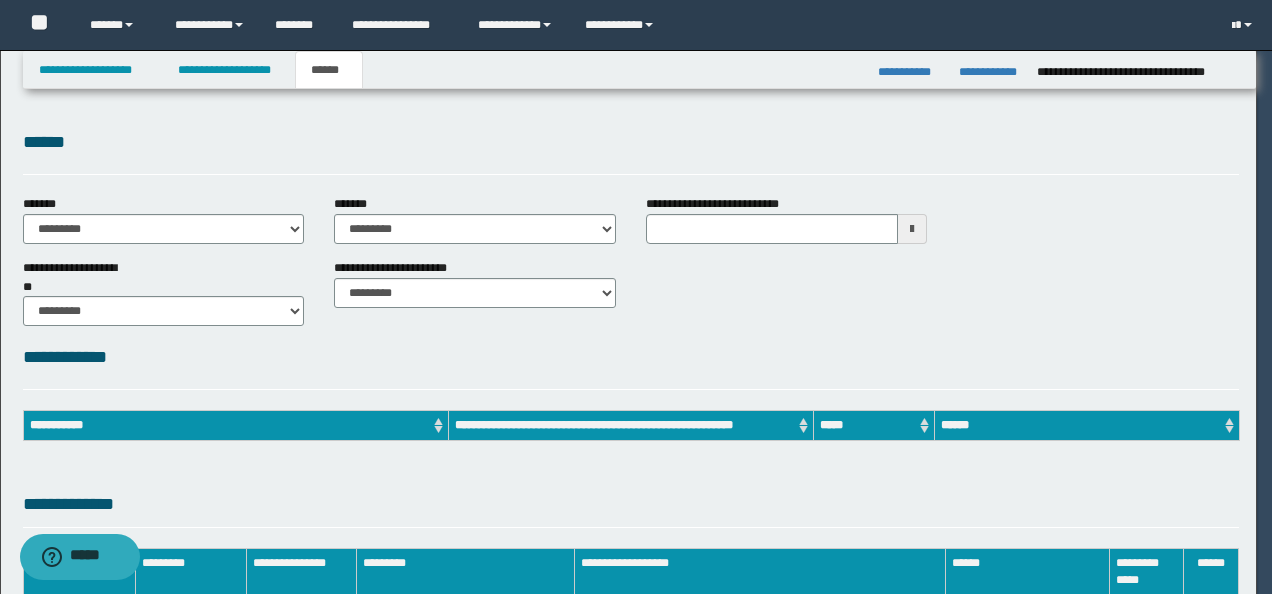 scroll, scrollTop: 0, scrollLeft: 0, axis: both 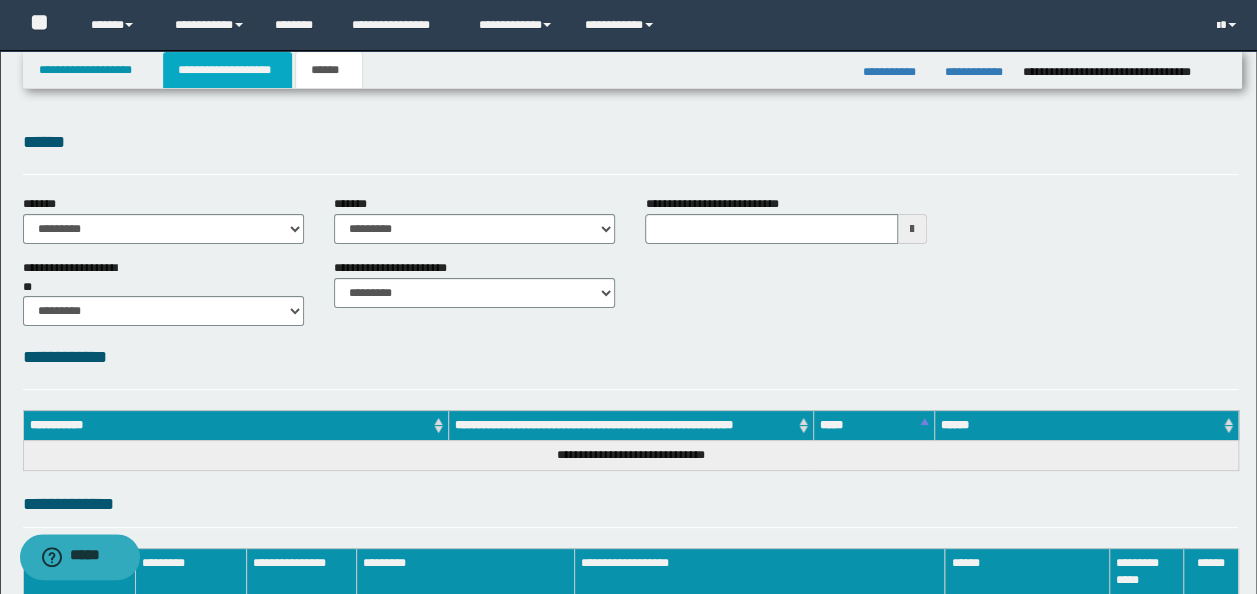 click on "**********" at bounding box center [227, 70] 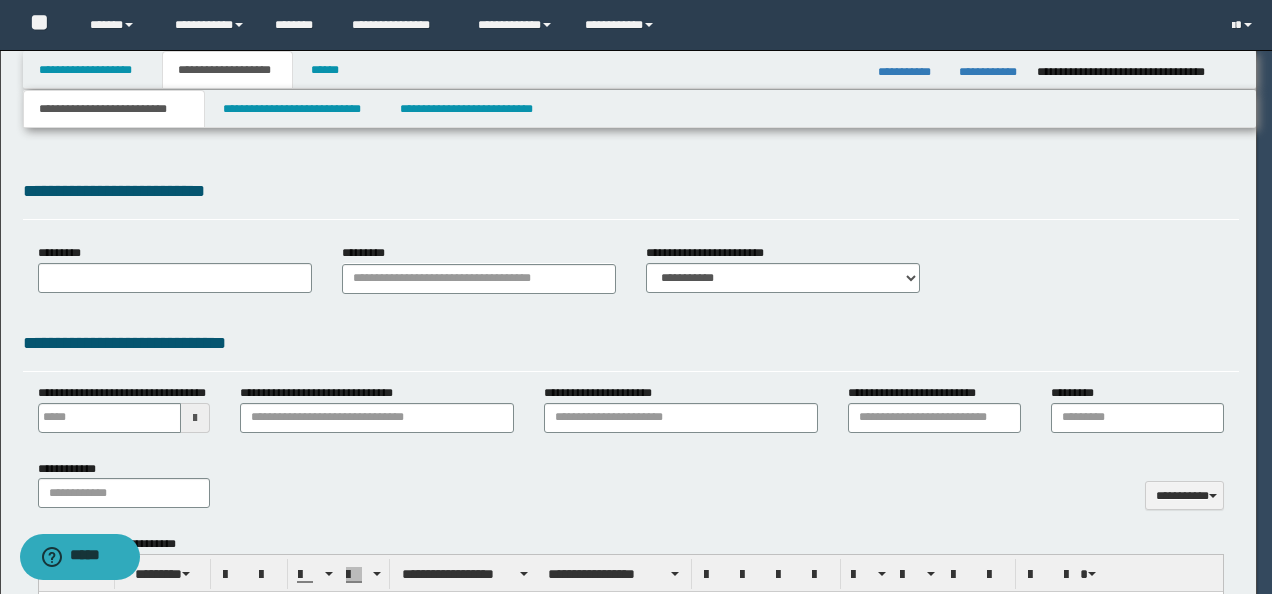 type 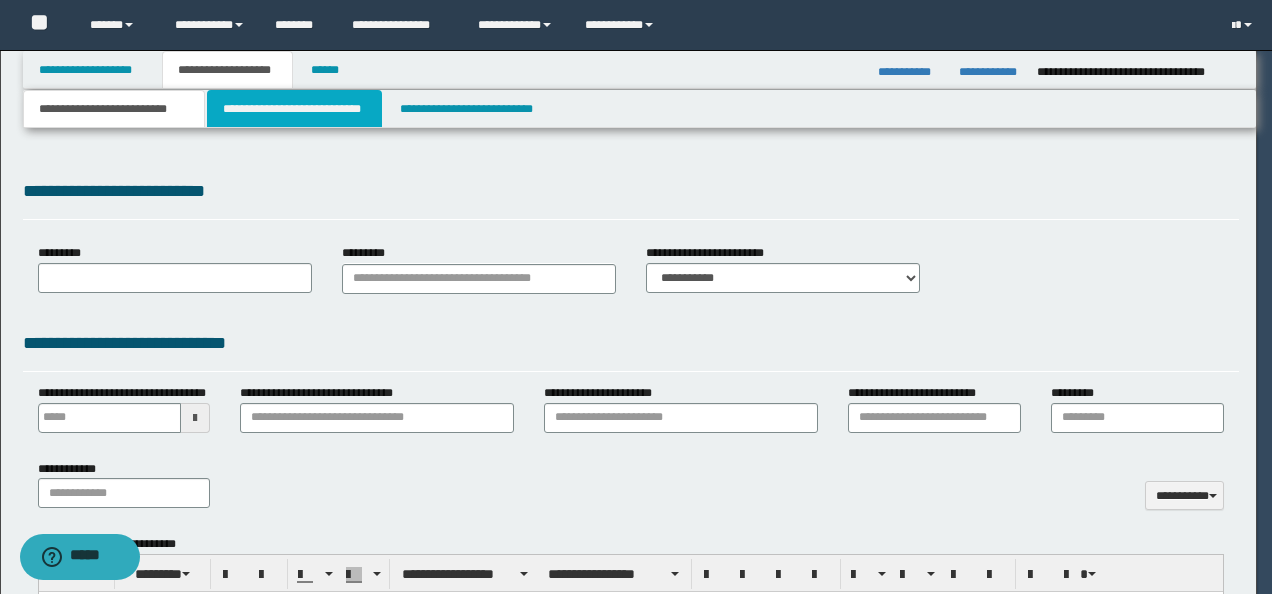 select on "*" 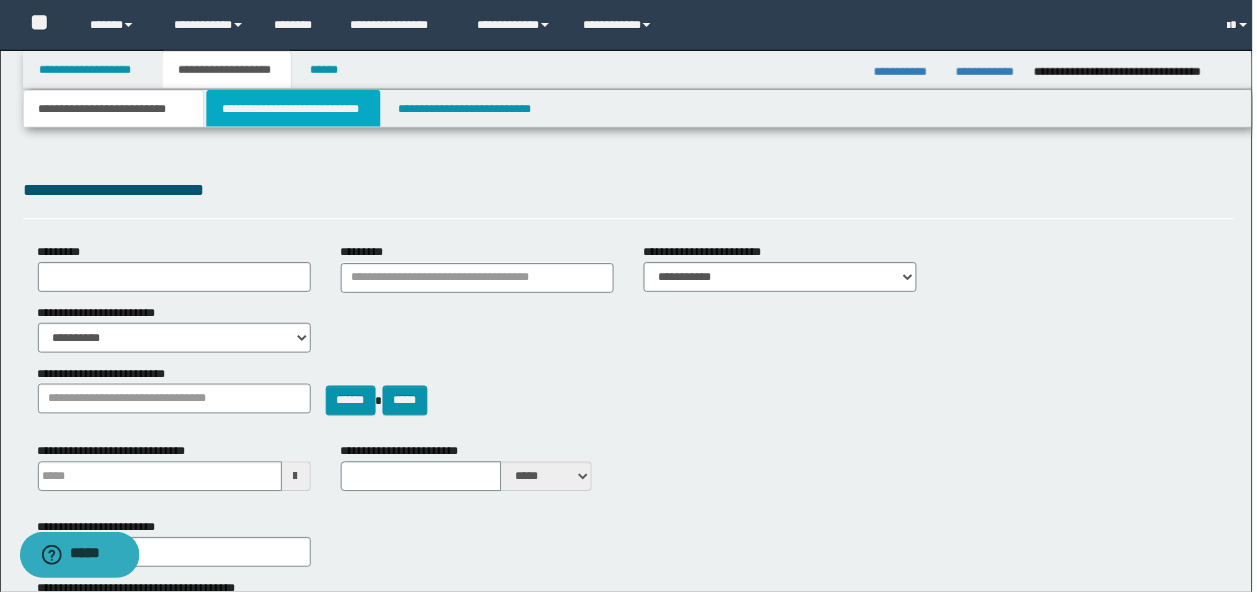 click on "**********" at bounding box center [294, 109] 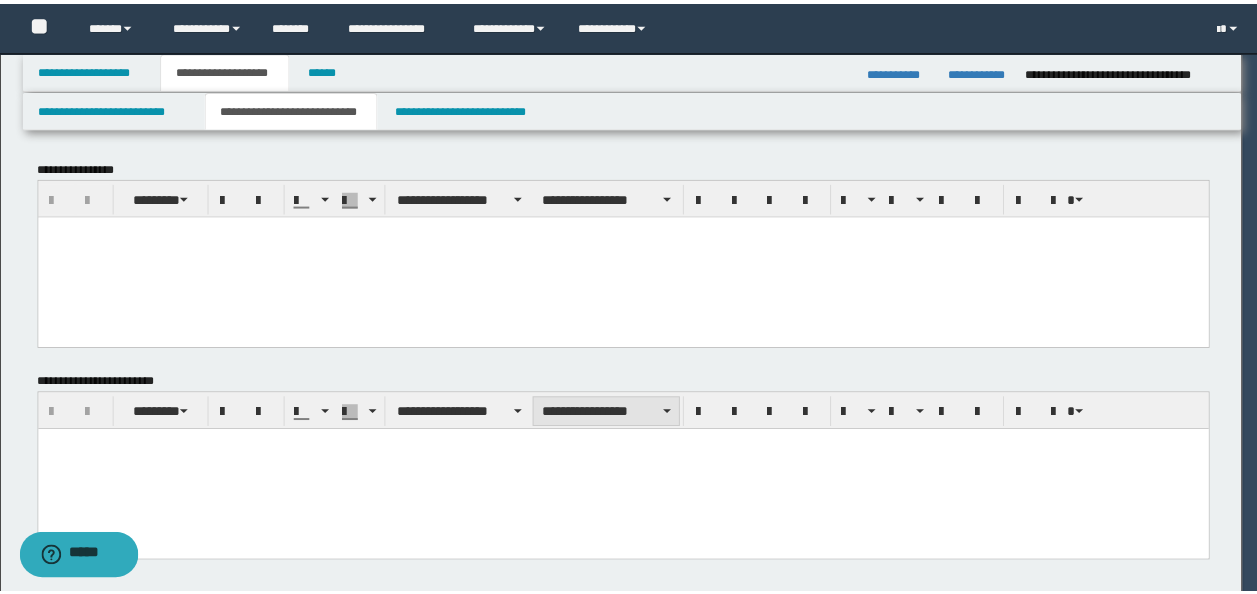 scroll, scrollTop: 0, scrollLeft: 0, axis: both 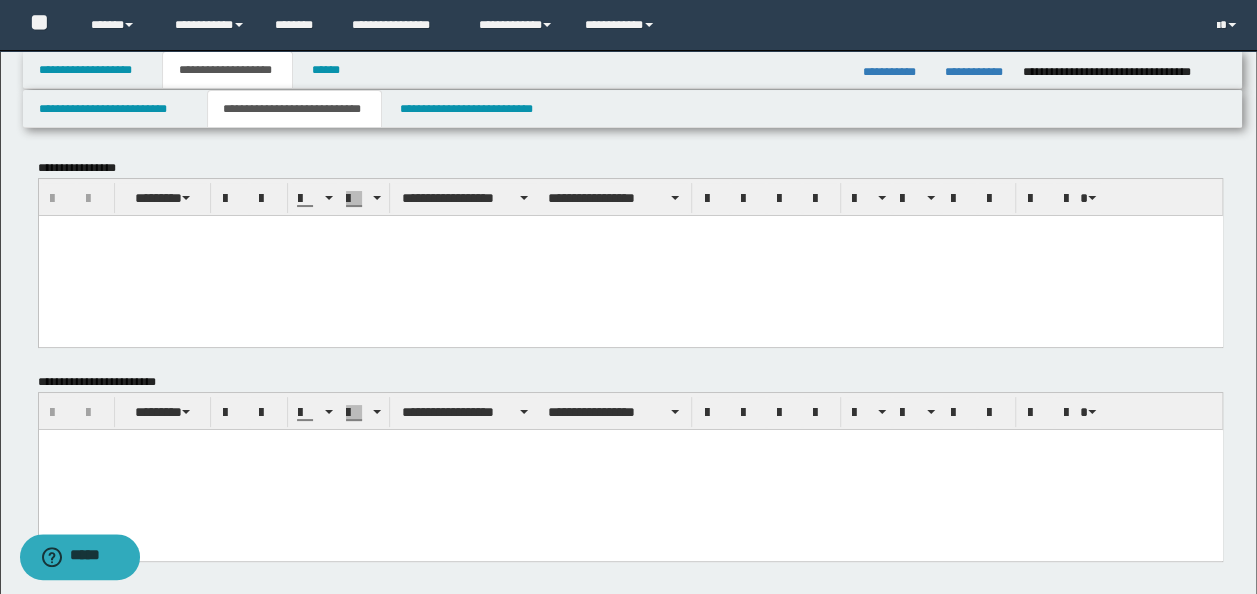 click at bounding box center [630, 255] 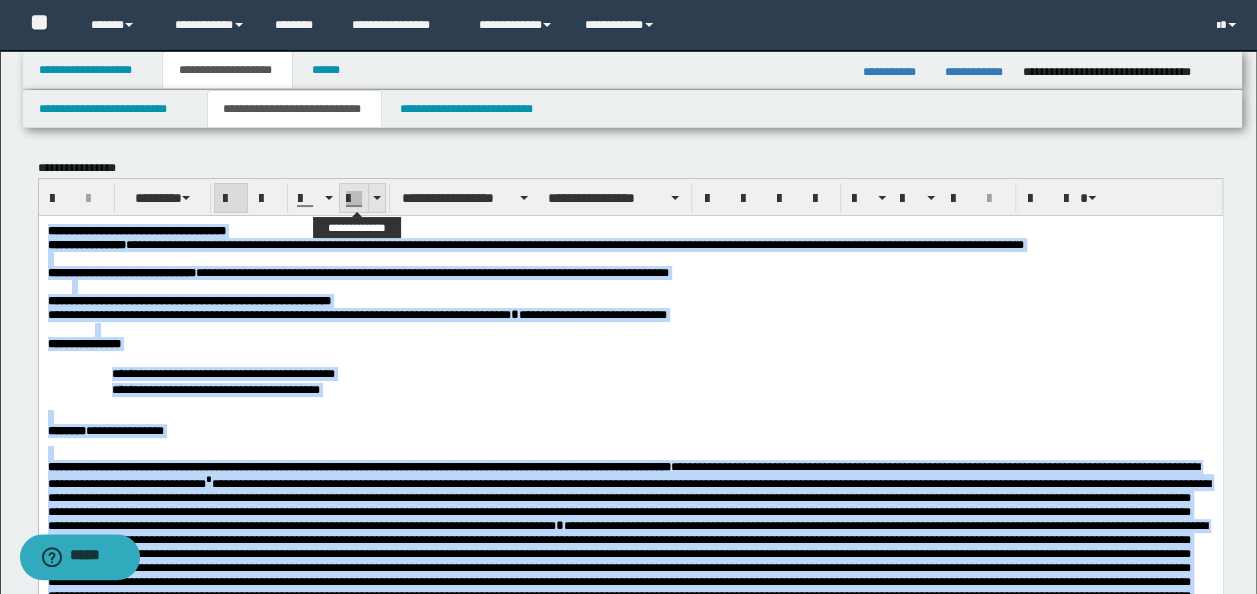 click at bounding box center (376, 198) 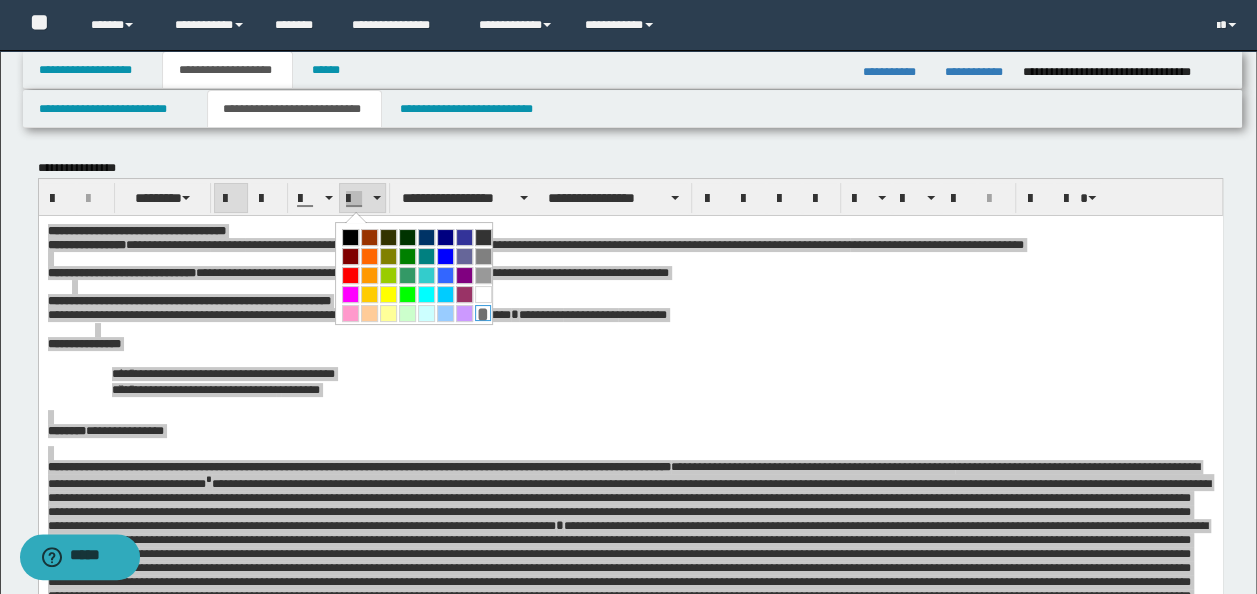 click on "*" at bounding box center [483, 313] 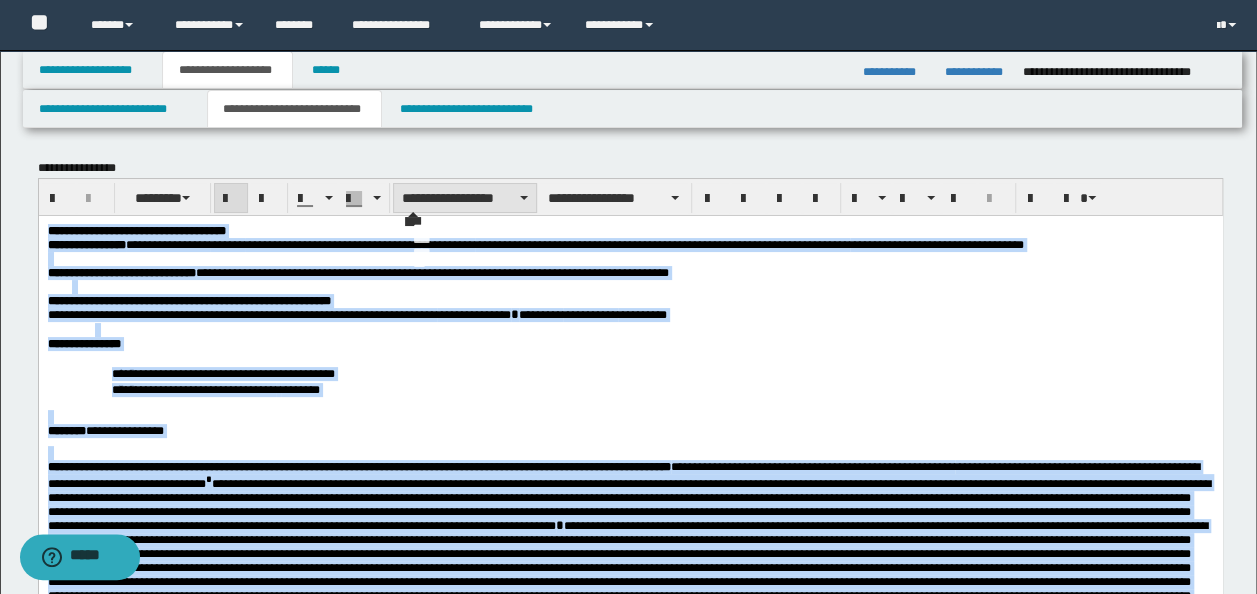 click on "**********" at bounding box center [465, 198] 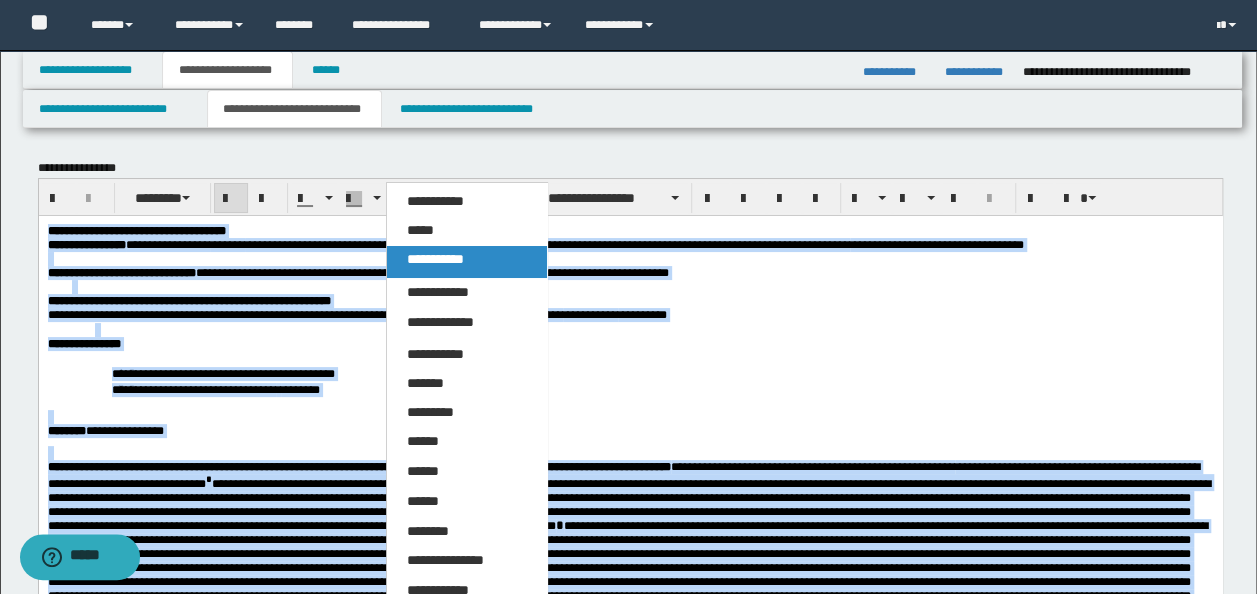 click on "**********" at bounding box center [466, 262] 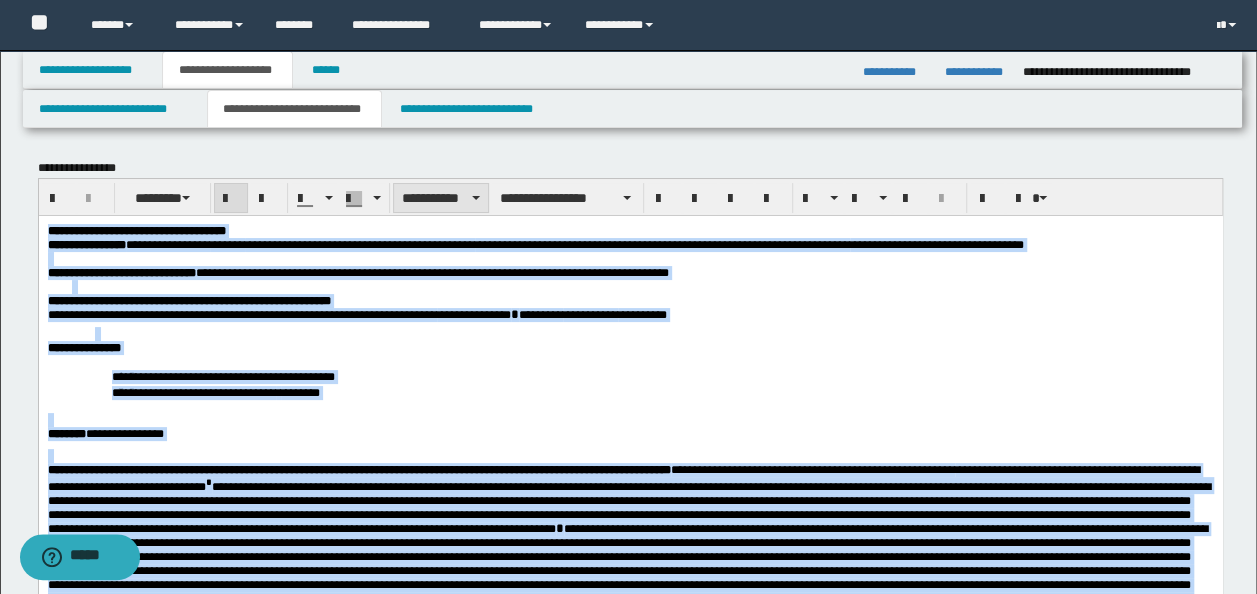 click at bounding box center (476, 198) 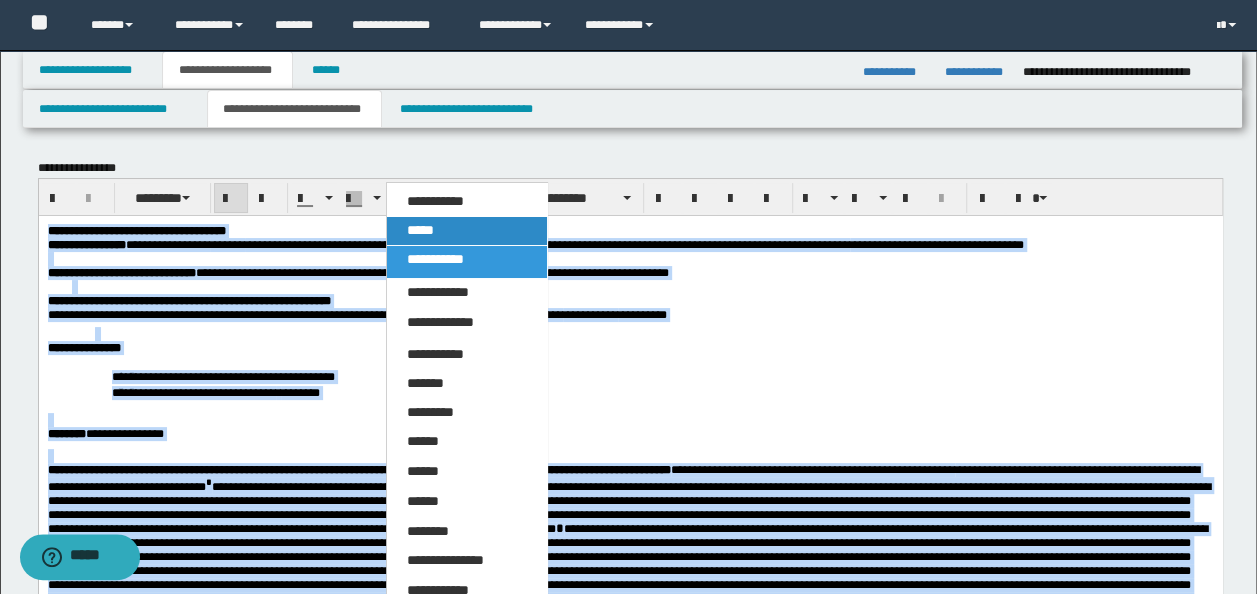 click on "*****" at bounding box center (466, 231) 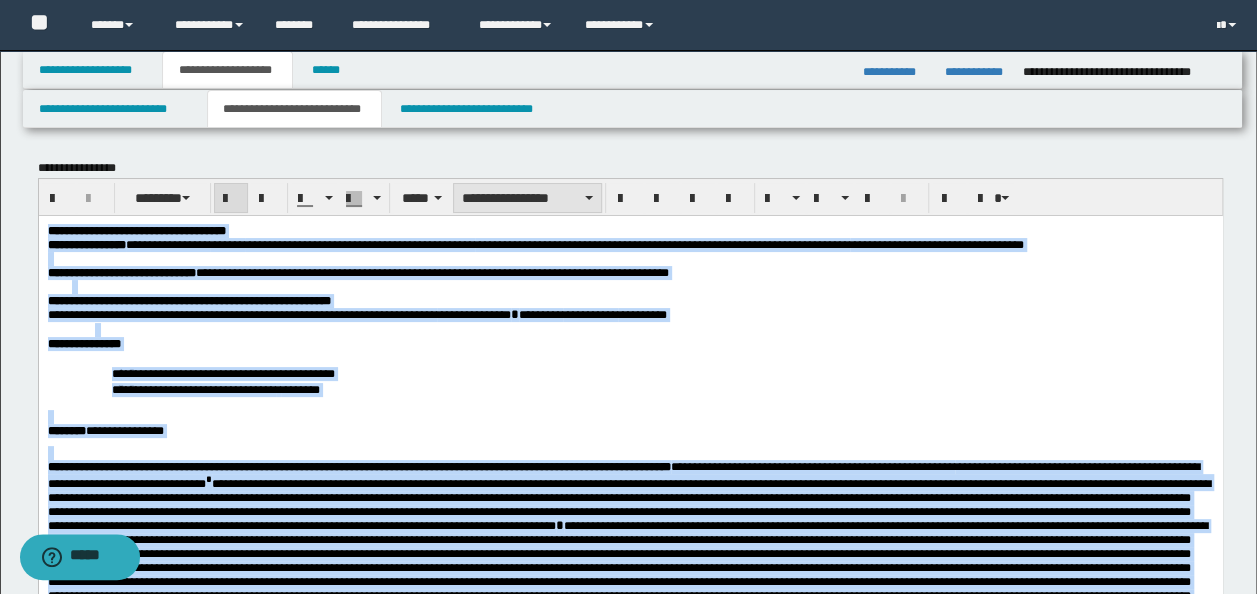 click on "**********" at bounding box center [527, 198] 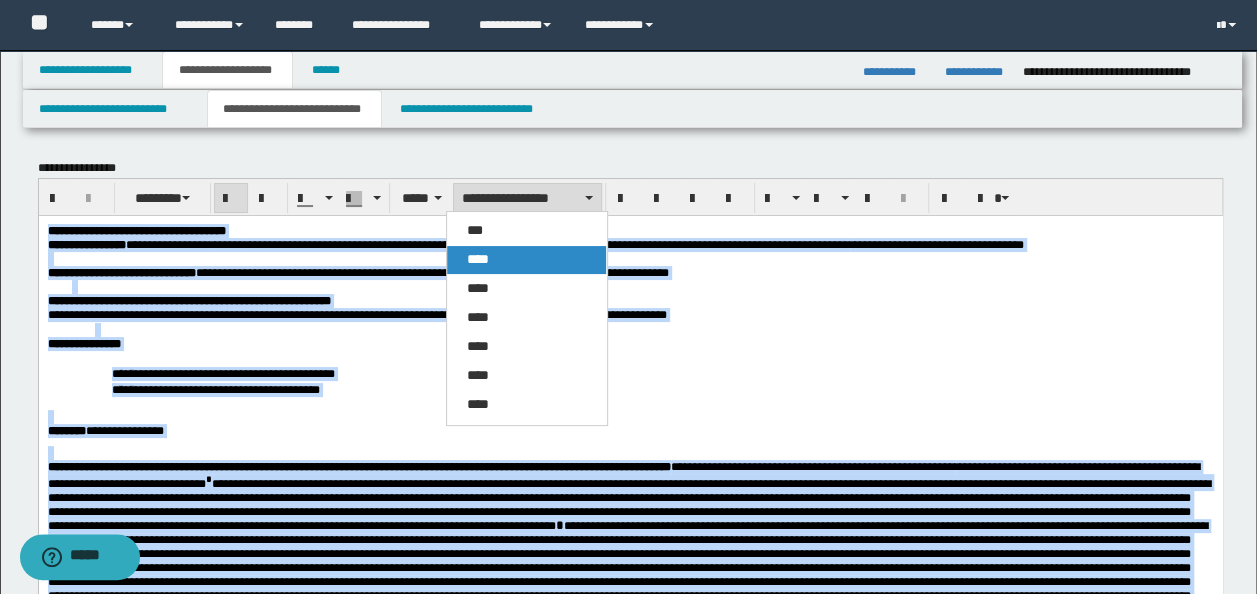 click on "****" at bounding box center (526, 260) 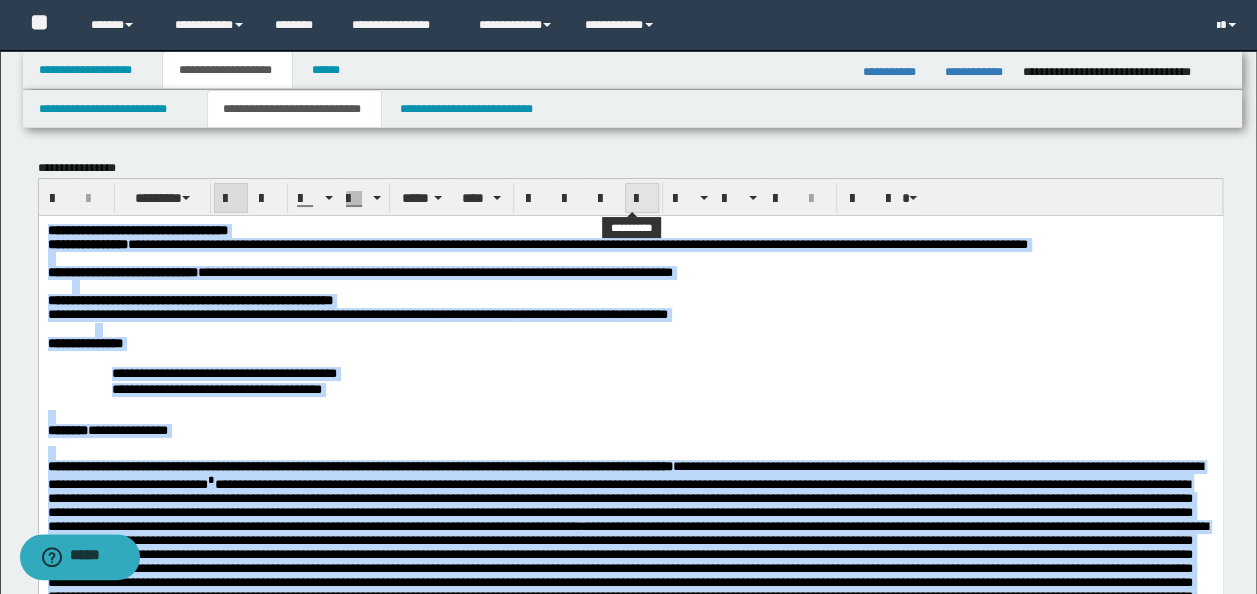 click at bounding box center [642, 199] 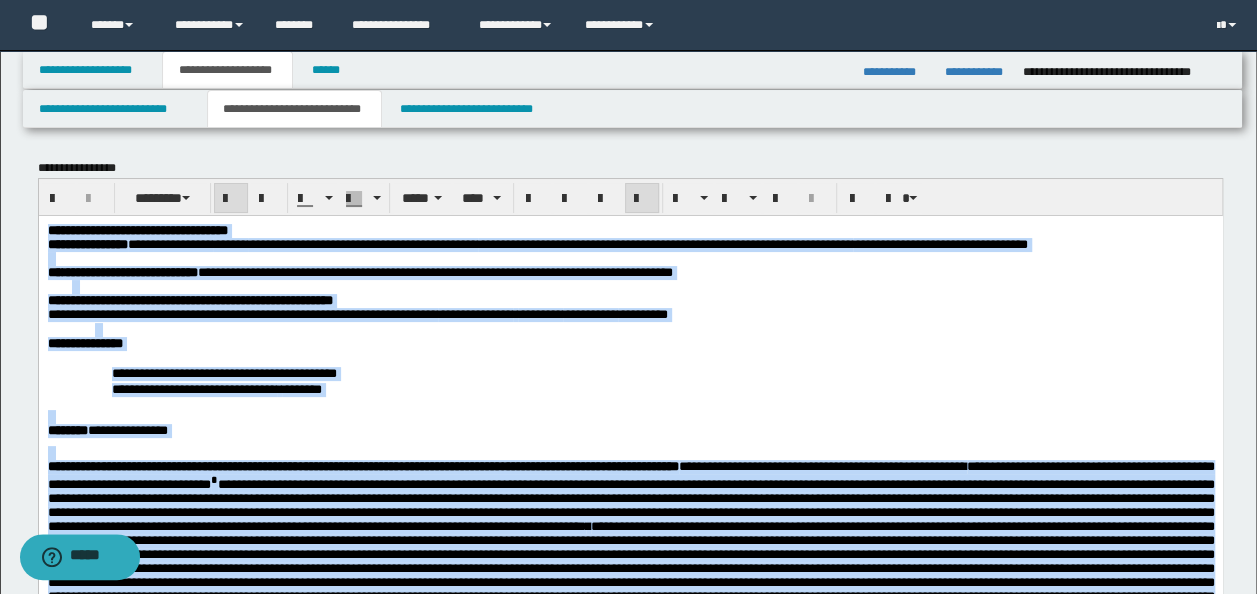 click at bounding box center [642, 286] 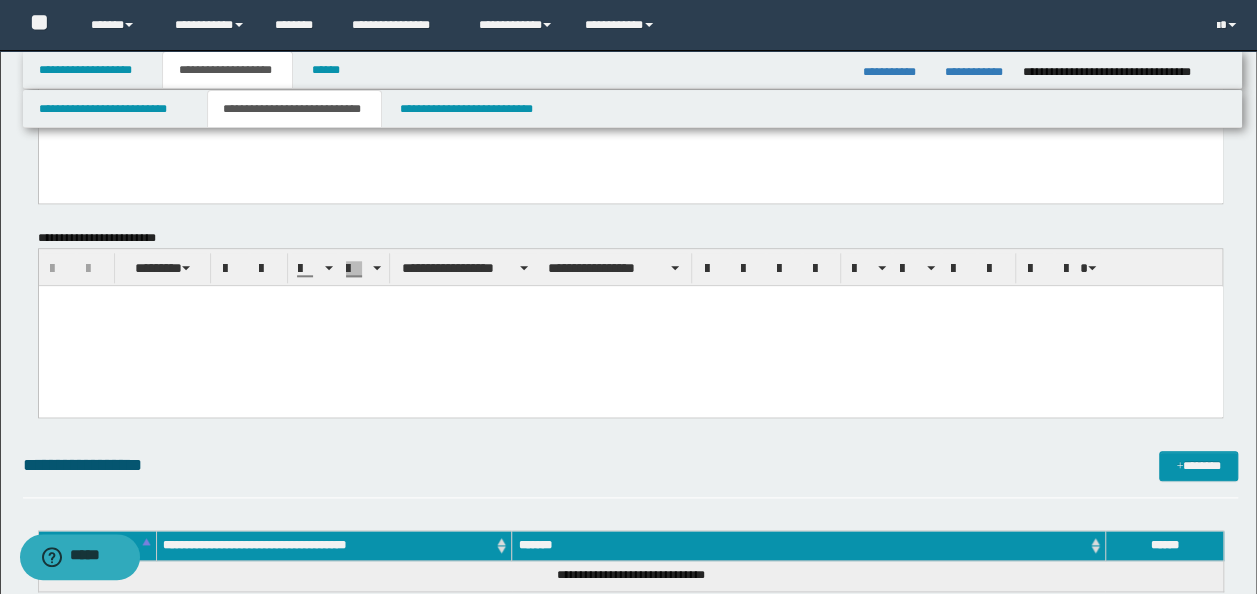 scroll, scrollTop: 1000, scrollLeft: 0, axis: vertical 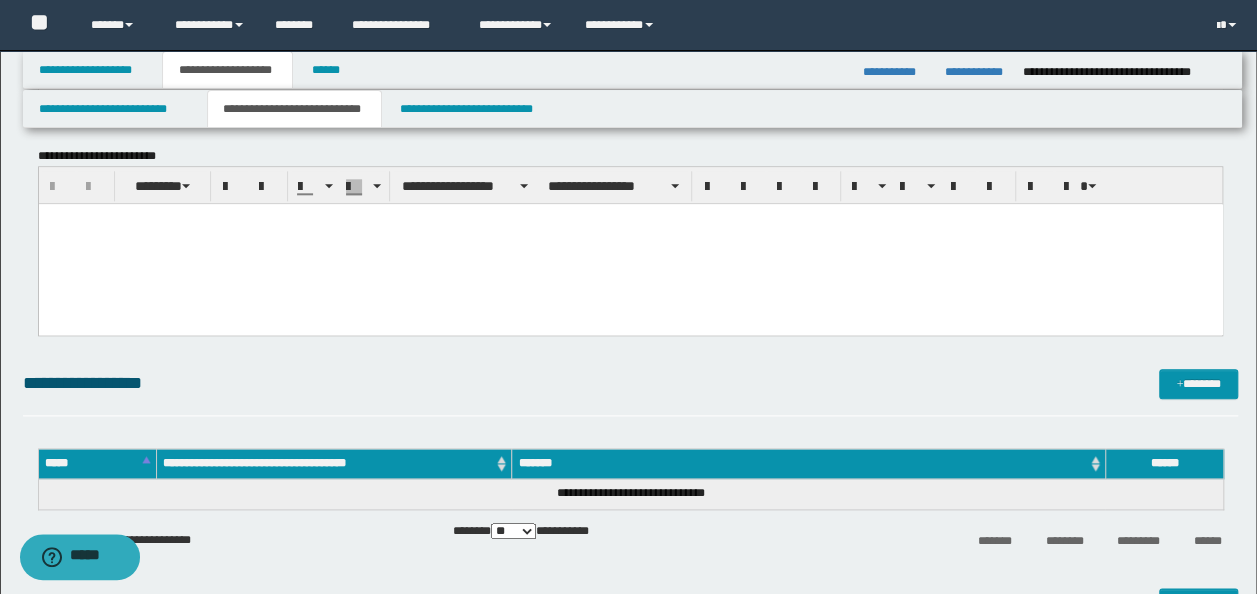 click at bounding box center (630, 244) 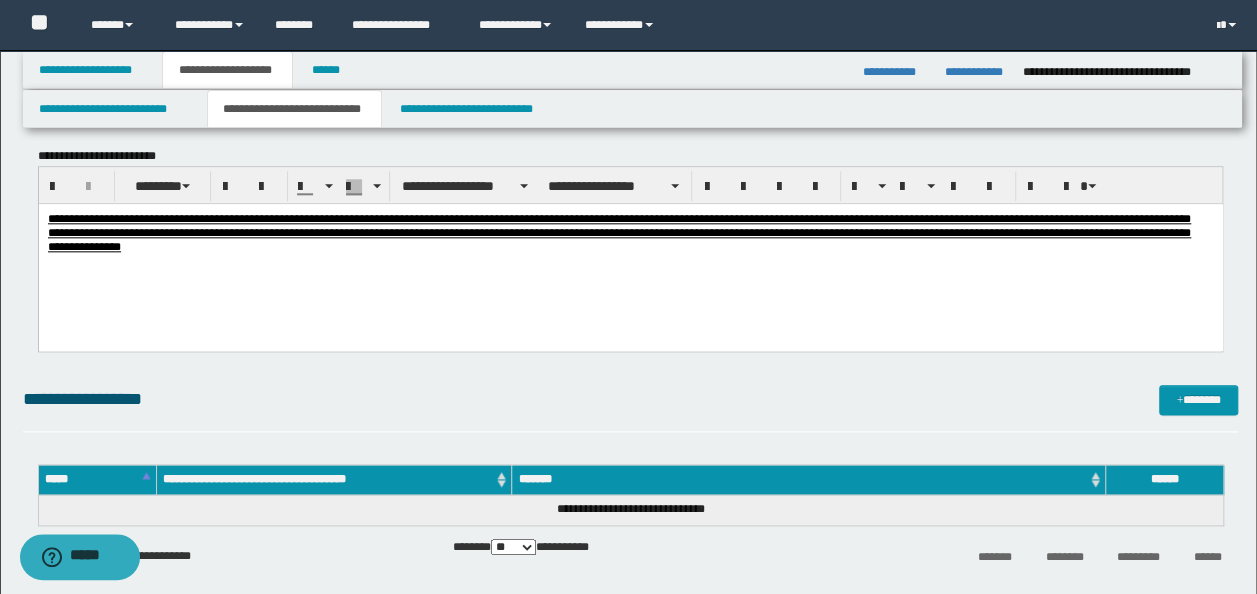 click on "**********" at bounding box center [630, 258] 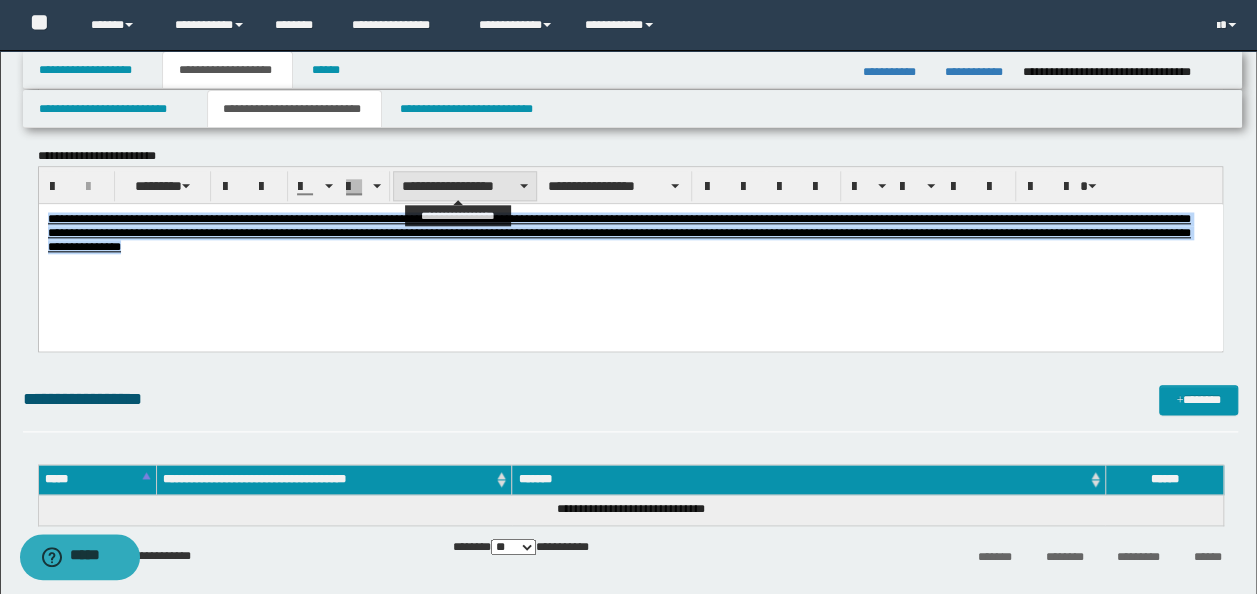 click on "**********" at bounding box center (465, 186) 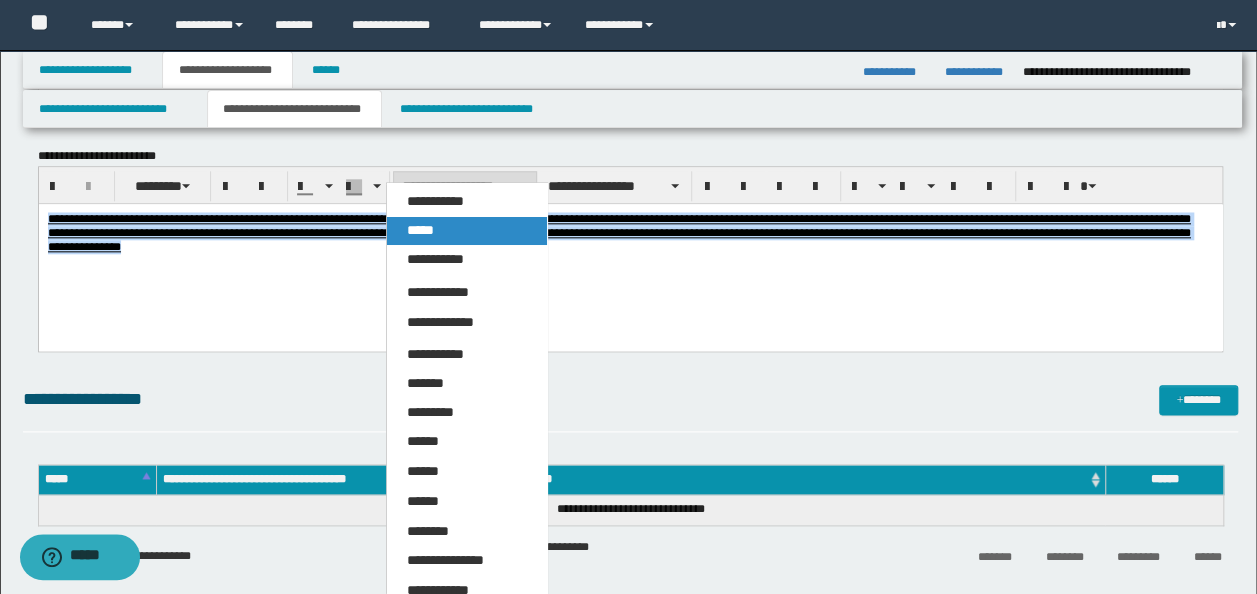 drag, startPoint x: 451, startPoint y: 227, endPoint x: 512, endPoint y: 12, distance: 223.48602 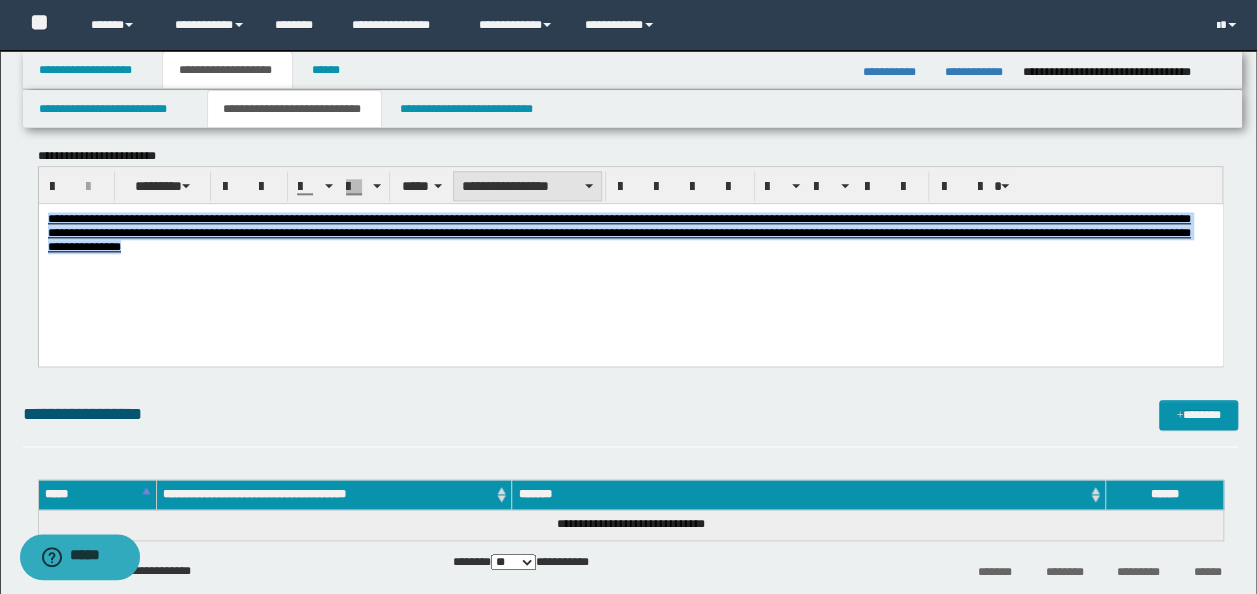 click on "**********" at bounding box center (527, 186) 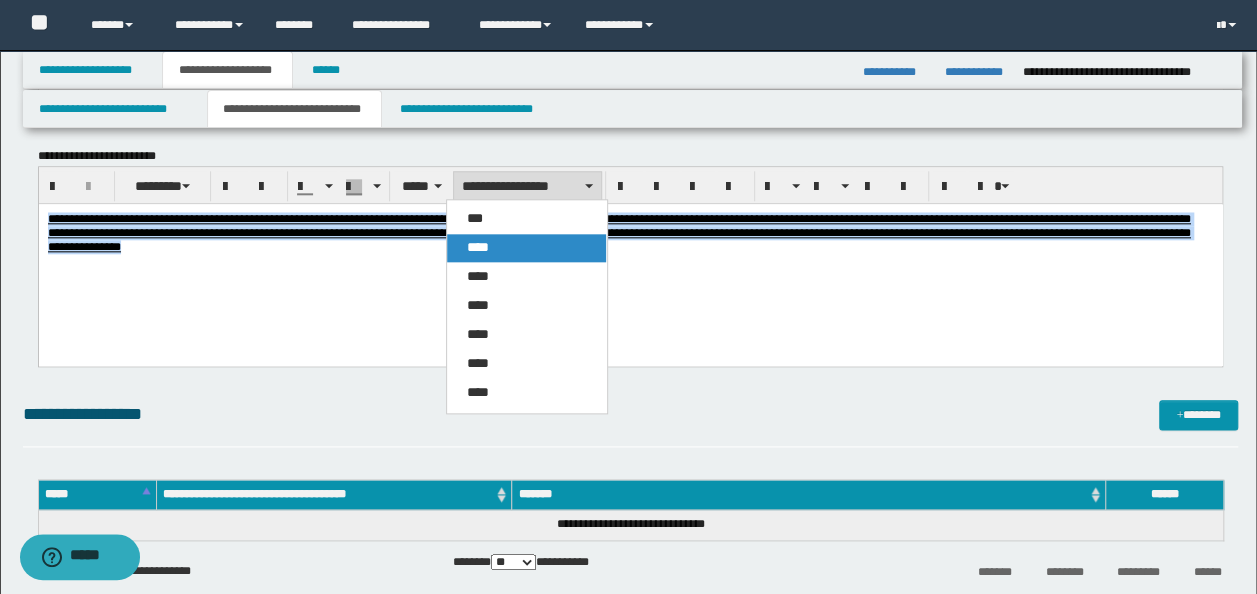click on "****" at bounding box center [526, 248] 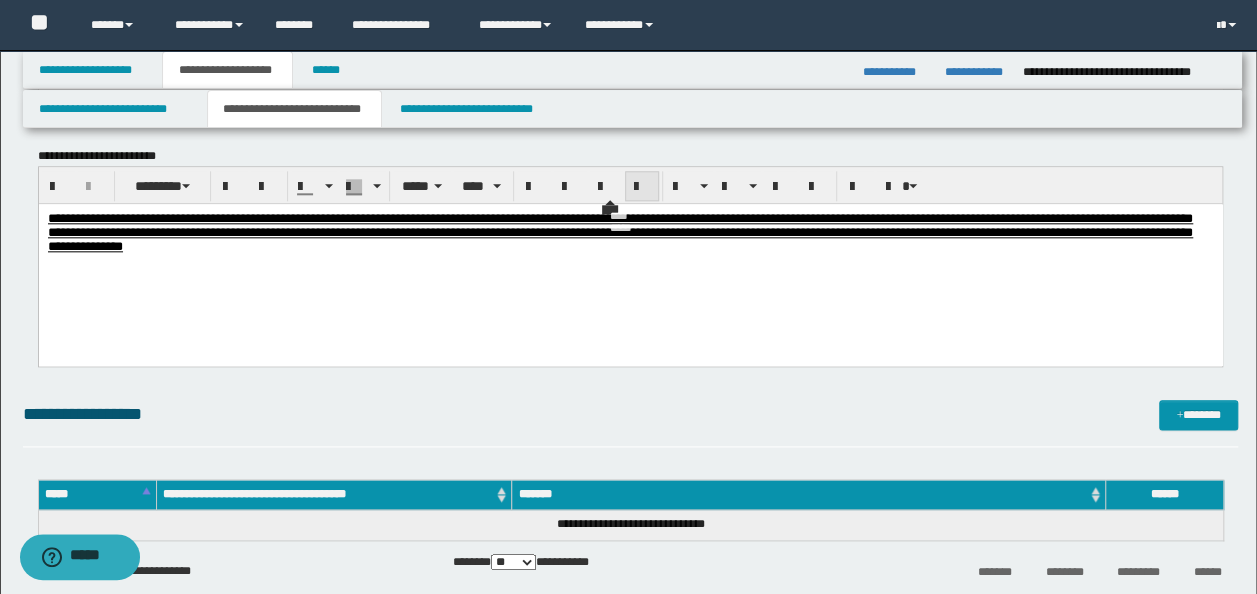 click at bounding box center [642, 187] 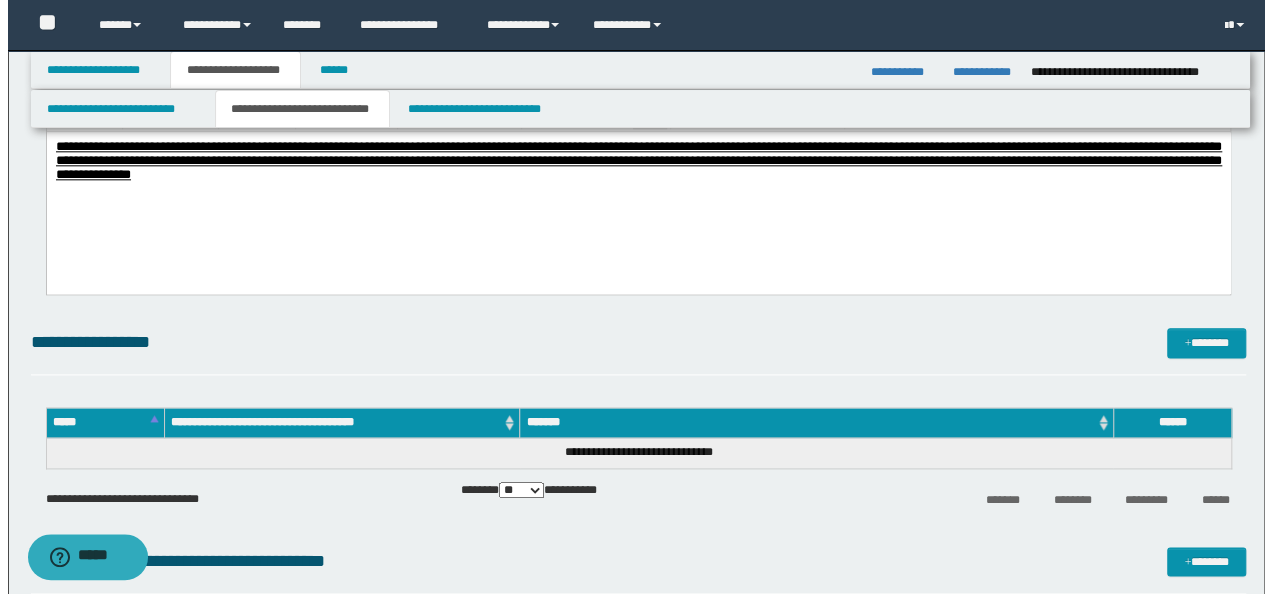 scroll, scrollTop: 1200, scrollLeft: 0, axis: vertical 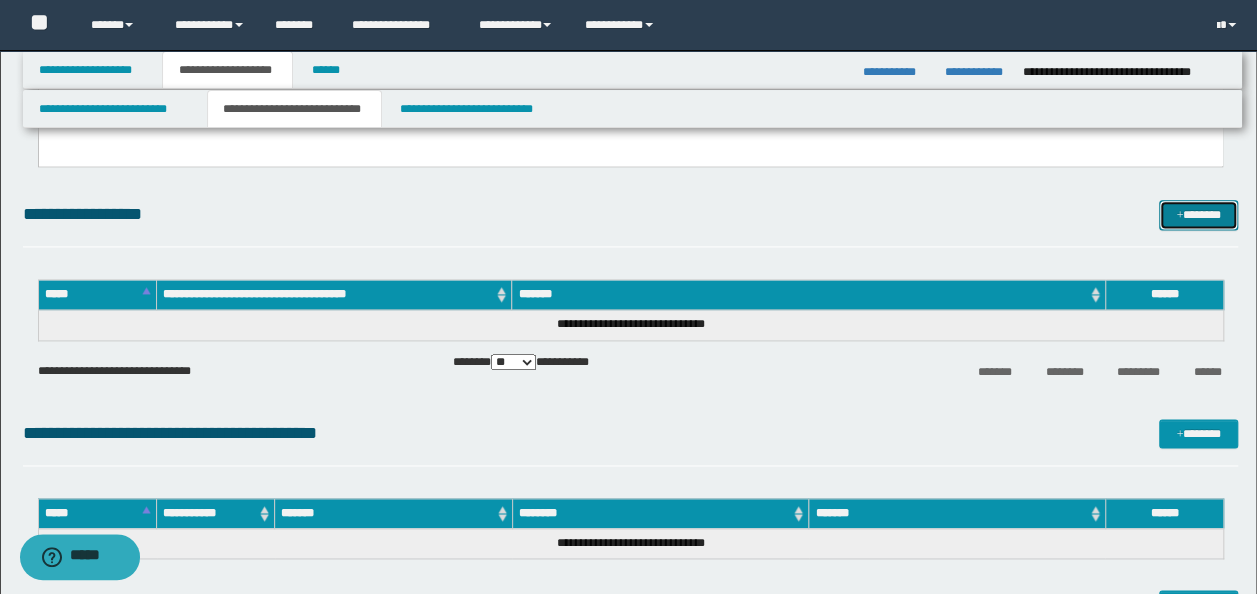 click at bounding box center [1179, 216] 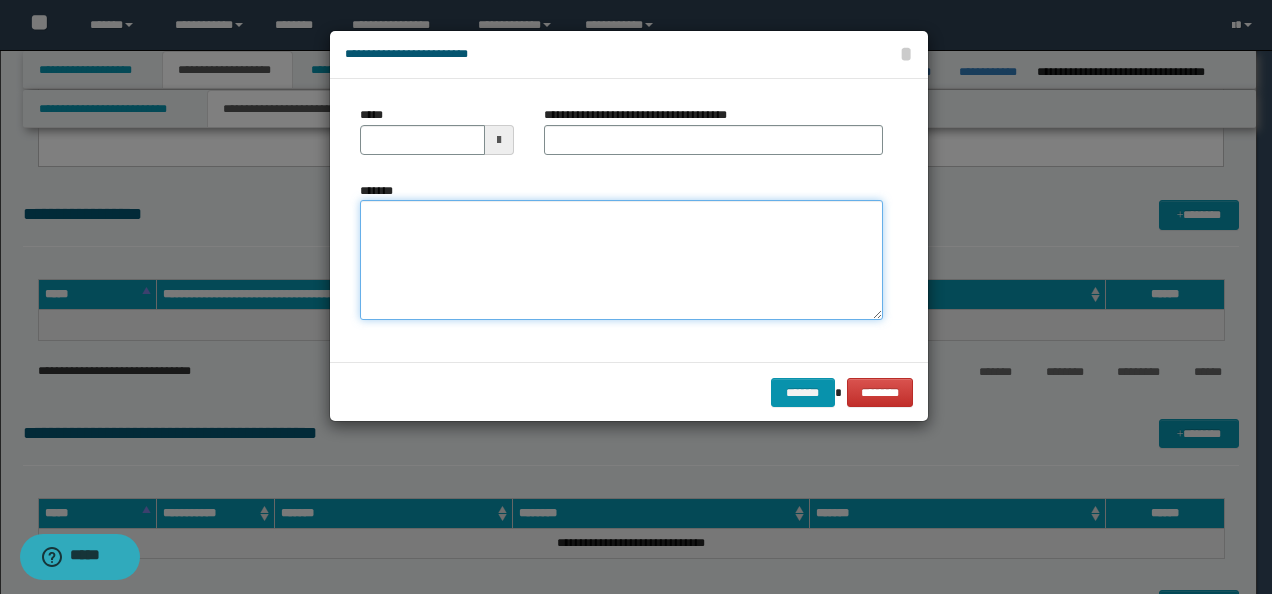 click on "*******" at bounding box center (621, 260) 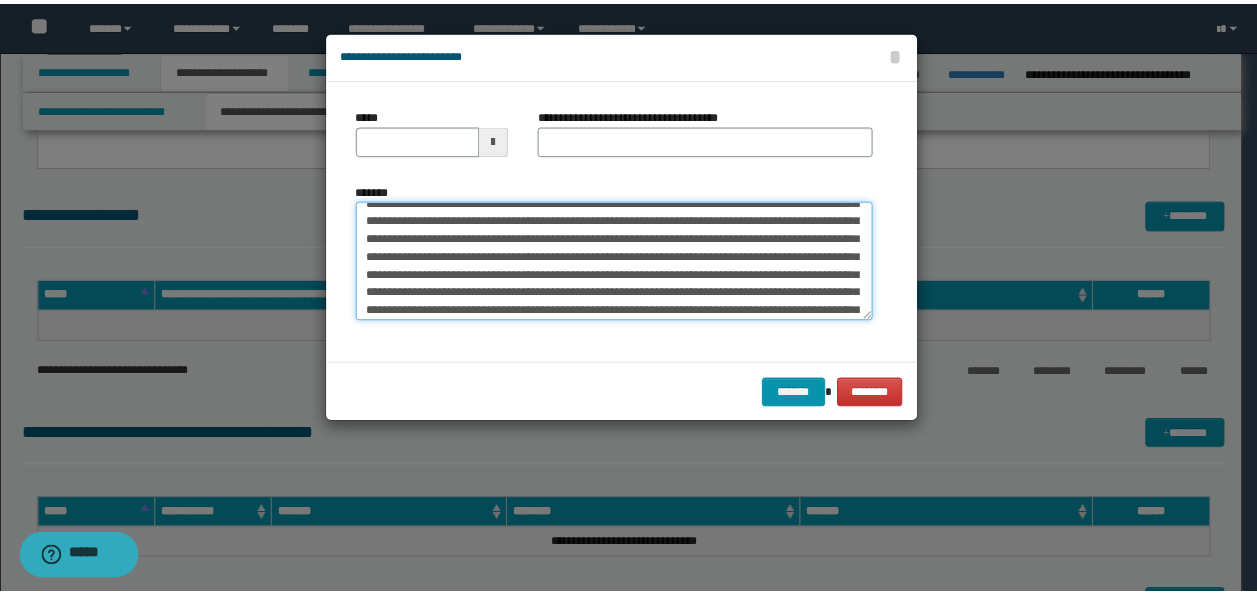 scroll, scrollTop: 0, scrollLeft: 0, axis: both 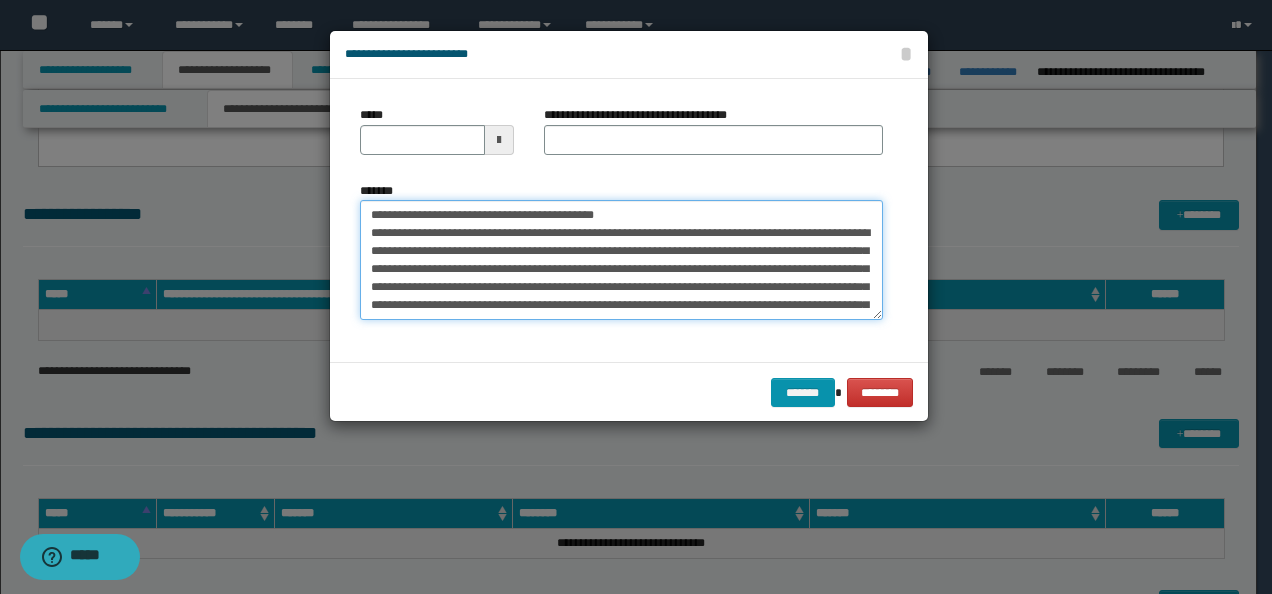 drag, startPoint x: 432, startPoint y: 212, endPoint x: 273, endPoint y: 210, distance: 159.01257 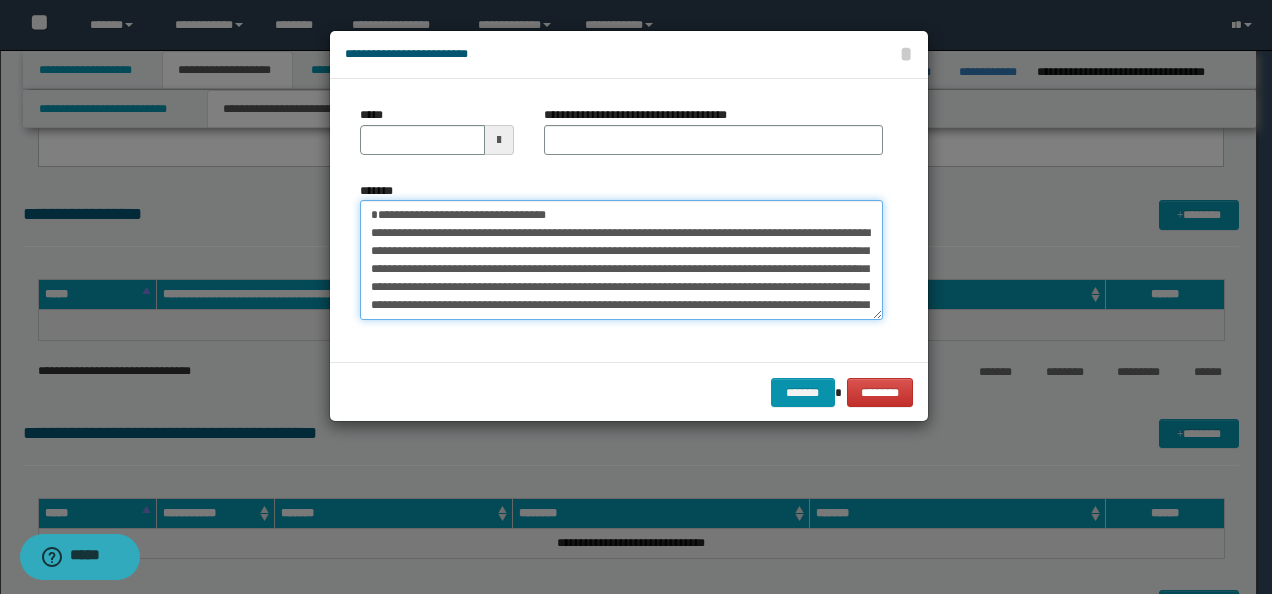 type 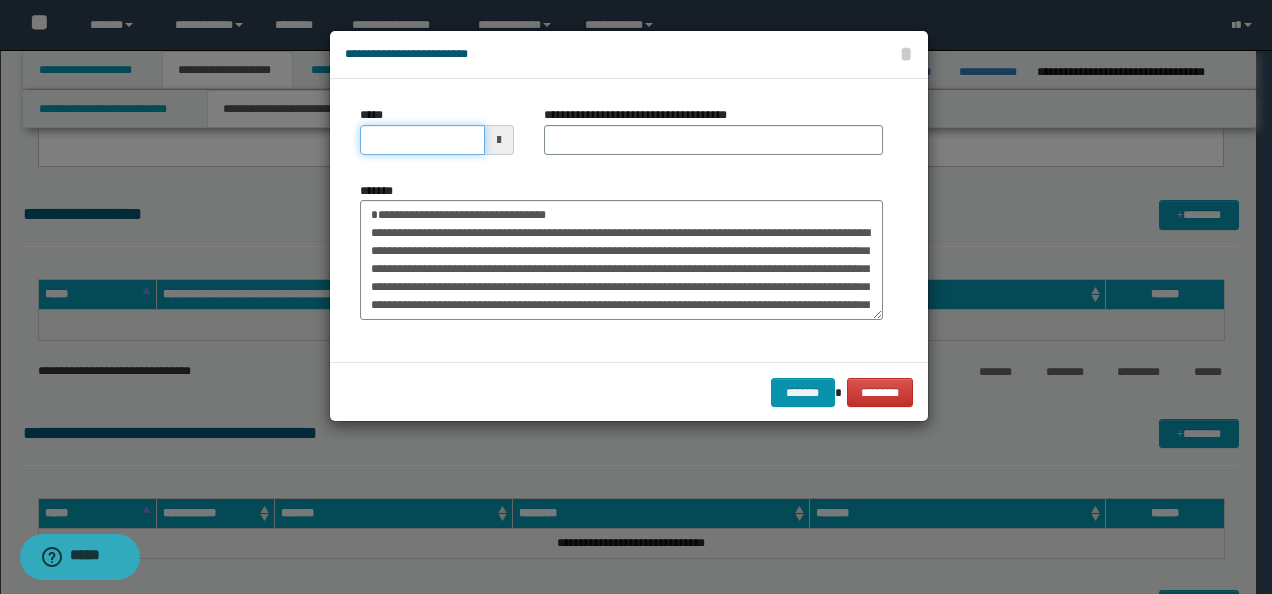 click on "*****" at bounding box center [422, 140] 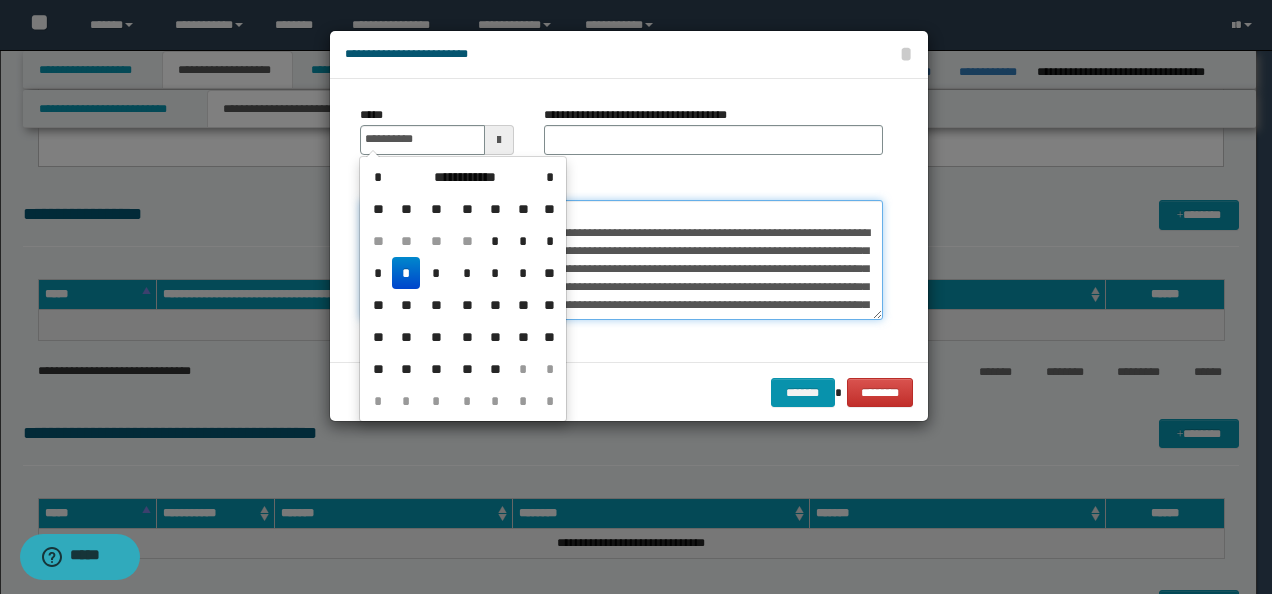 type on "**********" 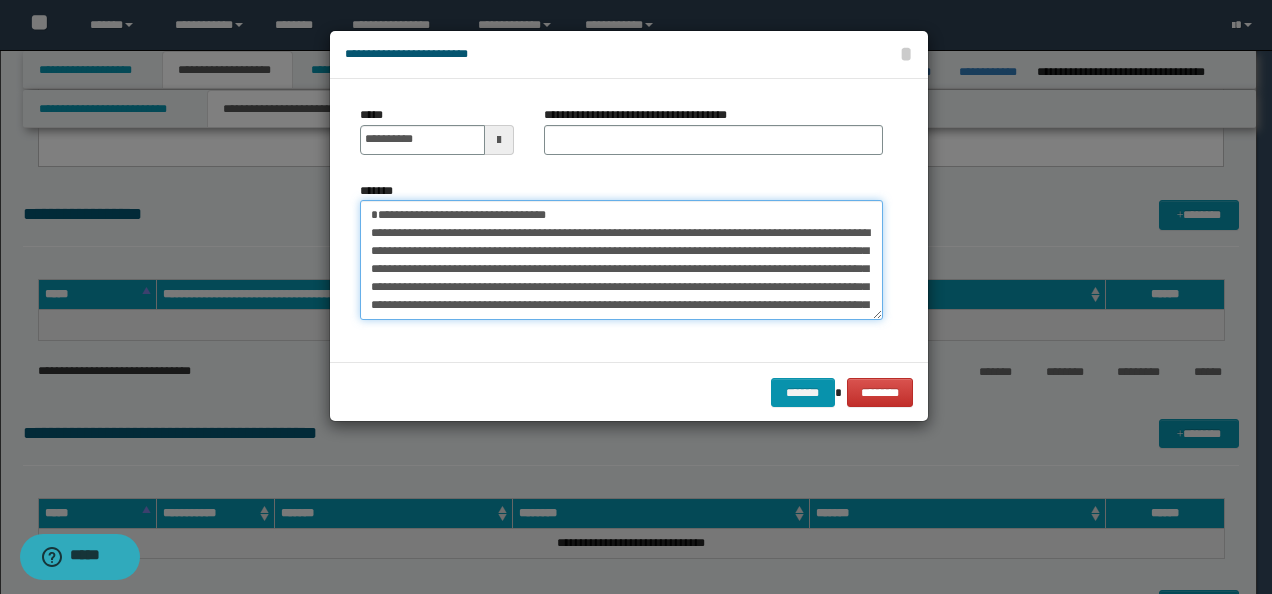 drag, startPoint x: 578, startPoint y: 211, endPoint x: 12, endPoint y: 204, distance: 566.0433 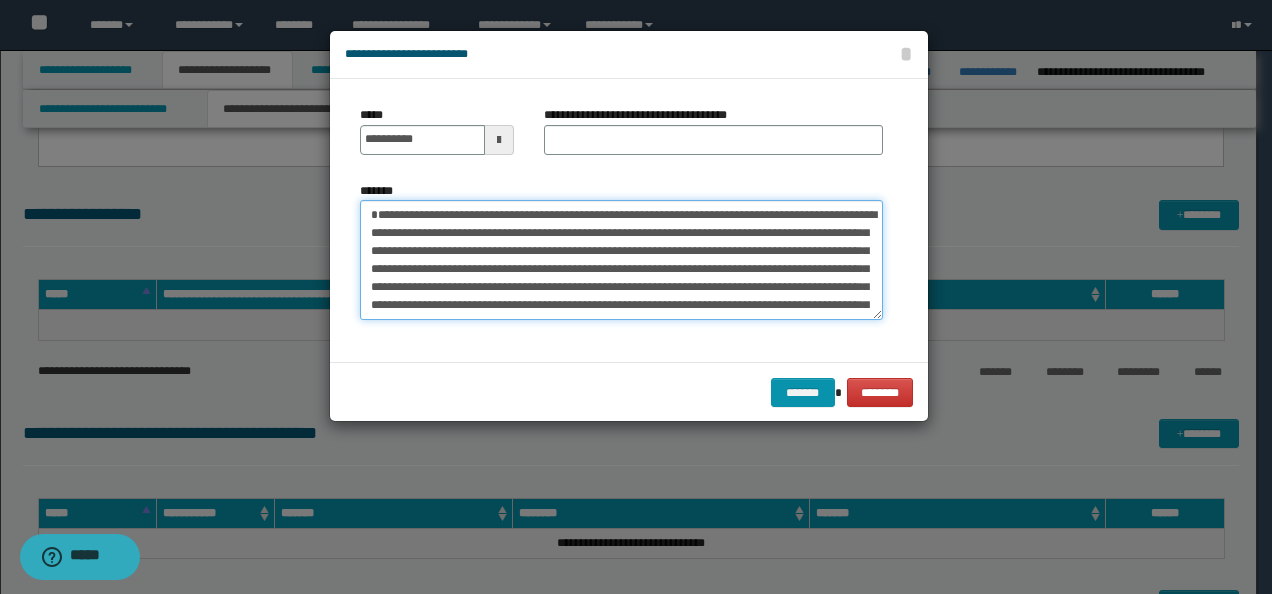 type on "**********" 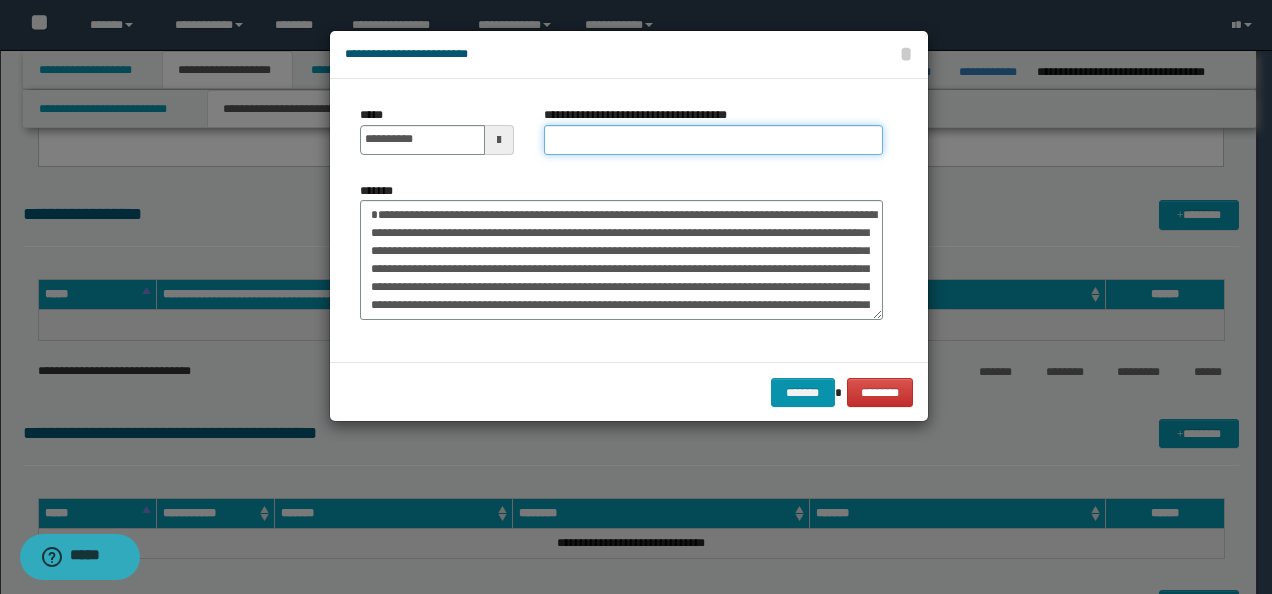 drag, startPoint x: 590, startPoint y: 135, endPoint x: 602, endPoint y: 143, distance: 14.422205 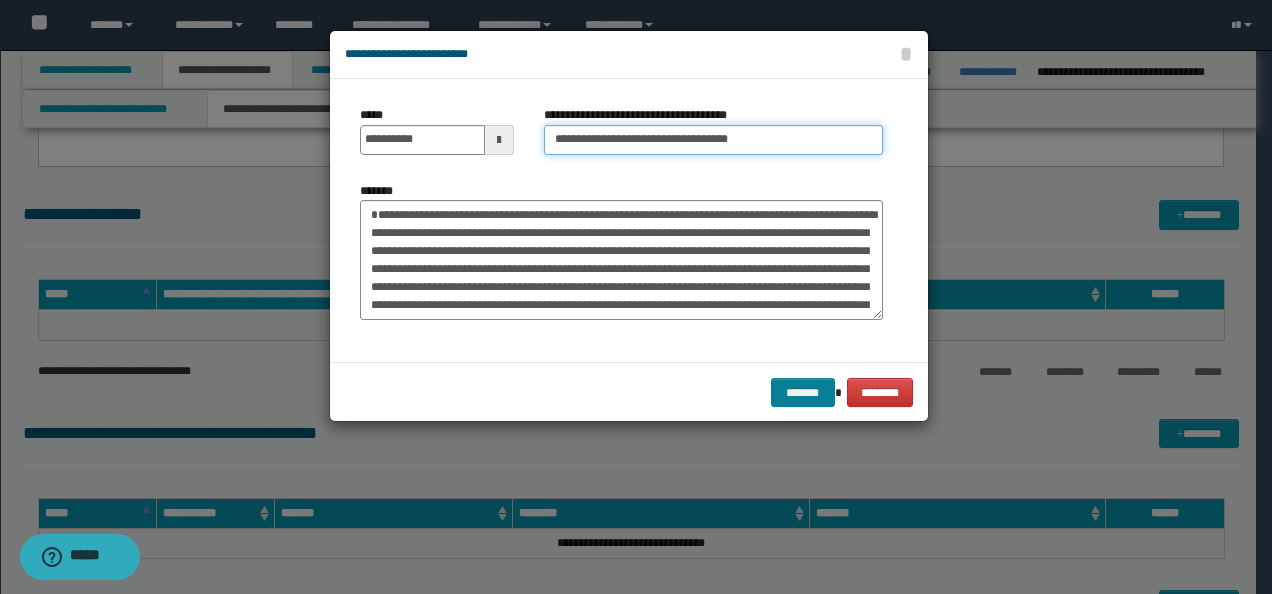 type on "**********" 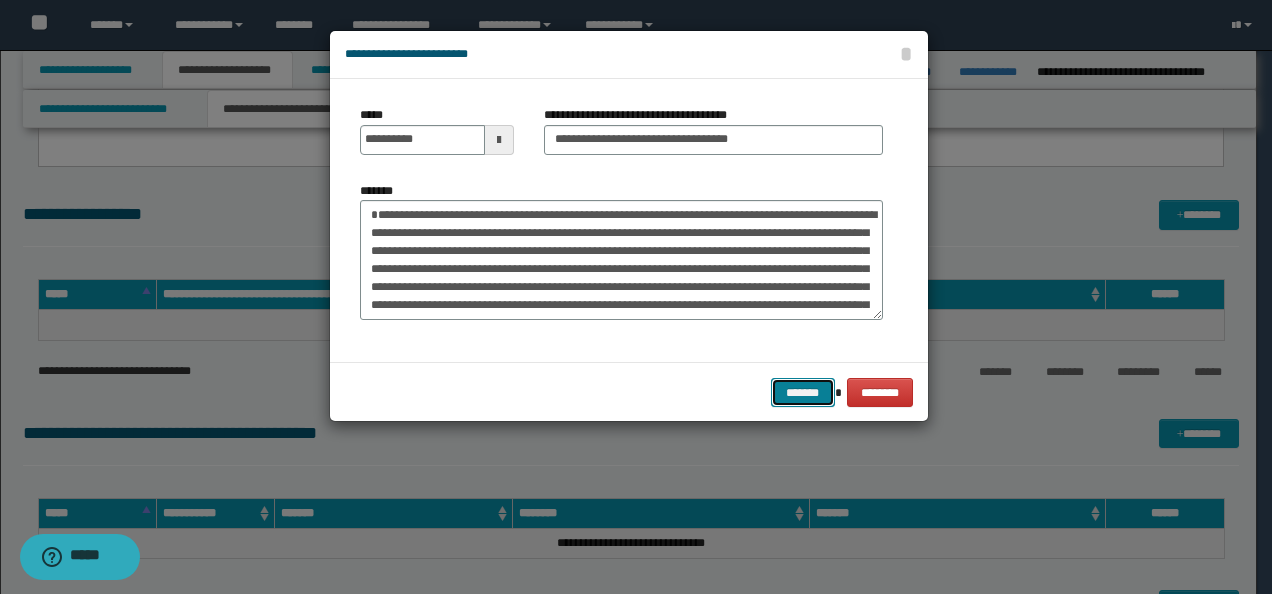 click on "*******" at bounding box center [803, 392] 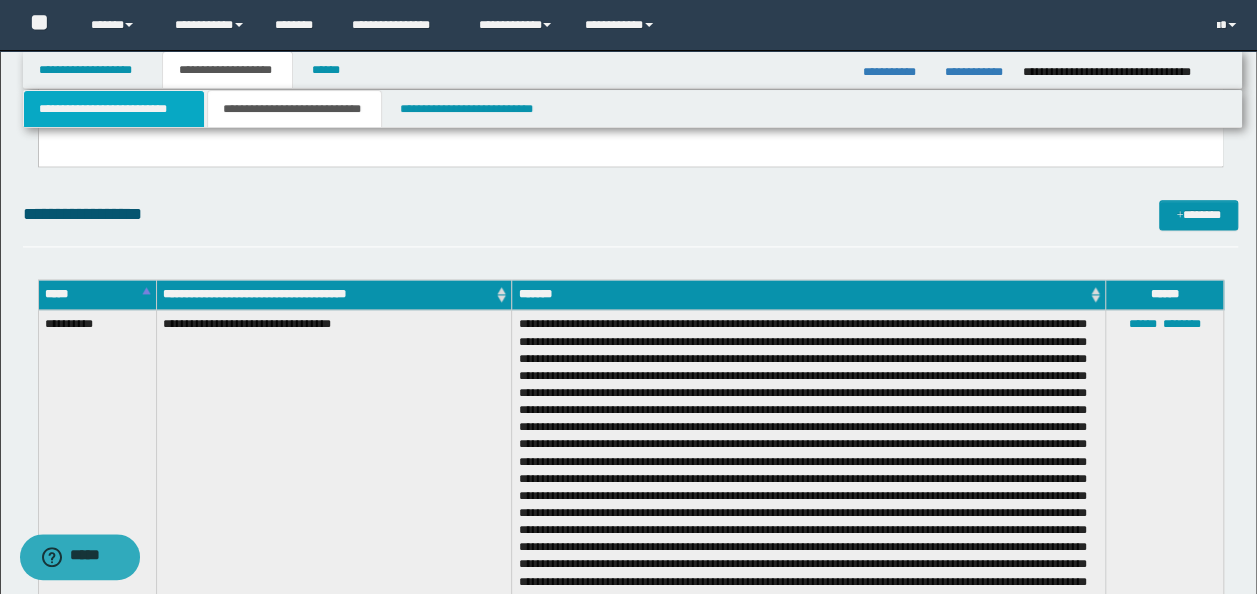 click on "**********" at bounding box center [114, 109] 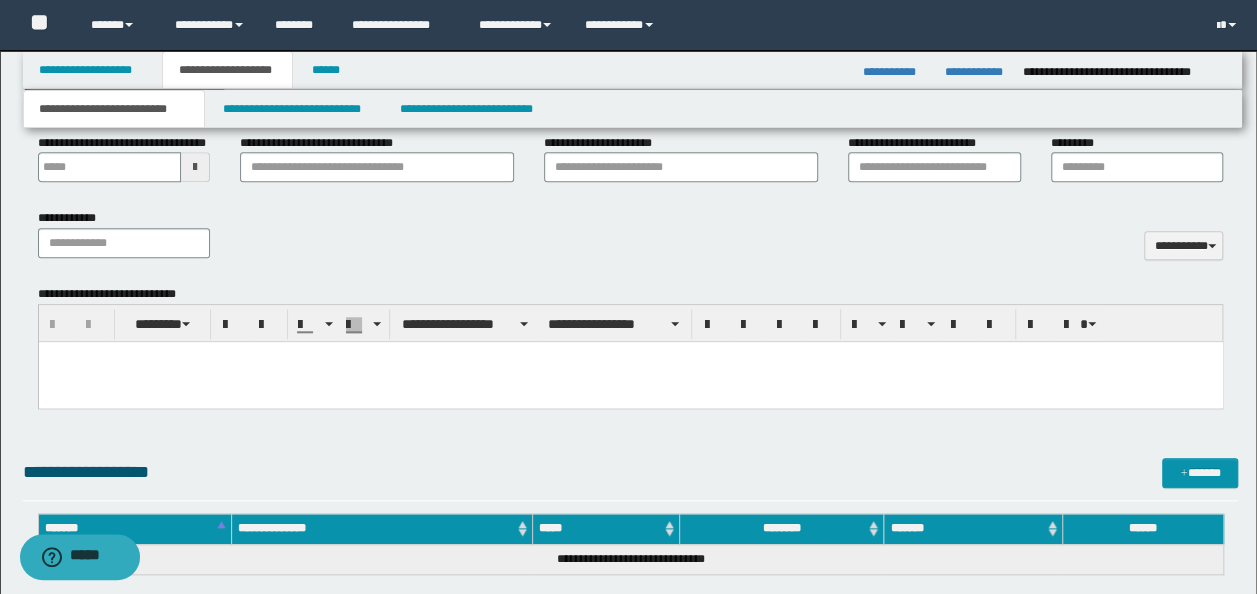 scroll, scrollTop: 700, scrollLeft: 0, axis: vertical 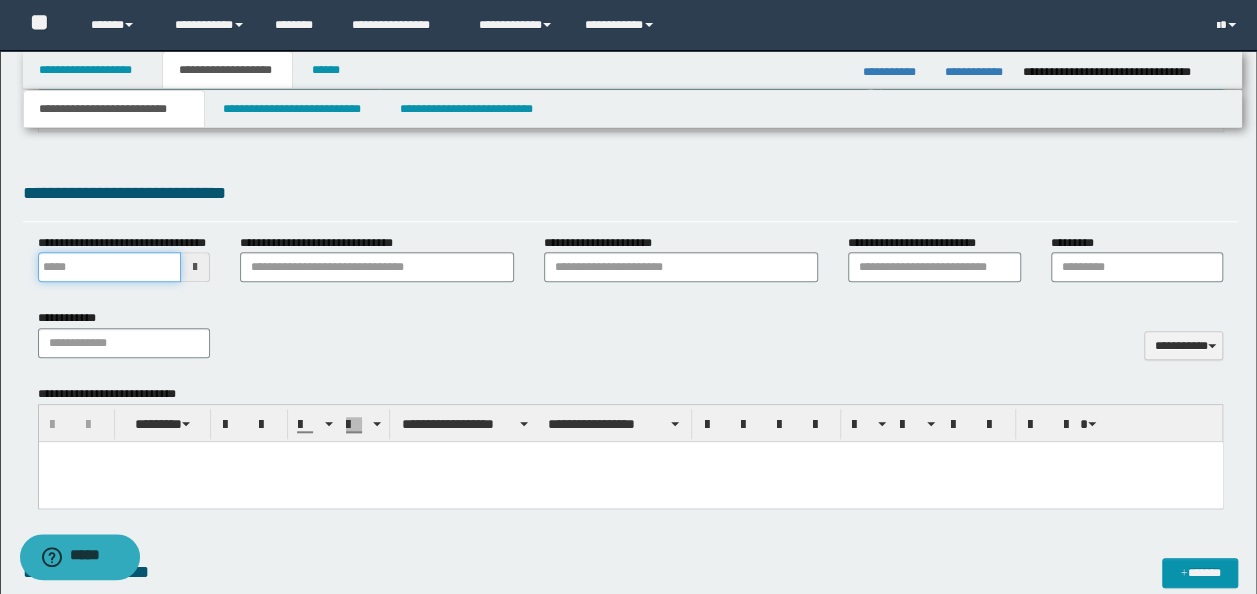 click on "**********" at bounding box center (110, 267) 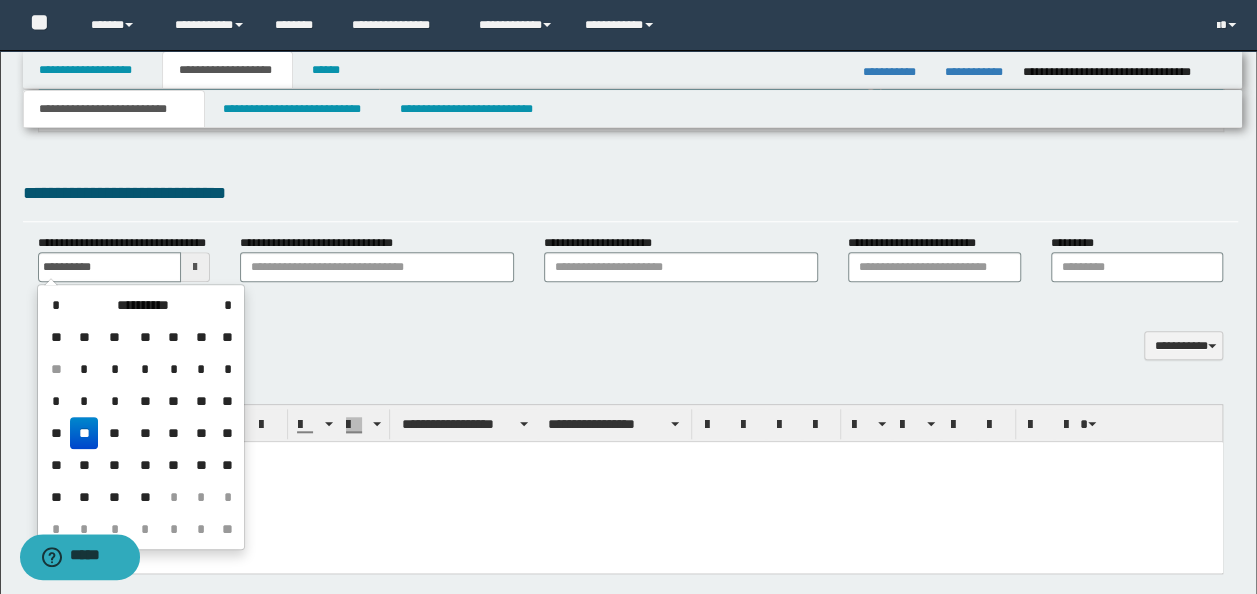 click at bounding box center [630, 482] 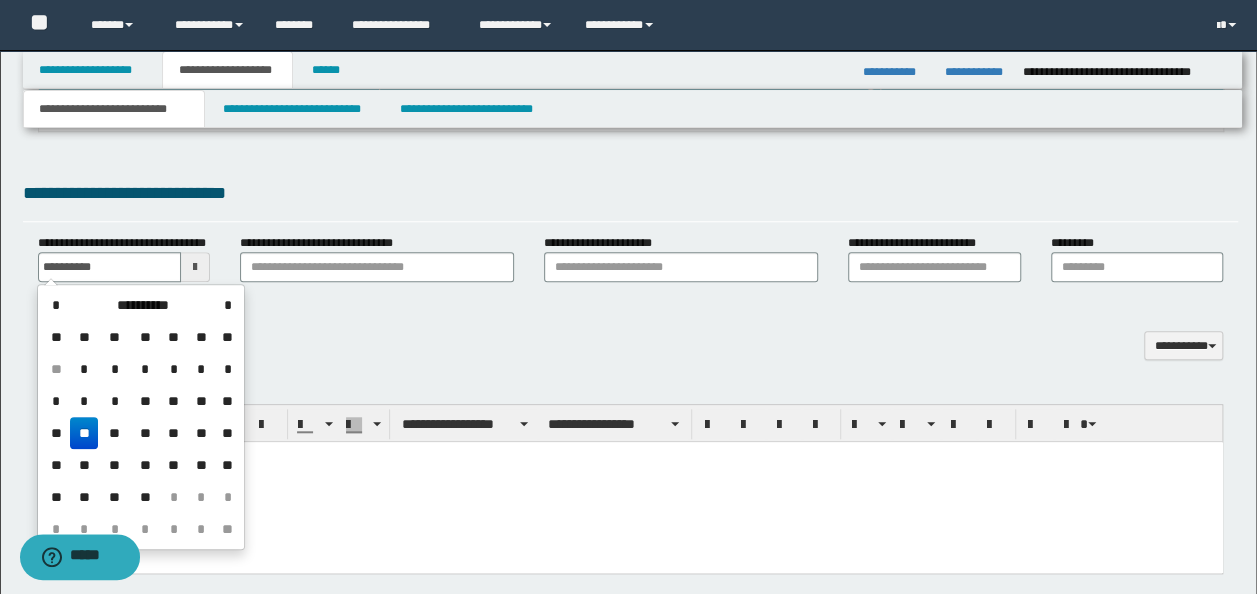 type on "**********" 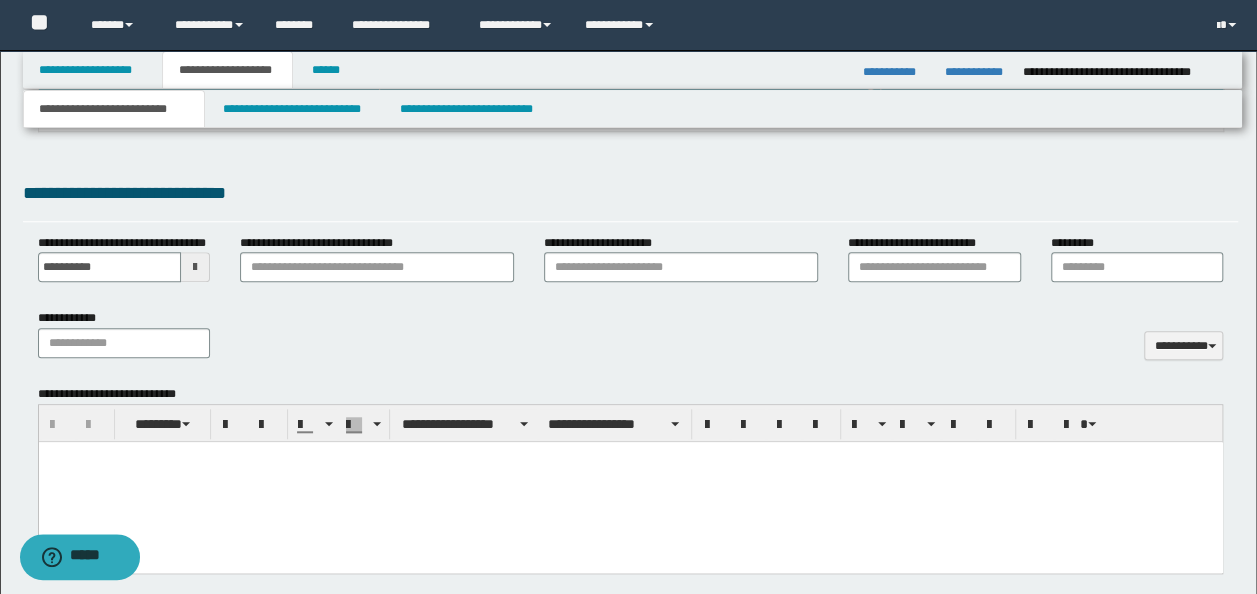 click at bounding box center [630, 482] 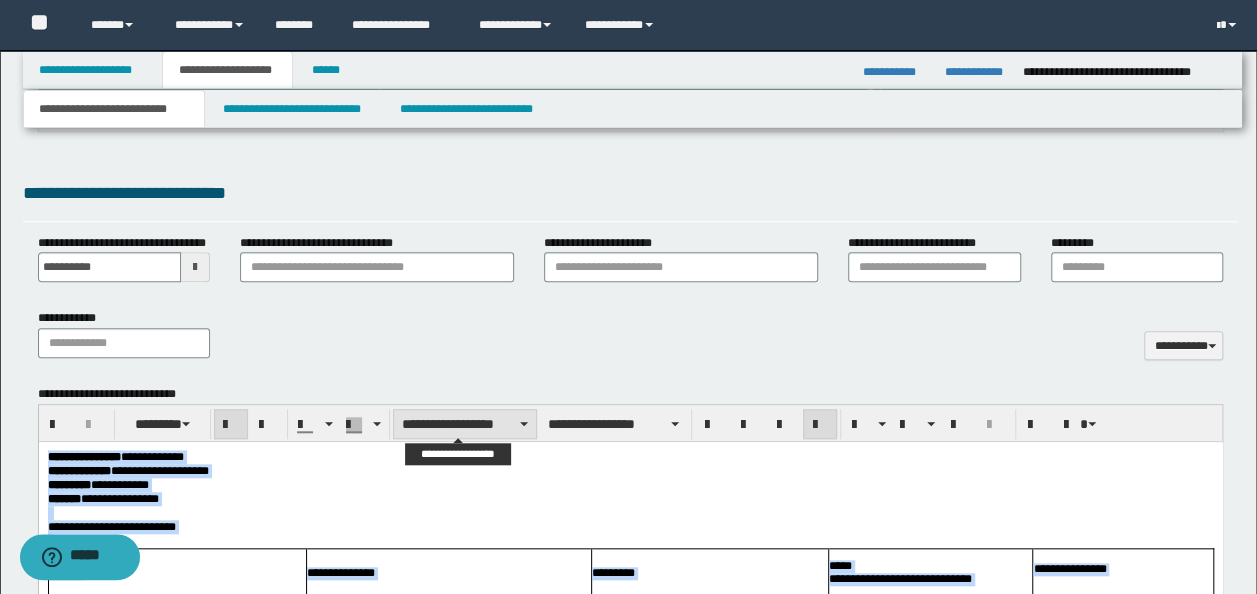 click on "**********" at bounding box center [465, 424] 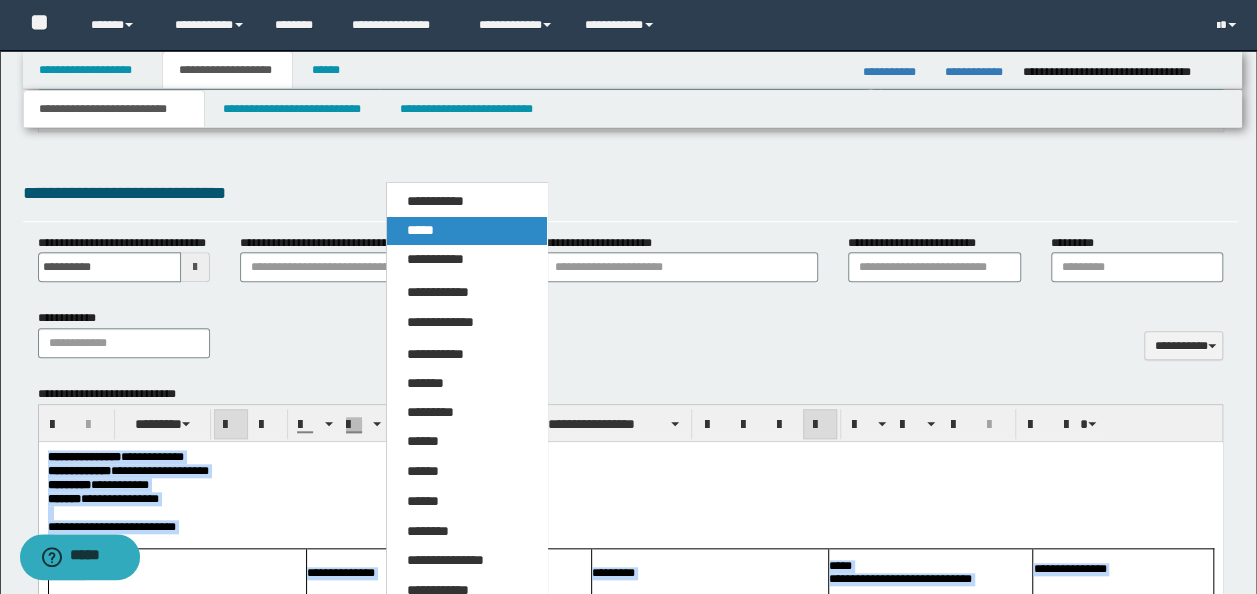 click on "*****" at bounding box center (466, 231) 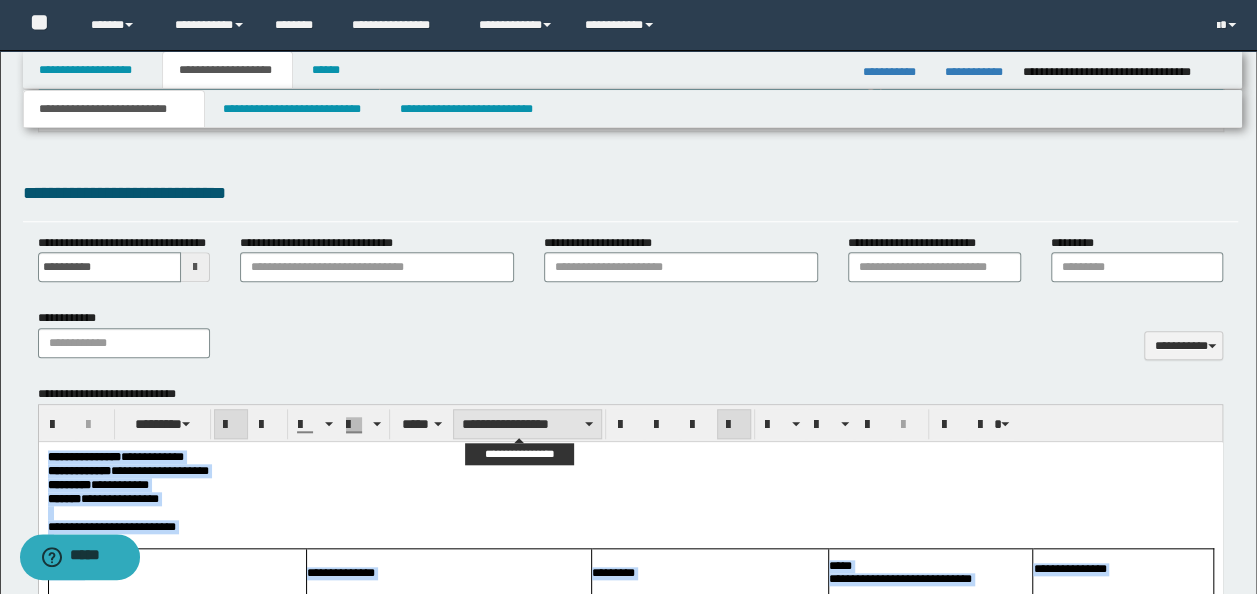 click on "**********" at bounding box center (527, 424) 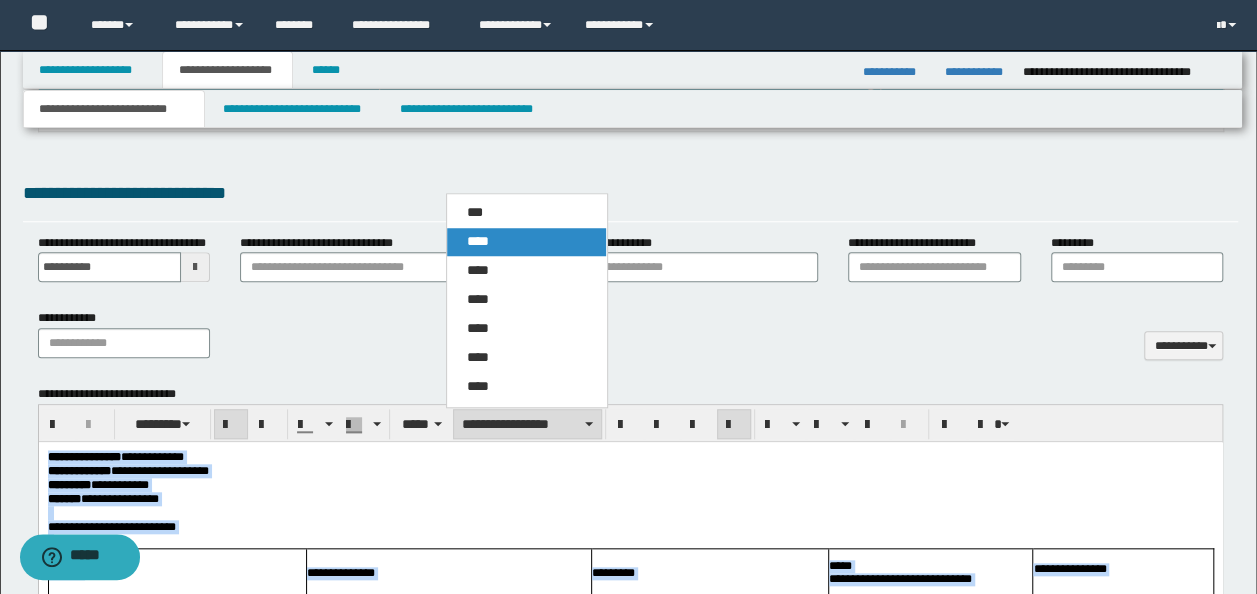 click on "****" at bounding box center (526, 242) 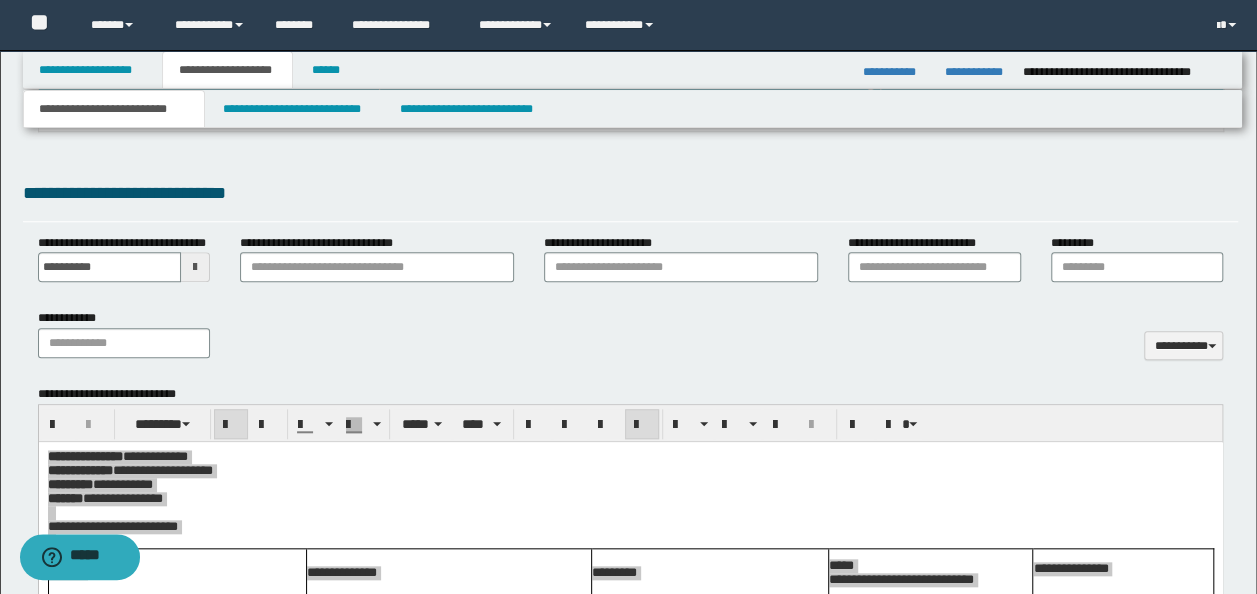 click on "**********" at bounding box center (631, 341) 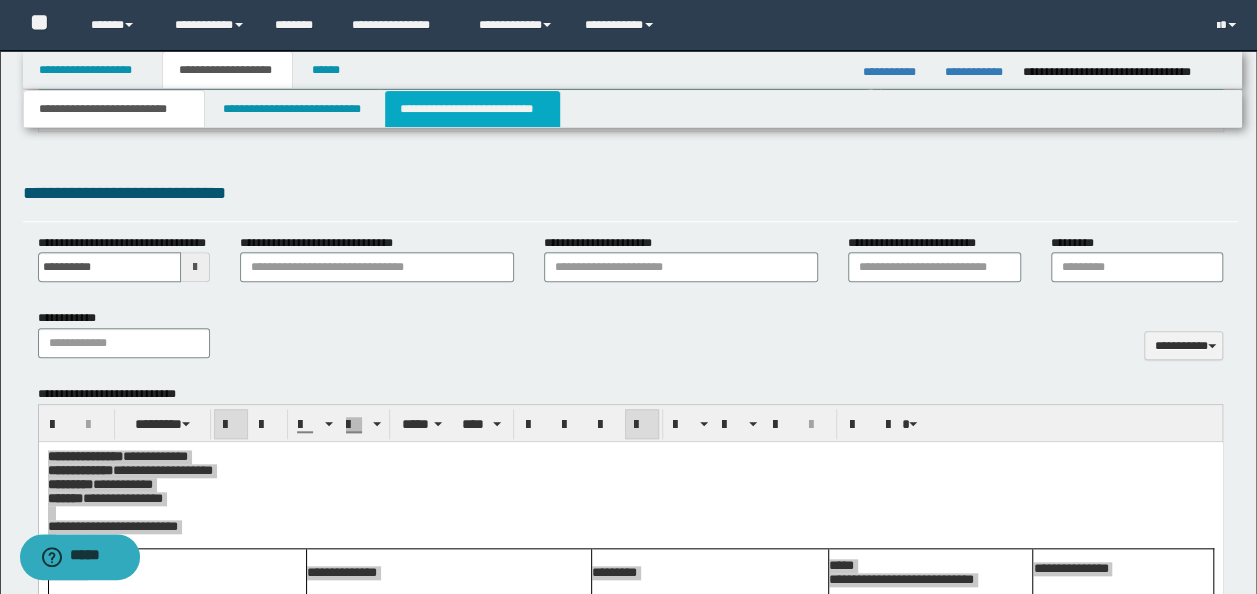 click on "**********" at bounding box center (472, 109) 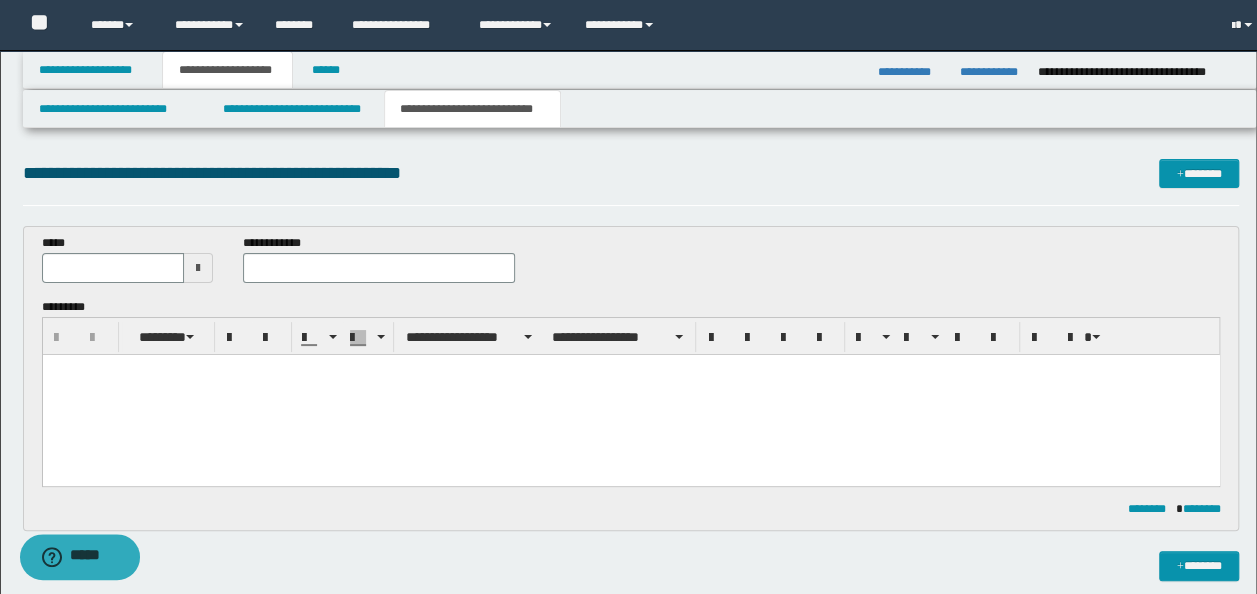 scroll, scrollTop: 0, scrollLeft: 0, axis: both 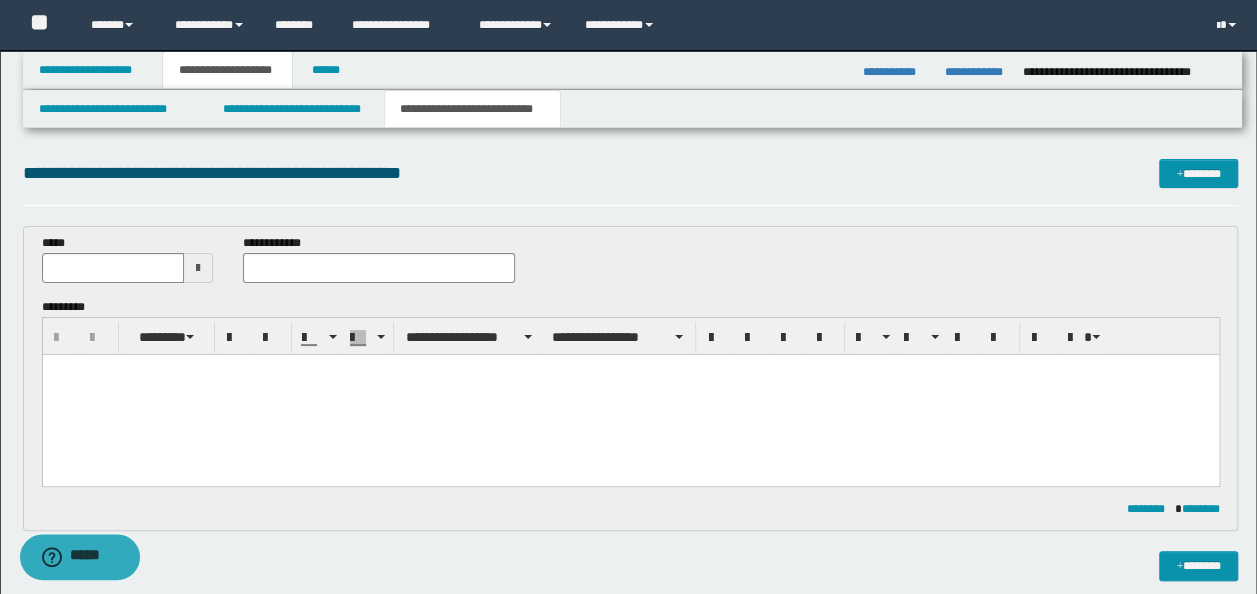 click at bounding box center [630, 394] 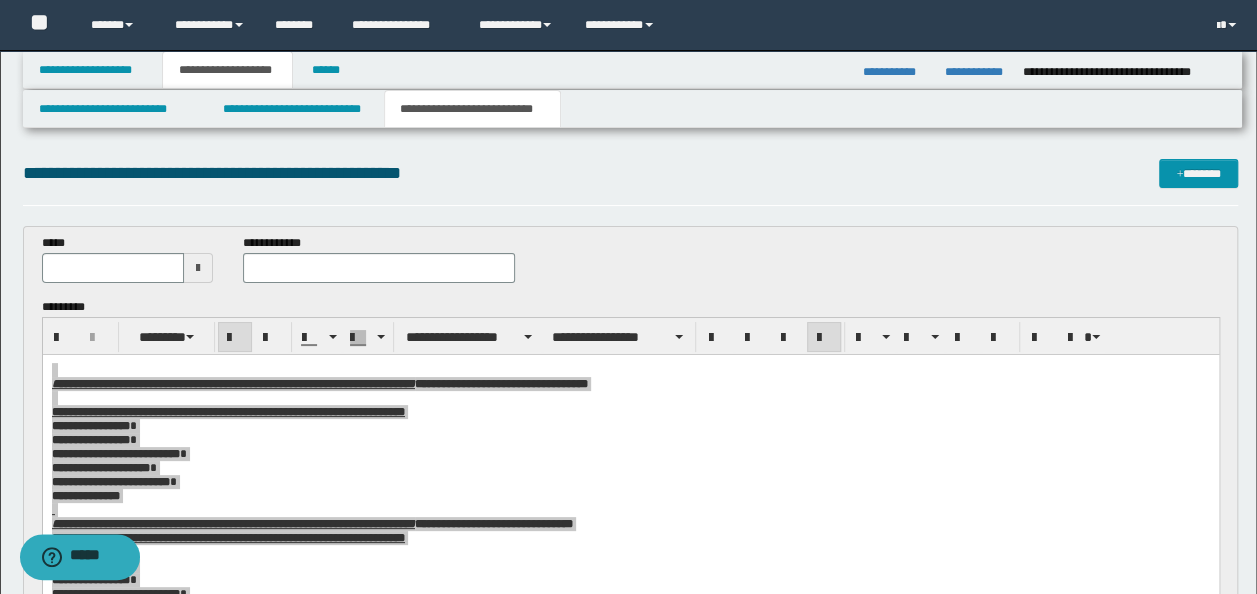 click on "**********" at bounding box center (631, 545) 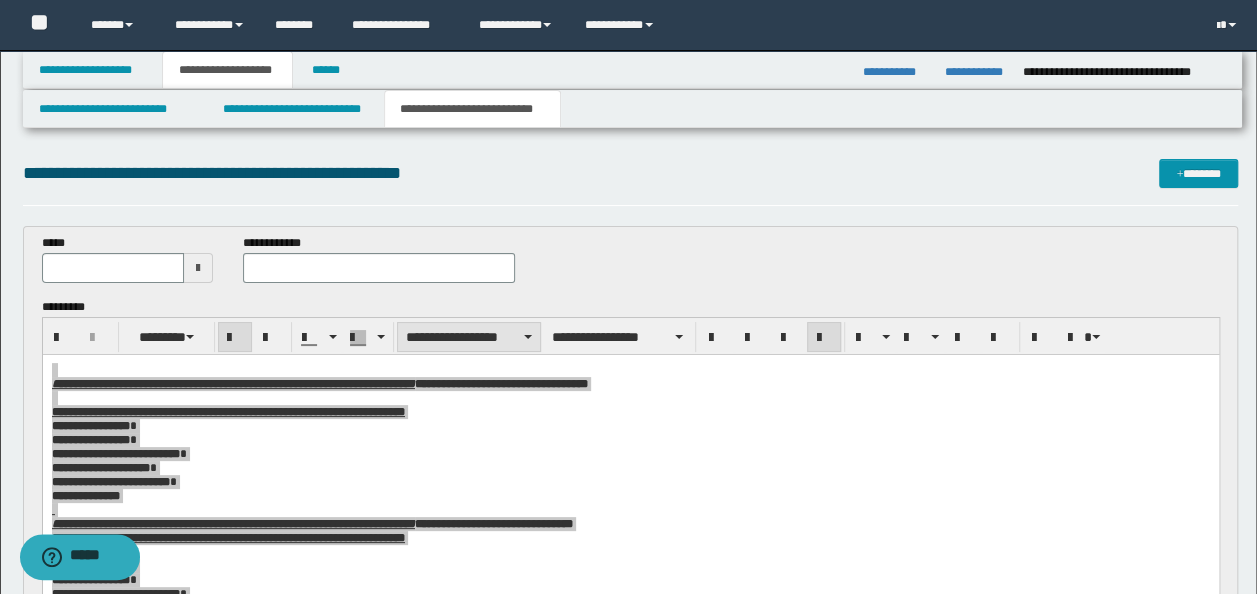 click on "**********" at bounding box center [469, 337] 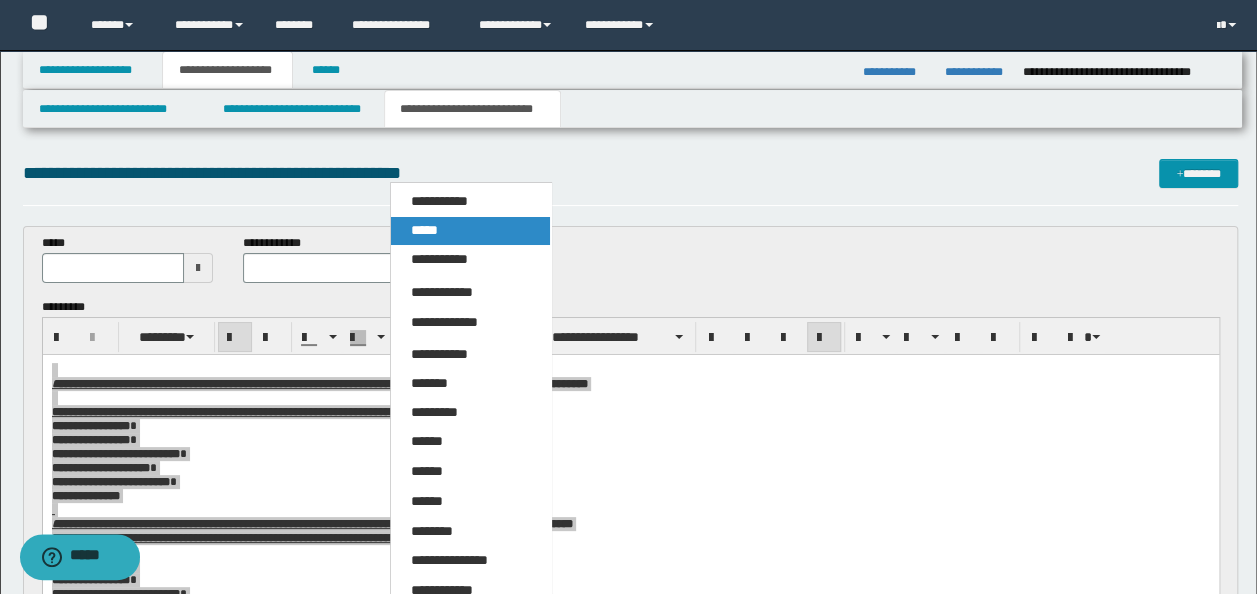 click on "*****" at bounding box center [470, 231] 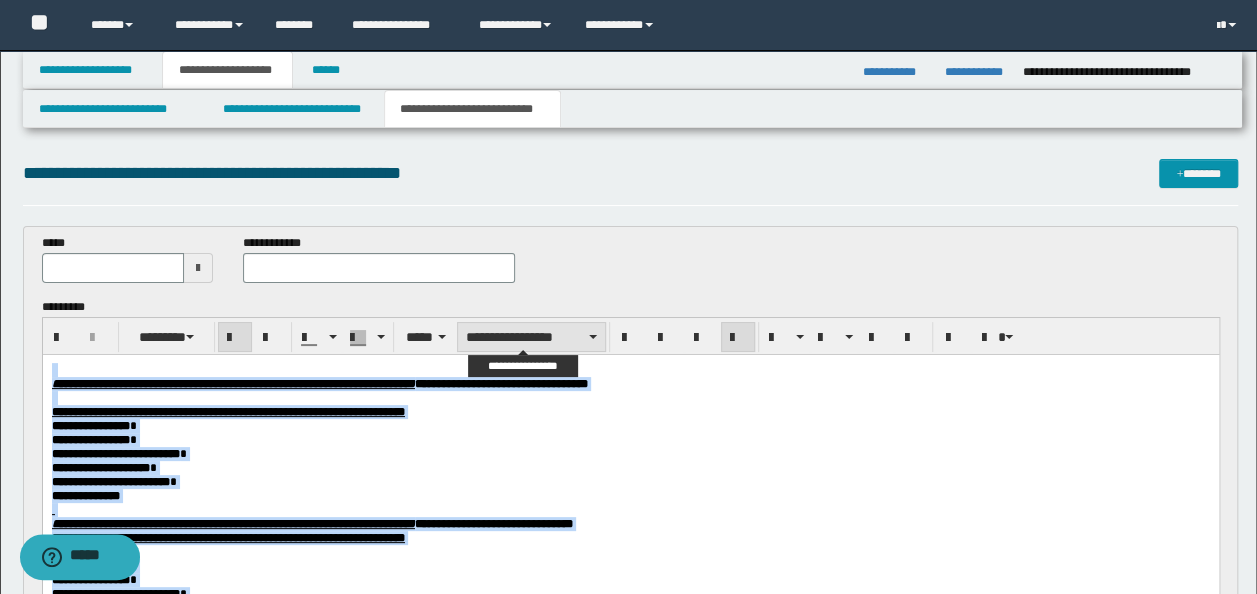 click on "**********" at bounding box center [531, 337] 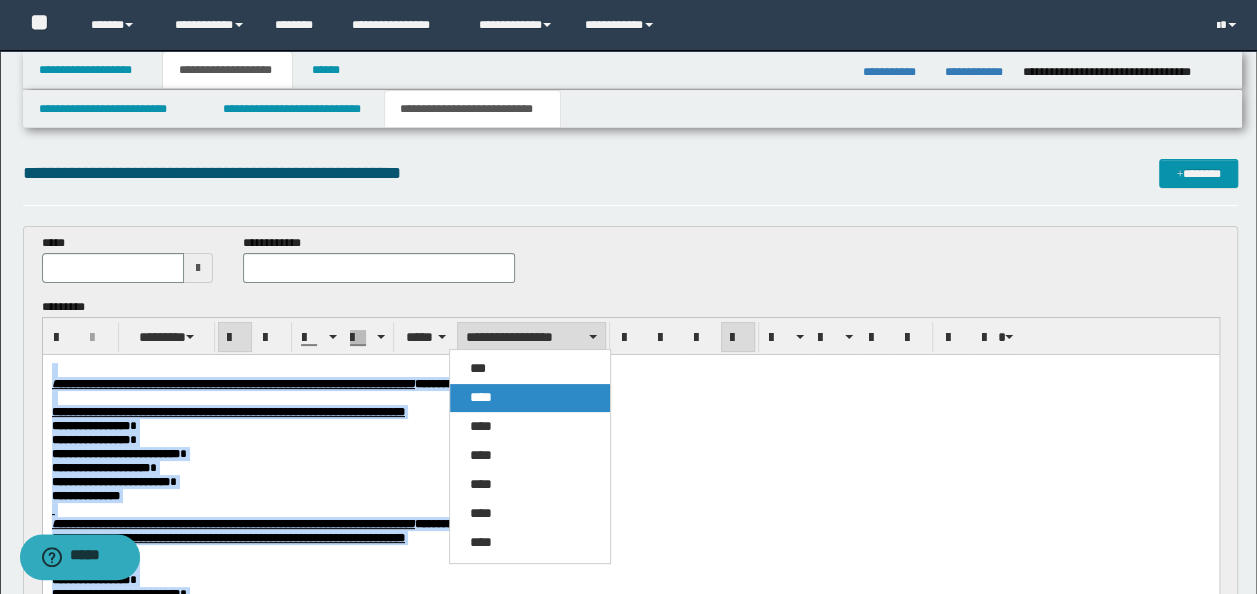 click on "****" at bounding box center [529, 398] 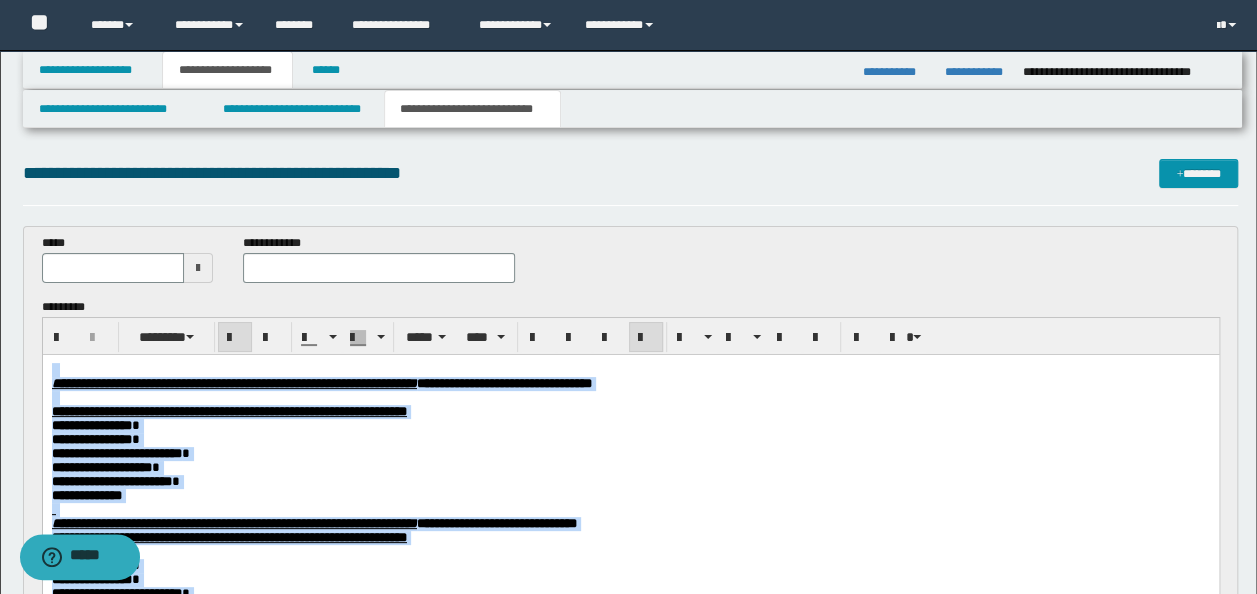 click at bounding box center (630, 397) 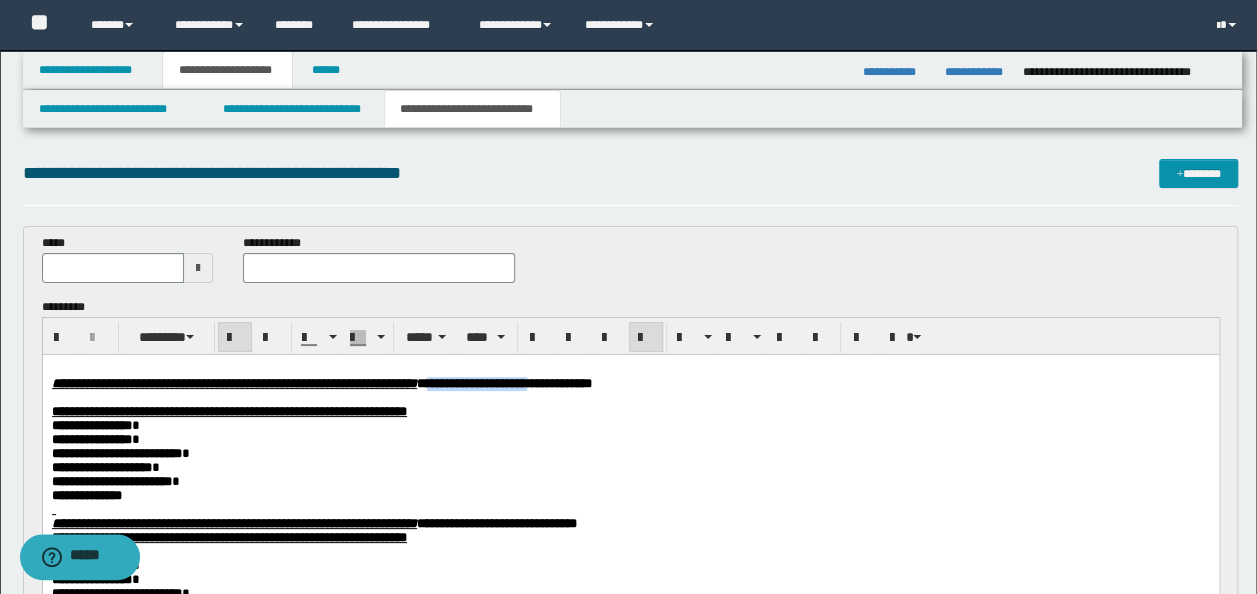 drag, startPoint x: 760, startPoint y: 381, endPoint x: 628, endPoint y: 381, distance: 132 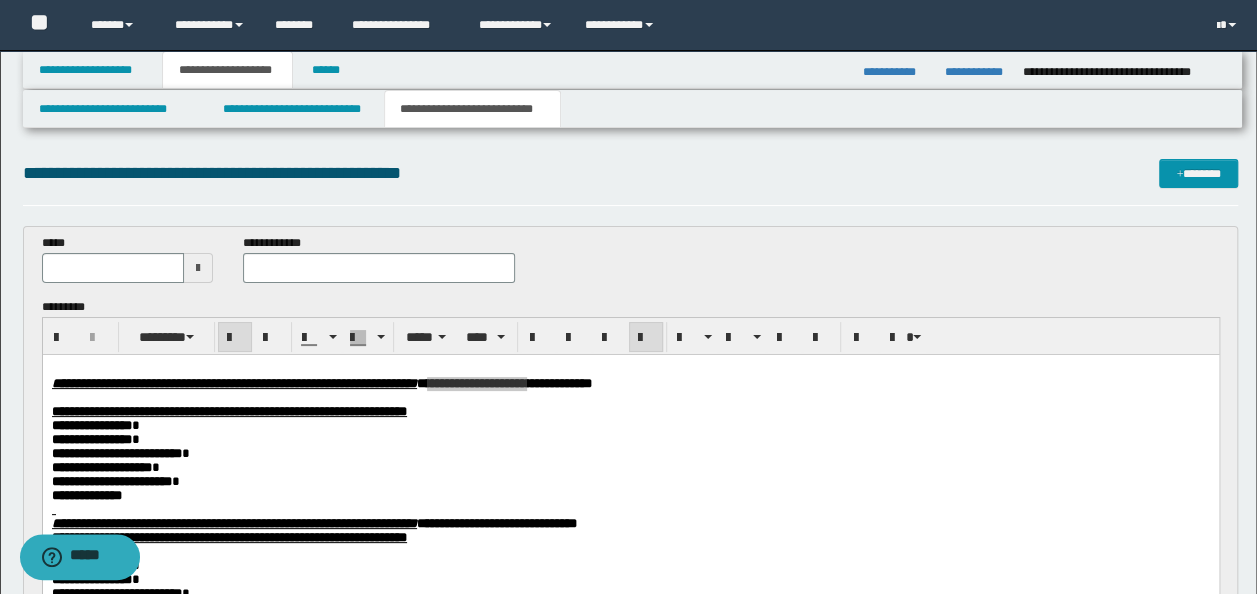 click at bounding box center [379, 268] 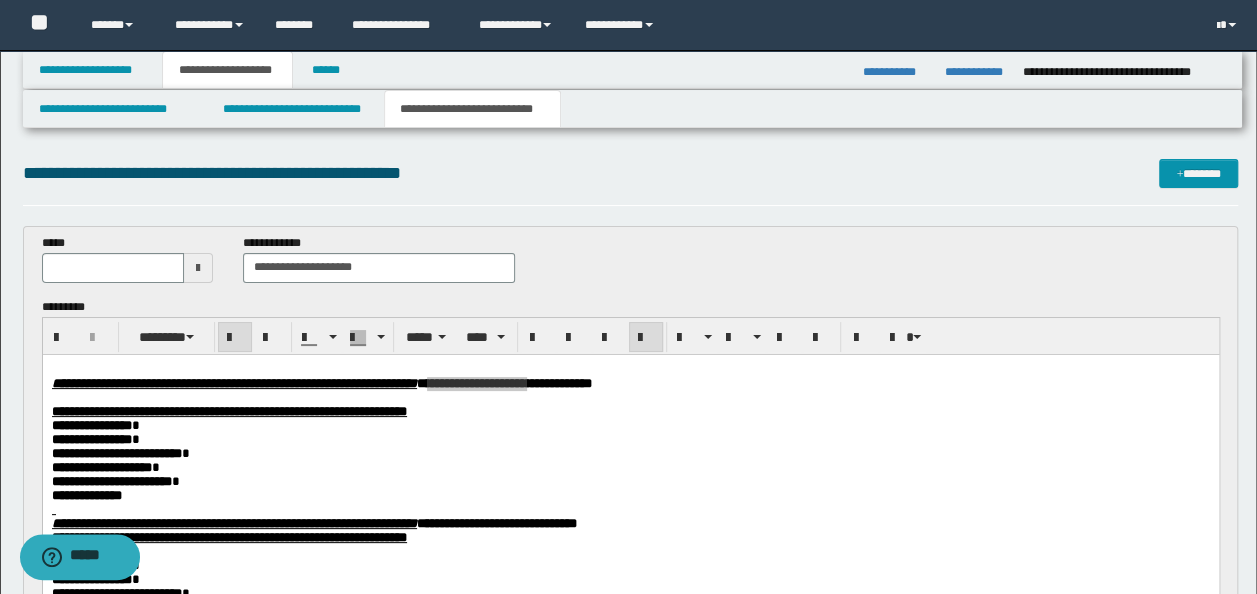 type on "**********" 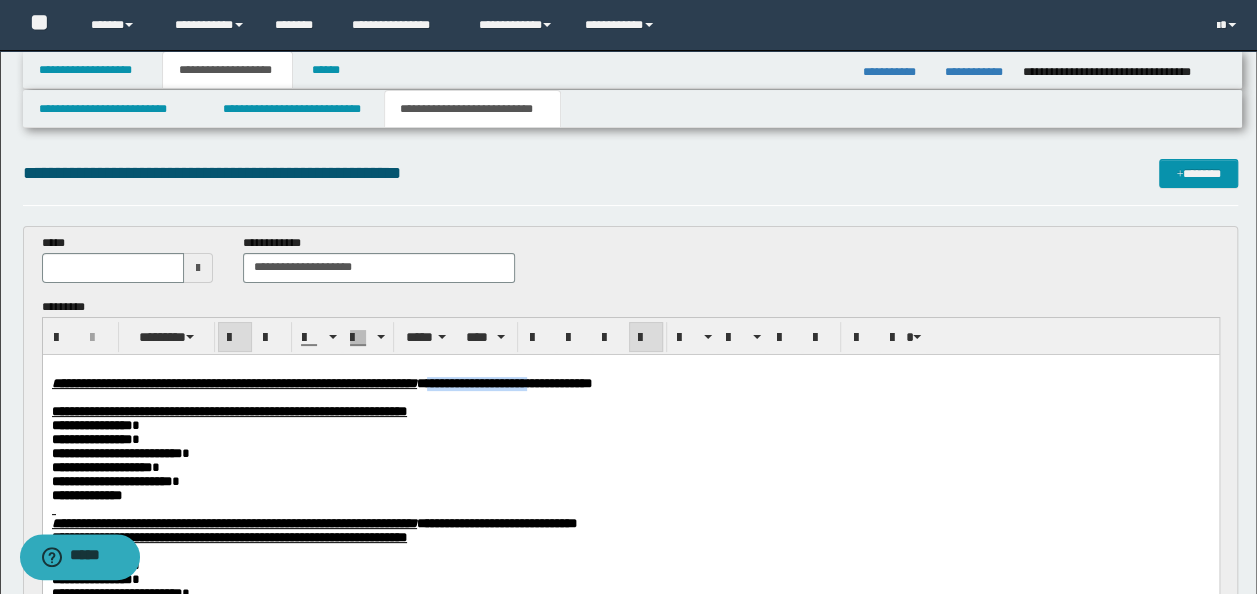 click on "**********" at bounding box center [503, 382] 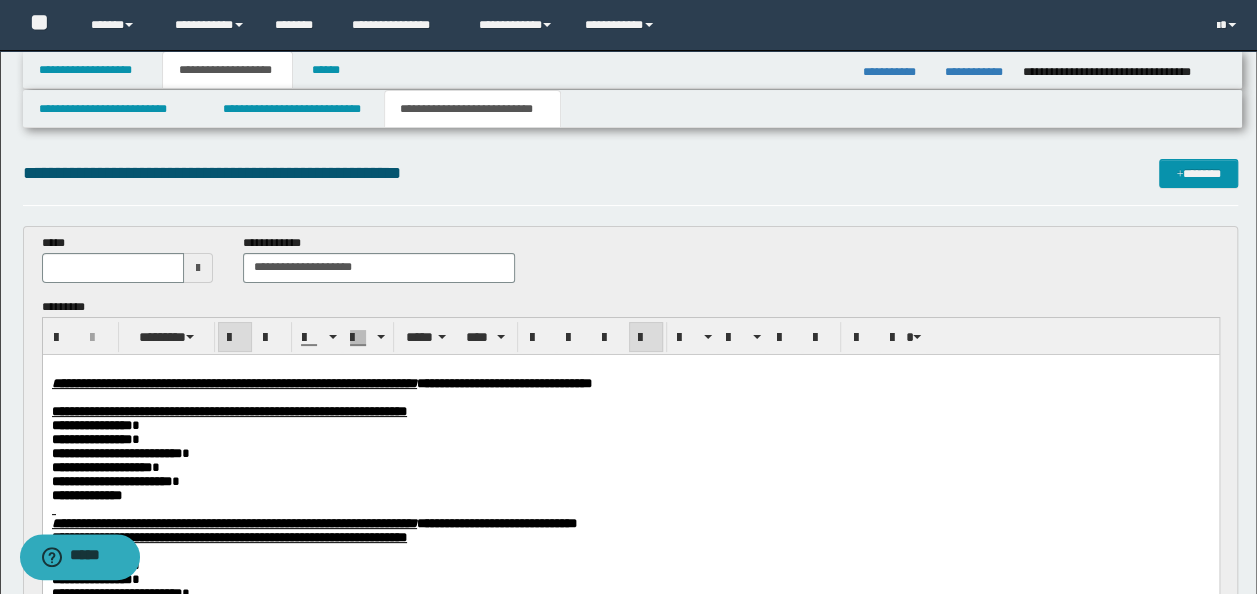click on "**********" at bounding box center (503, 382) 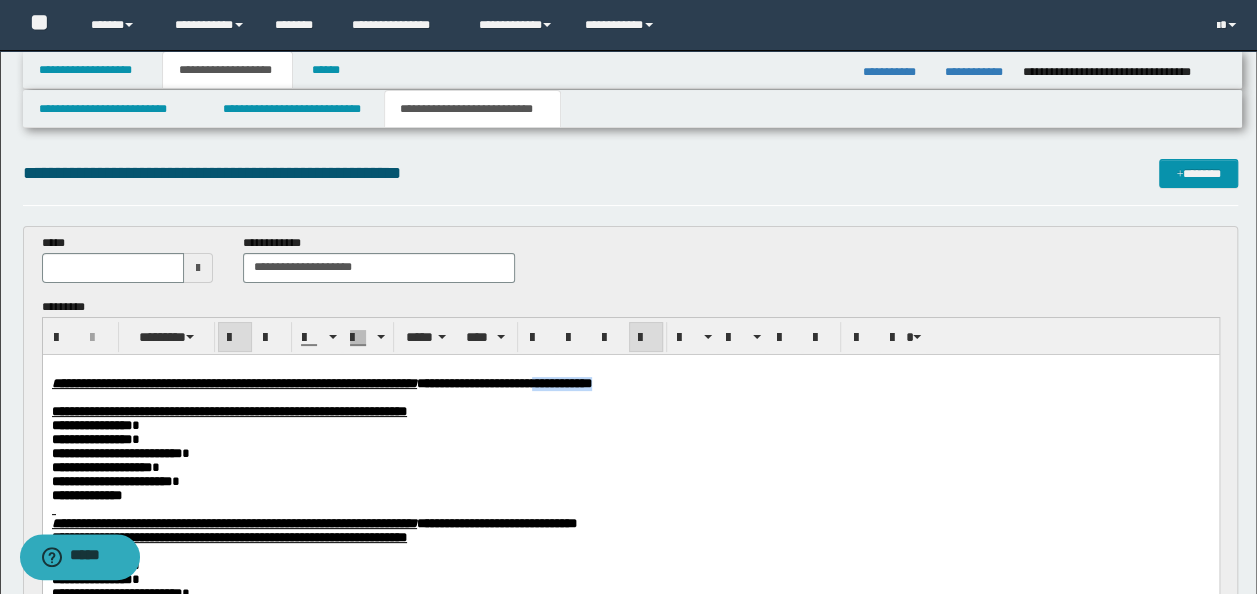 drag, startPoint x: 846, startPoint y: 385, endPoint x: 763, endPoint y: 384, distance: 83.00603 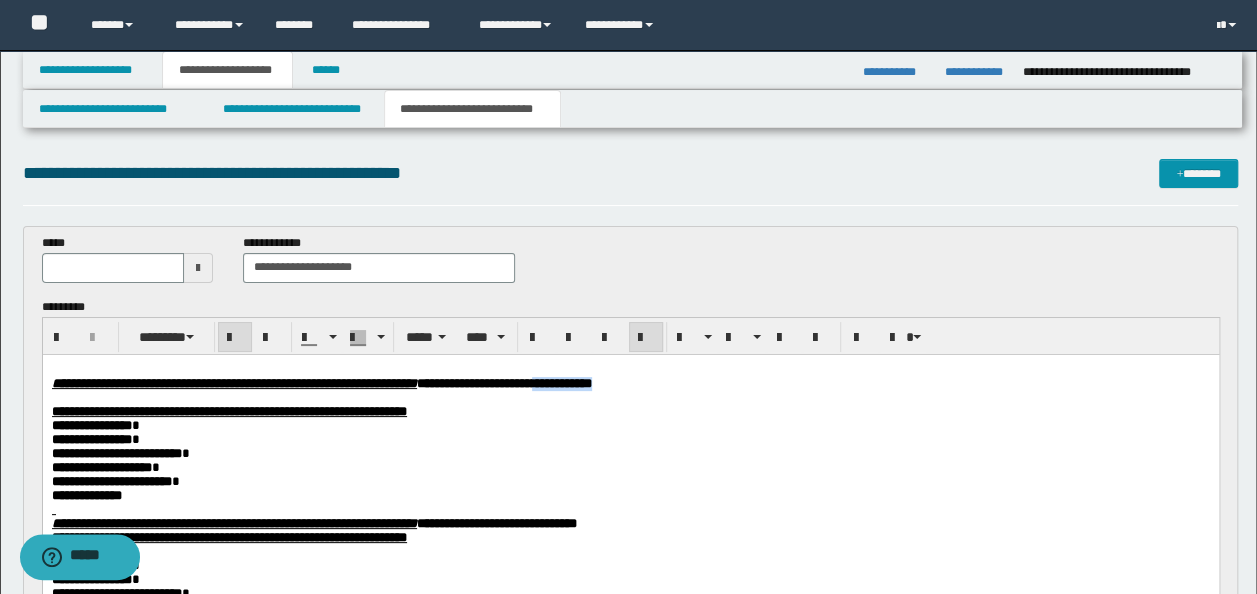 click on "**********" at bounding box center (630, 383) 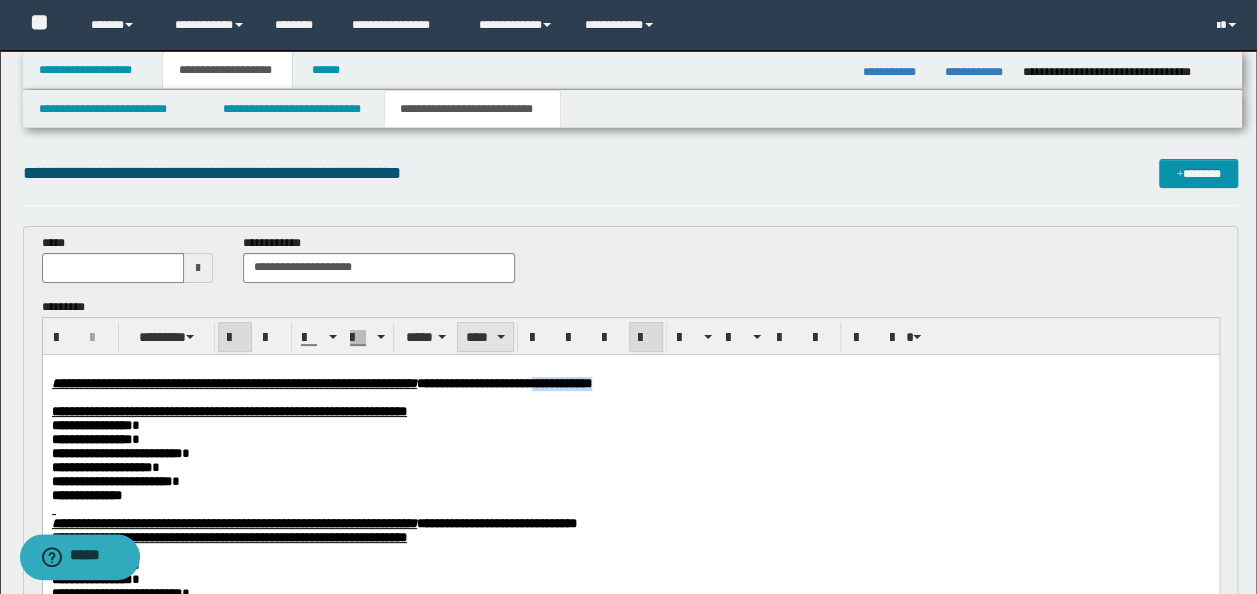 copy on "**********" 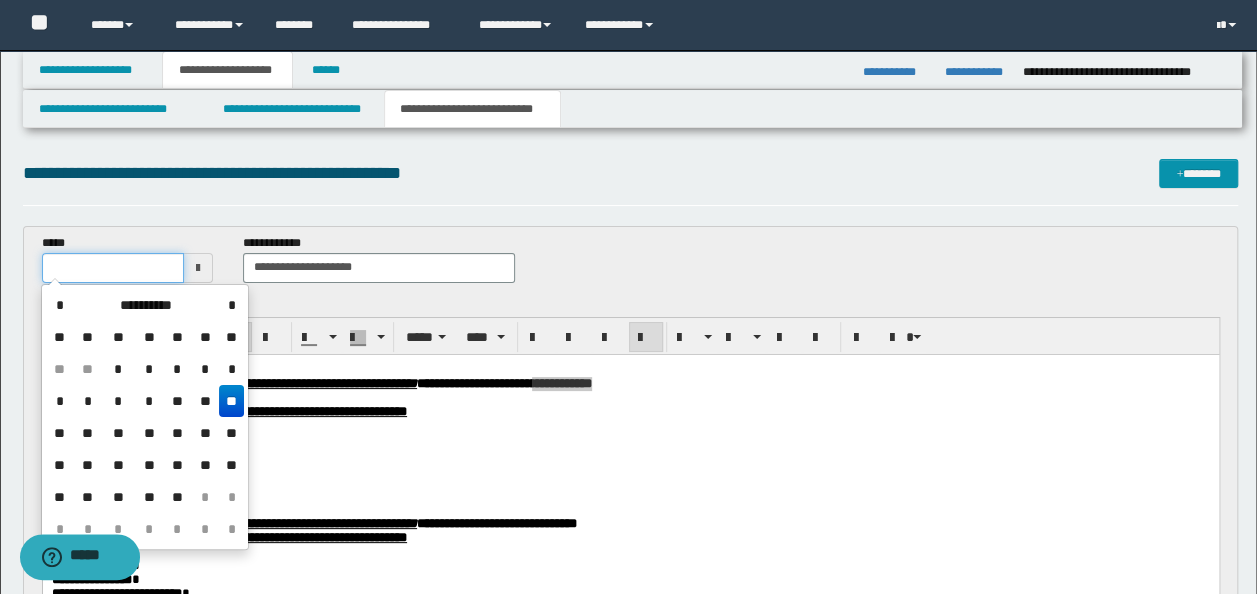 click at bounding box center (113, 268) 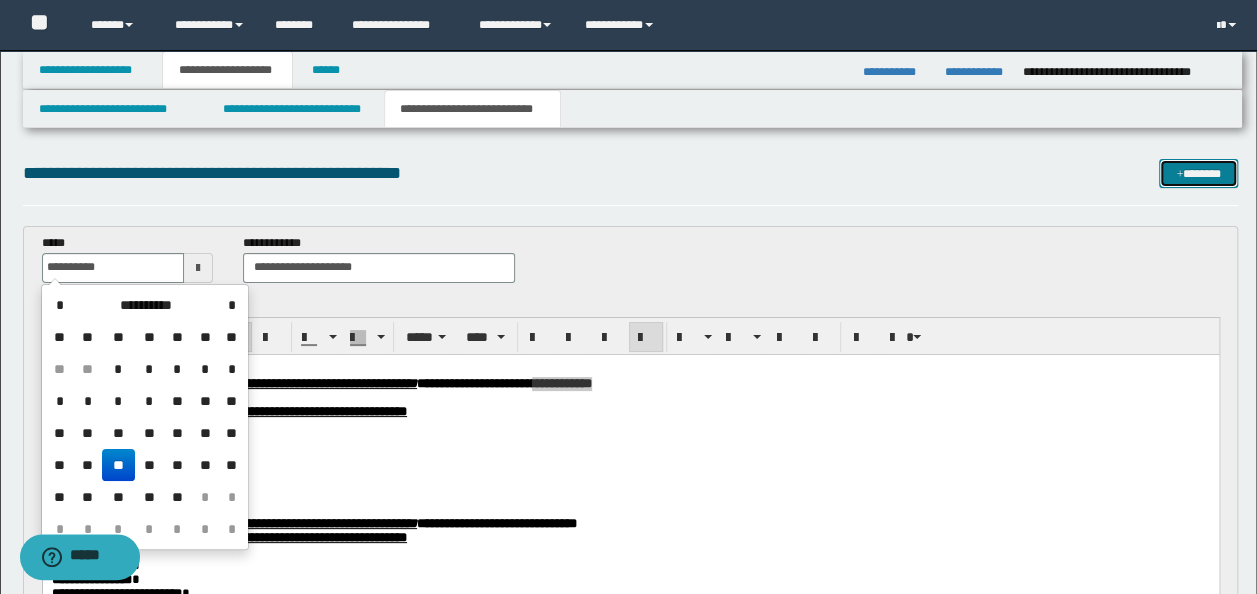type on "**********" 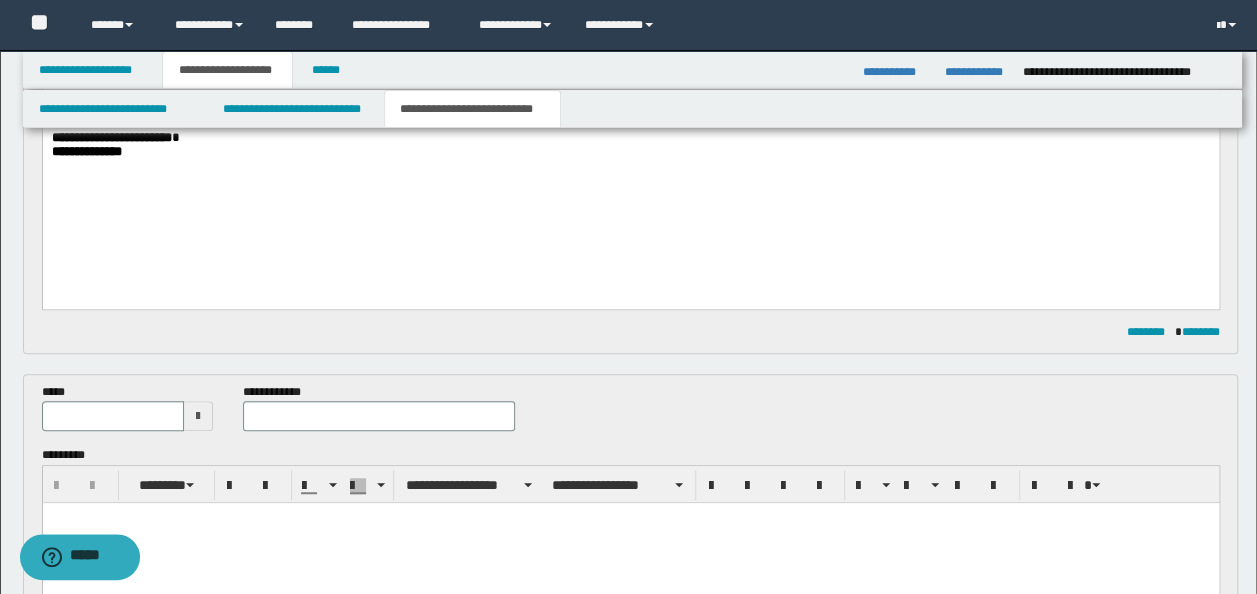 scroll, scrollTop: 384, scrollLeft: 0, axis: vertical 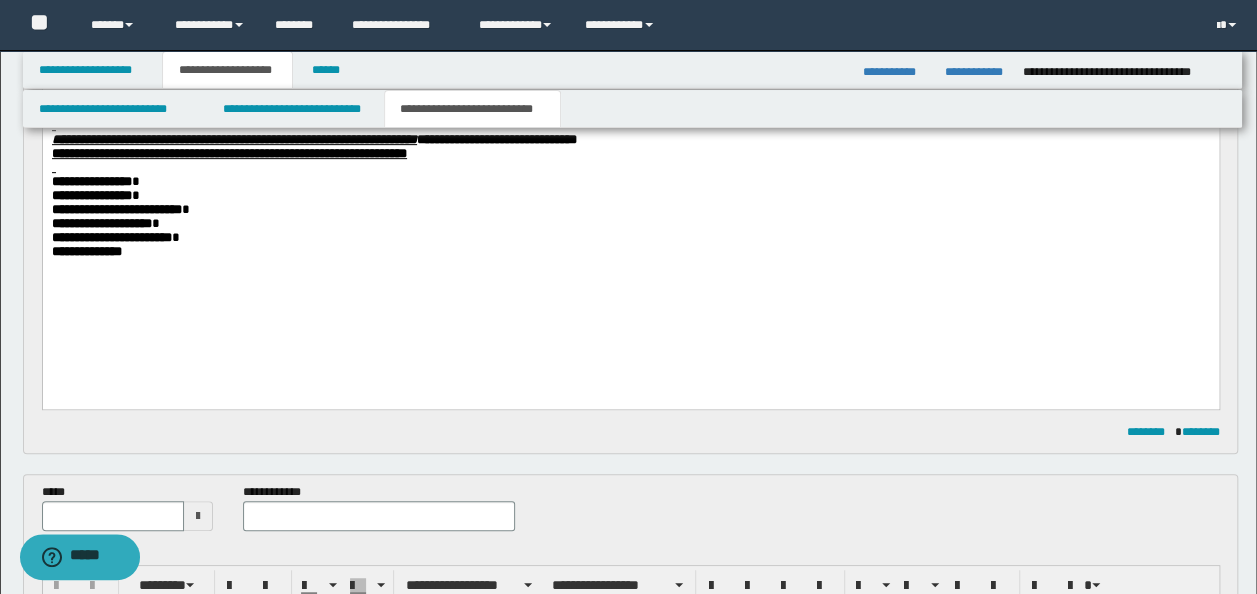 click on "**********" at bounding box center (630, 151) 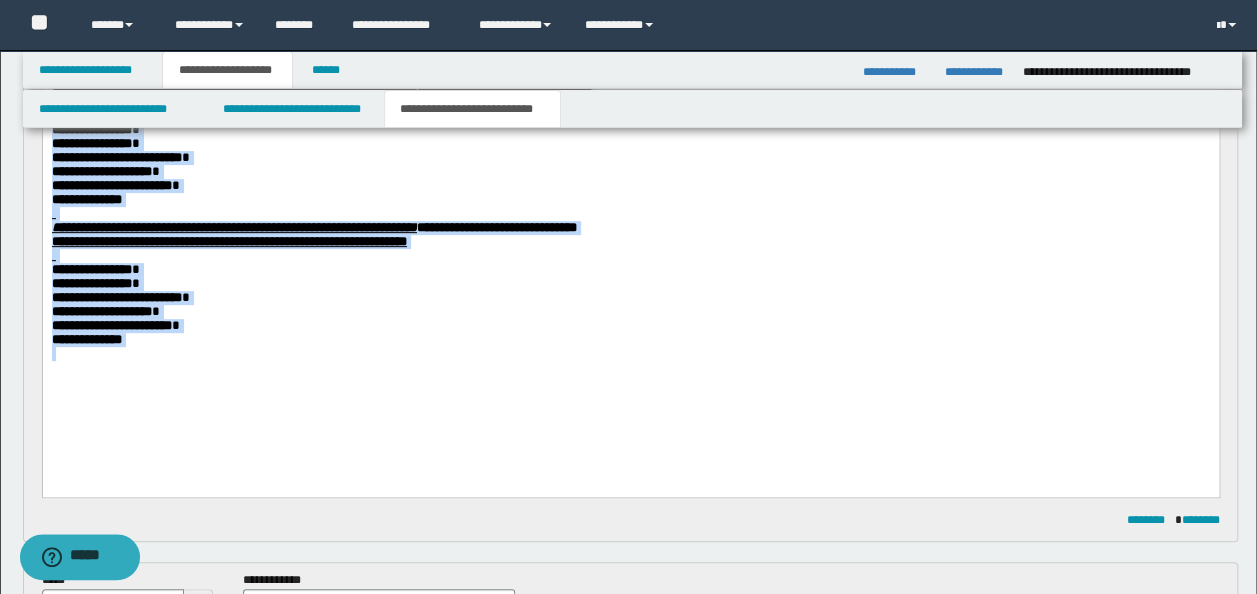 scroll, scrollTop: 184, scrollLeft: 0, axis: vertical 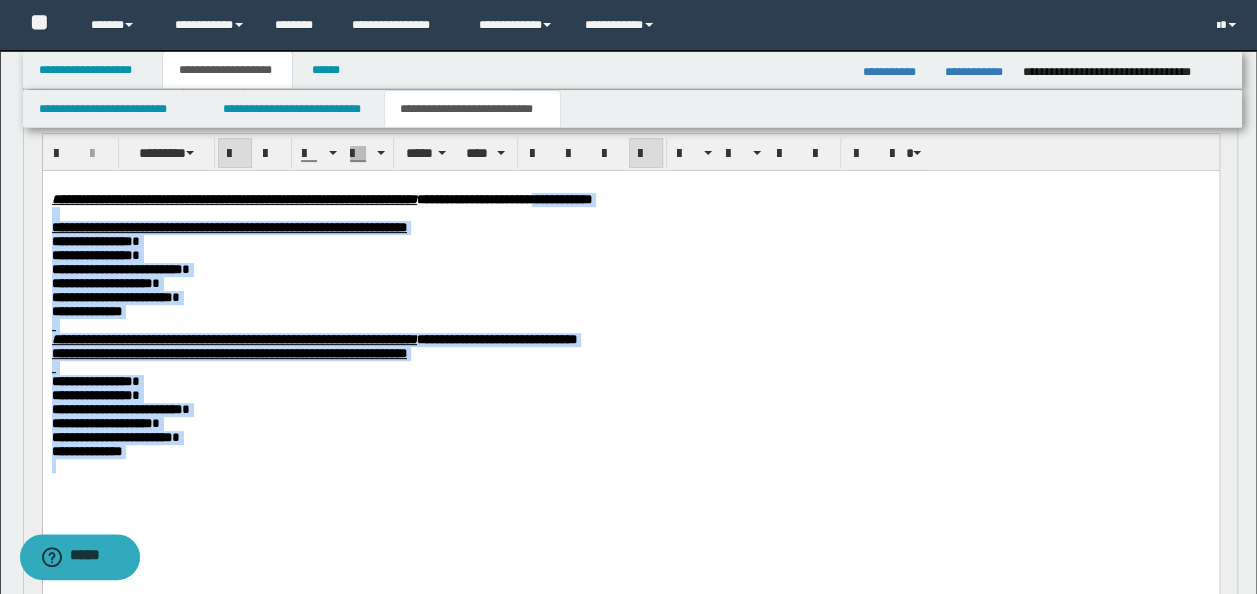 click on "**********" at bounding box center [233, 338] 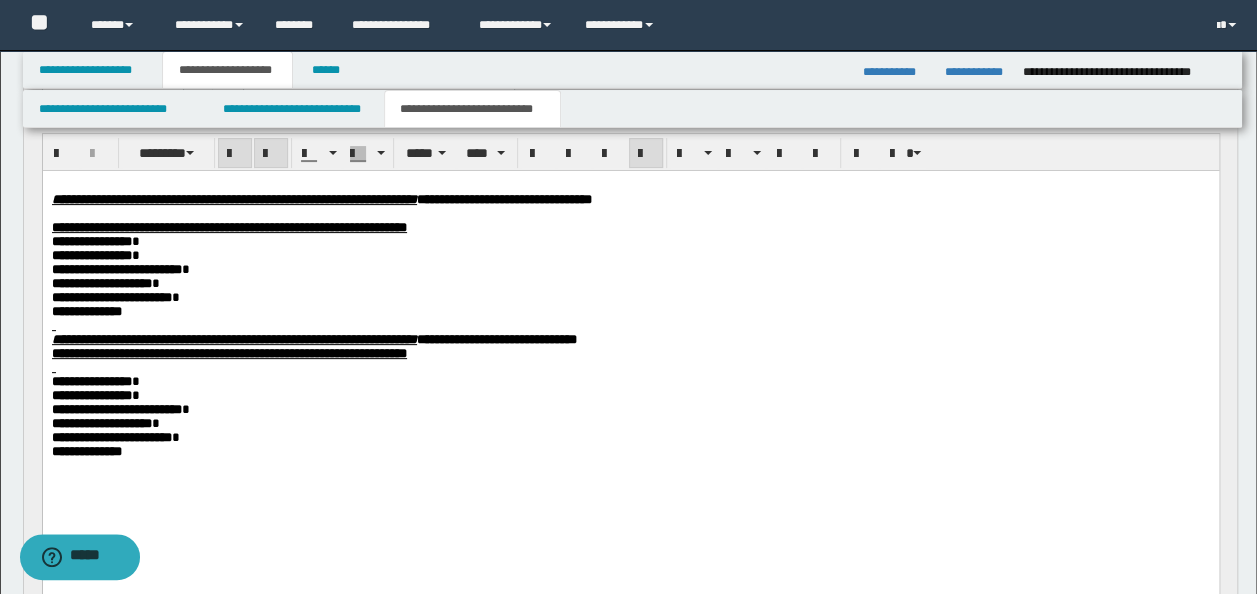 drag, startPoint x: 49, startPoint y: 351, endPoint x: 64, endPoint y: 360, distance: 17.492855 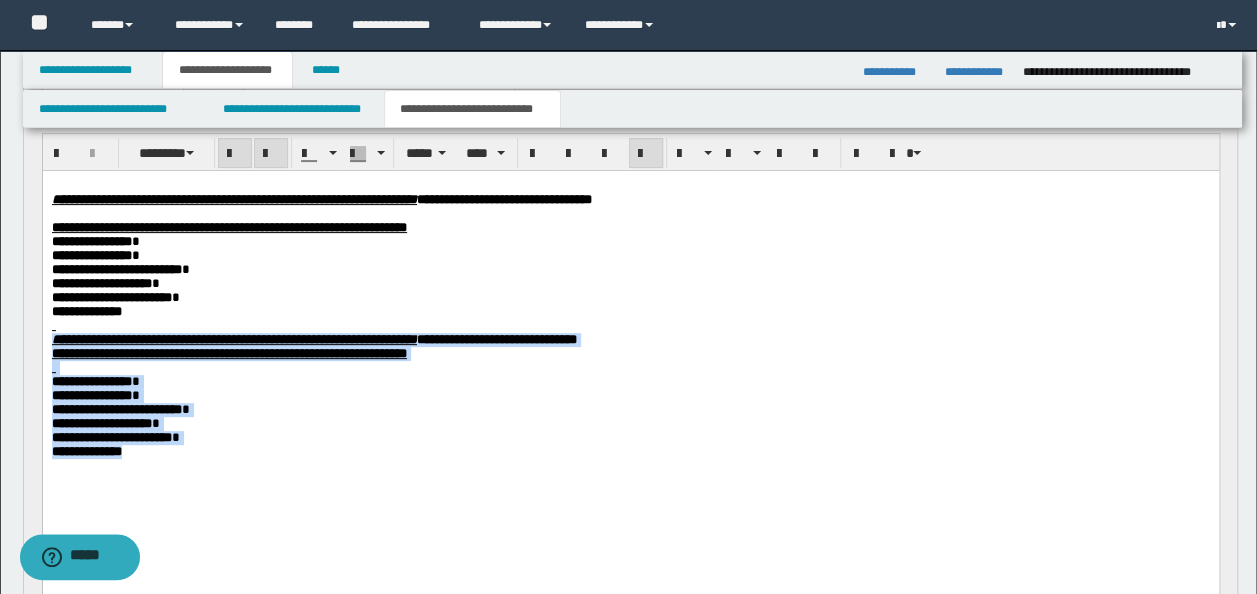 drag, startPoint x: 157, startPoint y: 476, endPoint x: 47, endPoint y: 349, distance: 168.01488 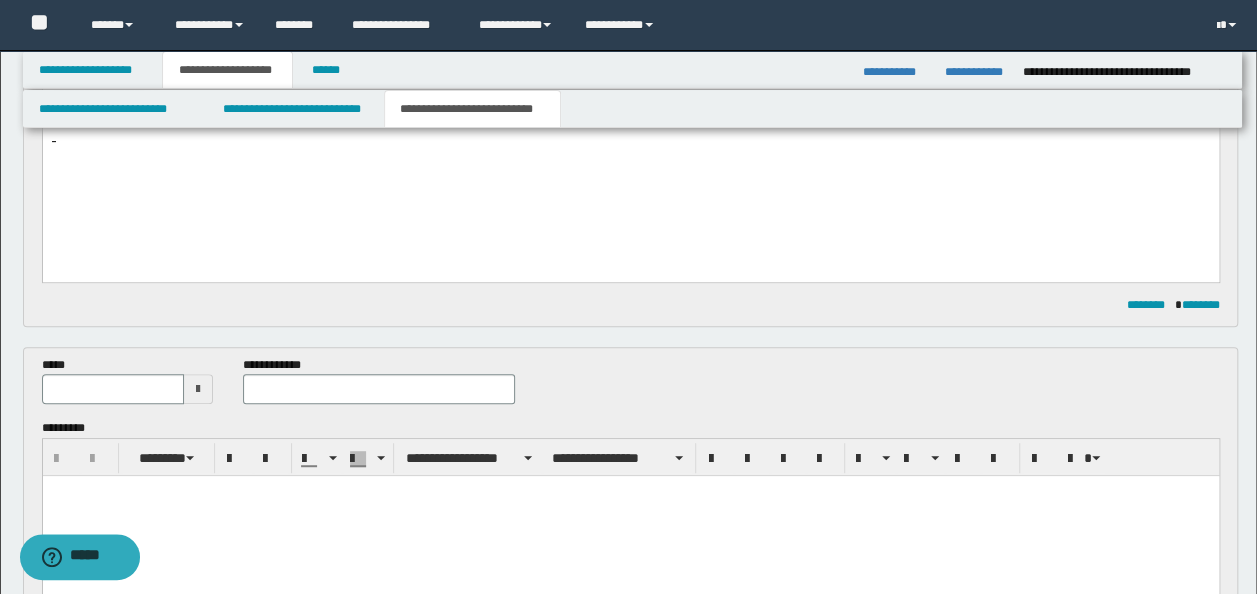 scroll, scrollTop: 584, scrollLeft: 0, axis: vertical 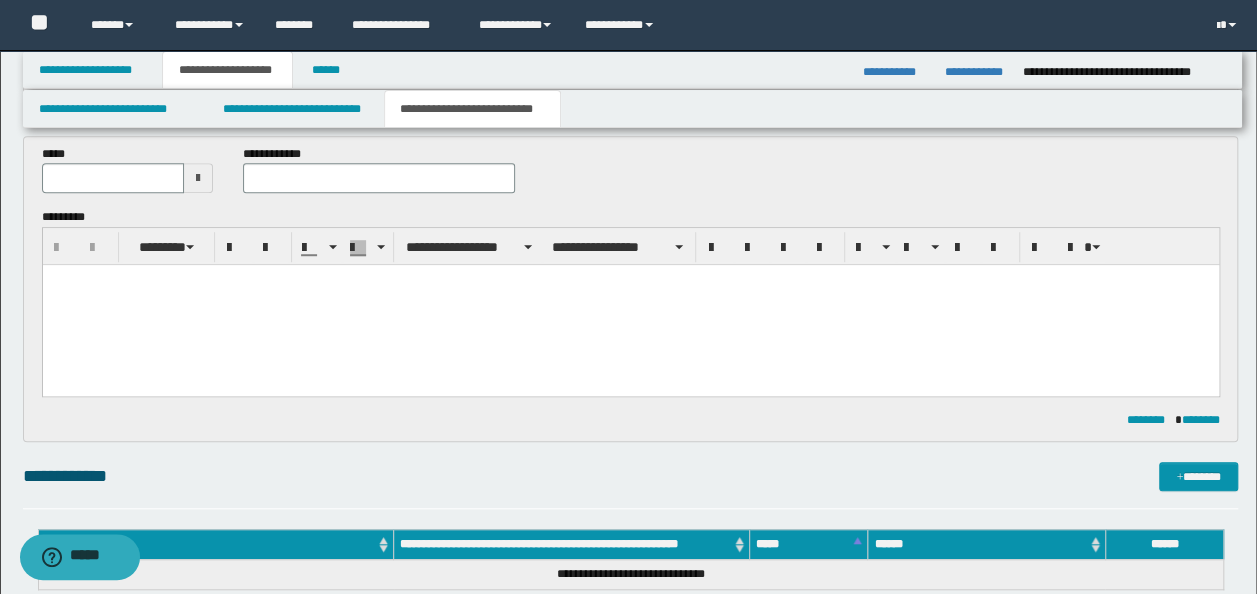 click at bounding box center [630, 305] 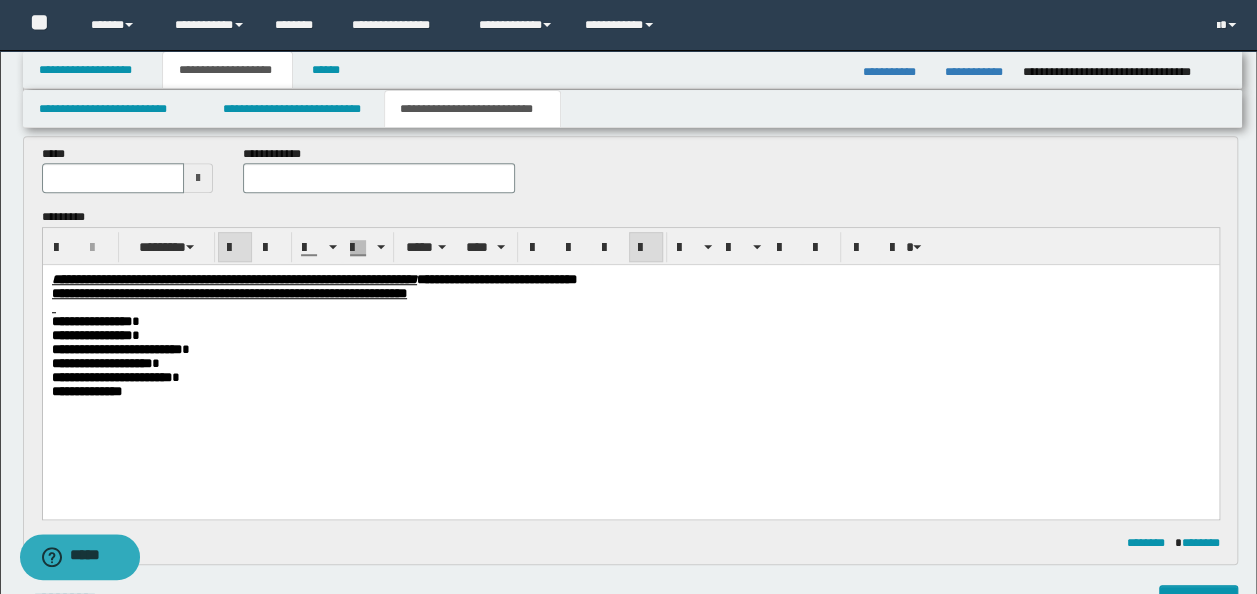 click at bounding box center [630, 308] 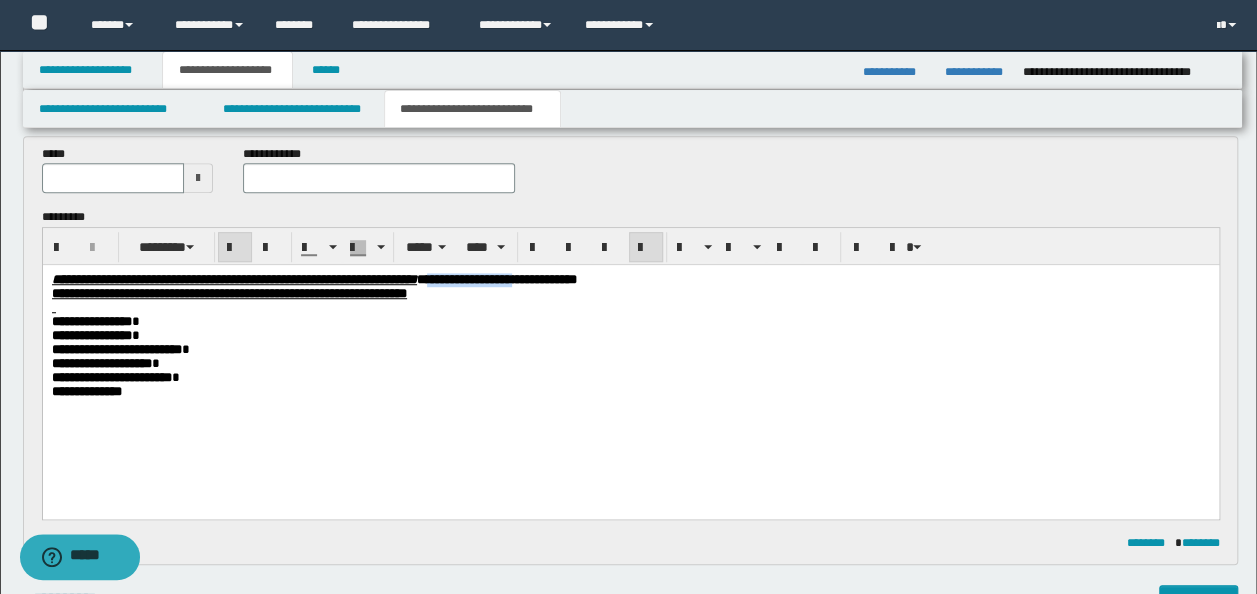 drag, startPoint x: 737, startPoint y: 279, endPoint x: 629, endPoint y: 275, distance: 108.07405 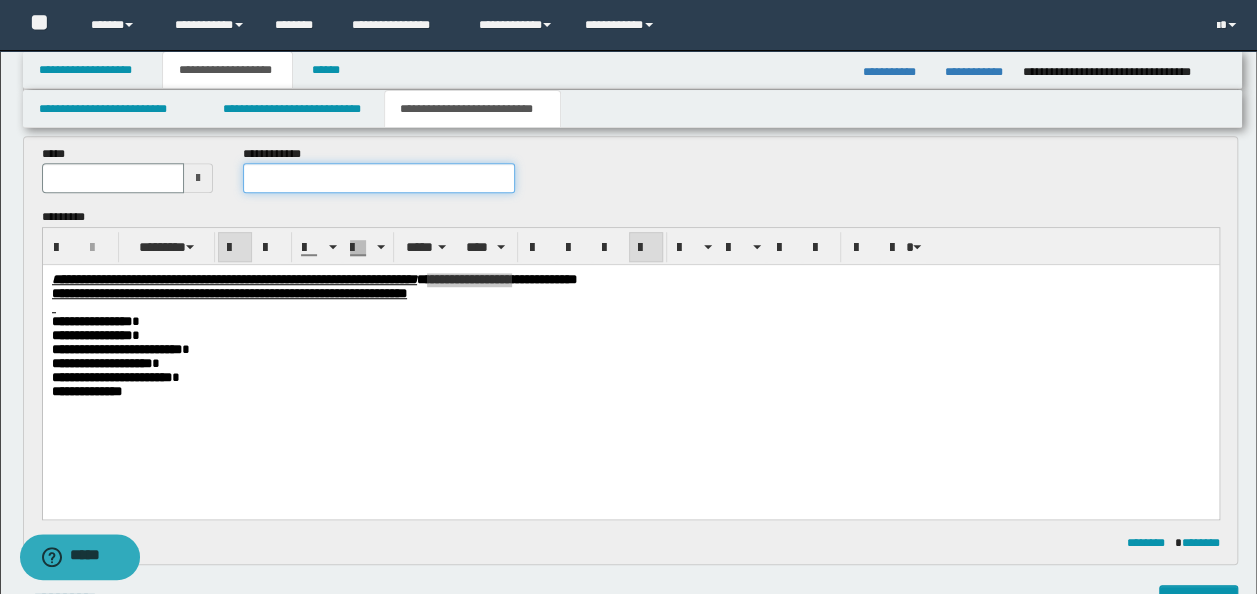 click at bounding box center [379, 178] 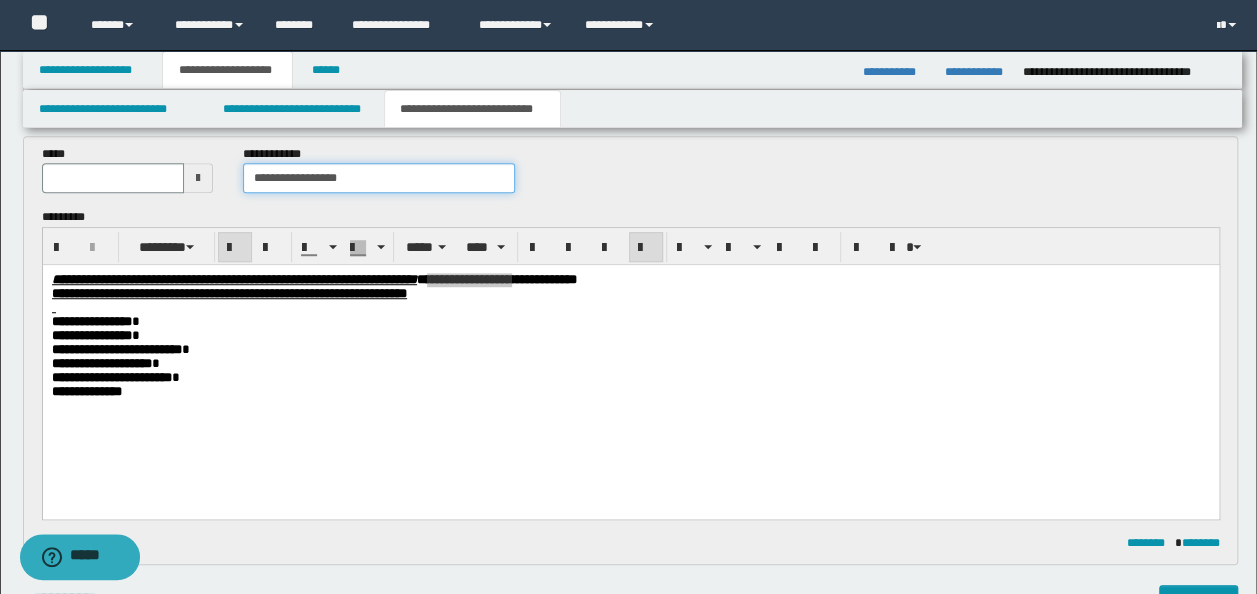 type on "**********" 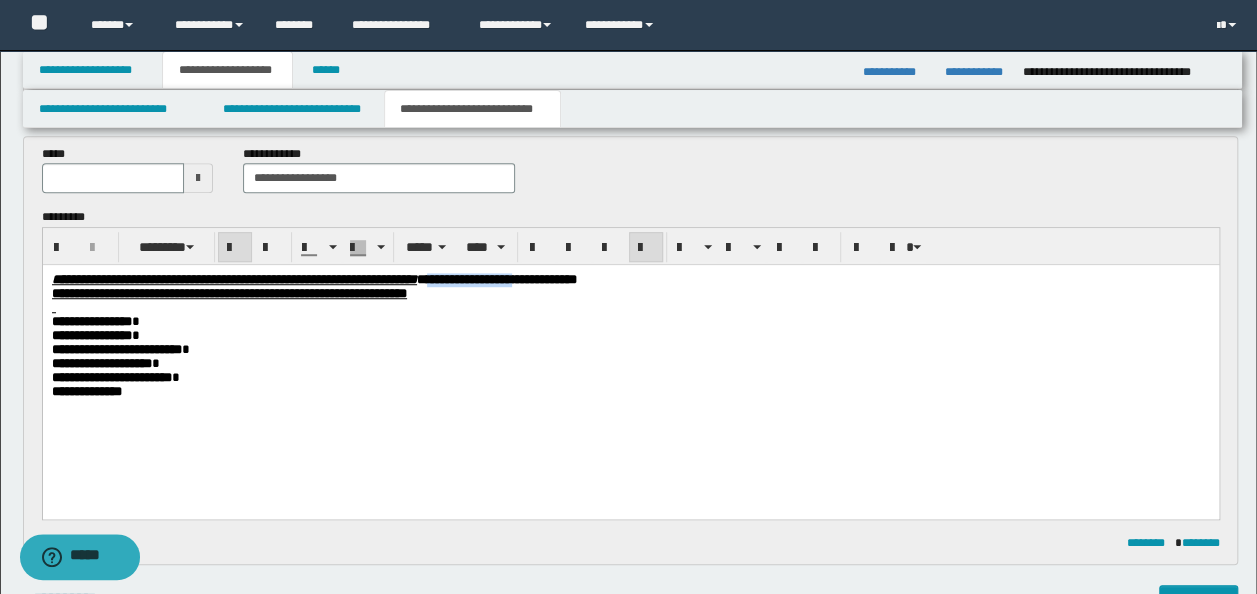 click at bounding box center [630, 308] 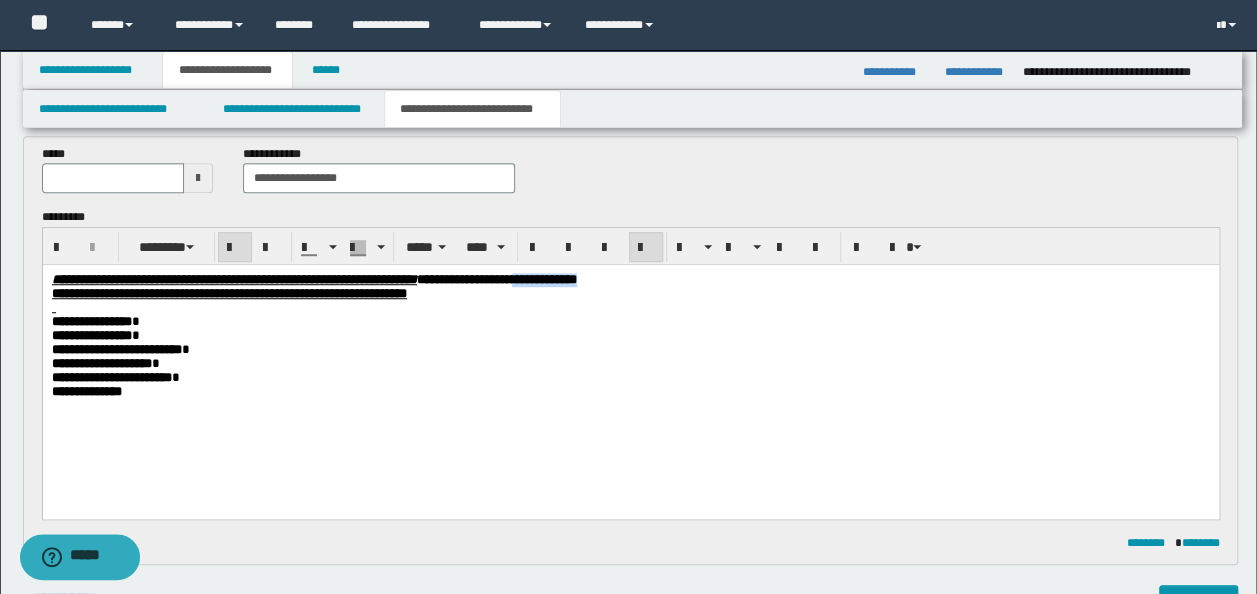 drag, startPoint x: 827, startPoint y: 279, endPoint x: 739, endPoint y: 280, distance: 88.005684 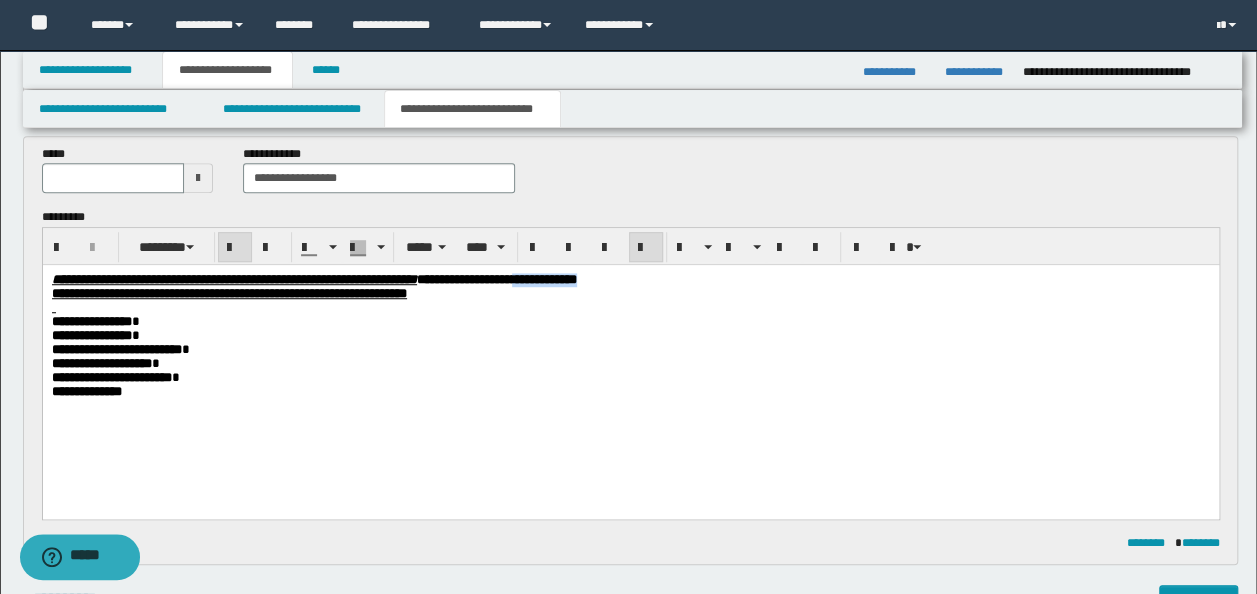 click on "**********" at bounding box center (630, 280) 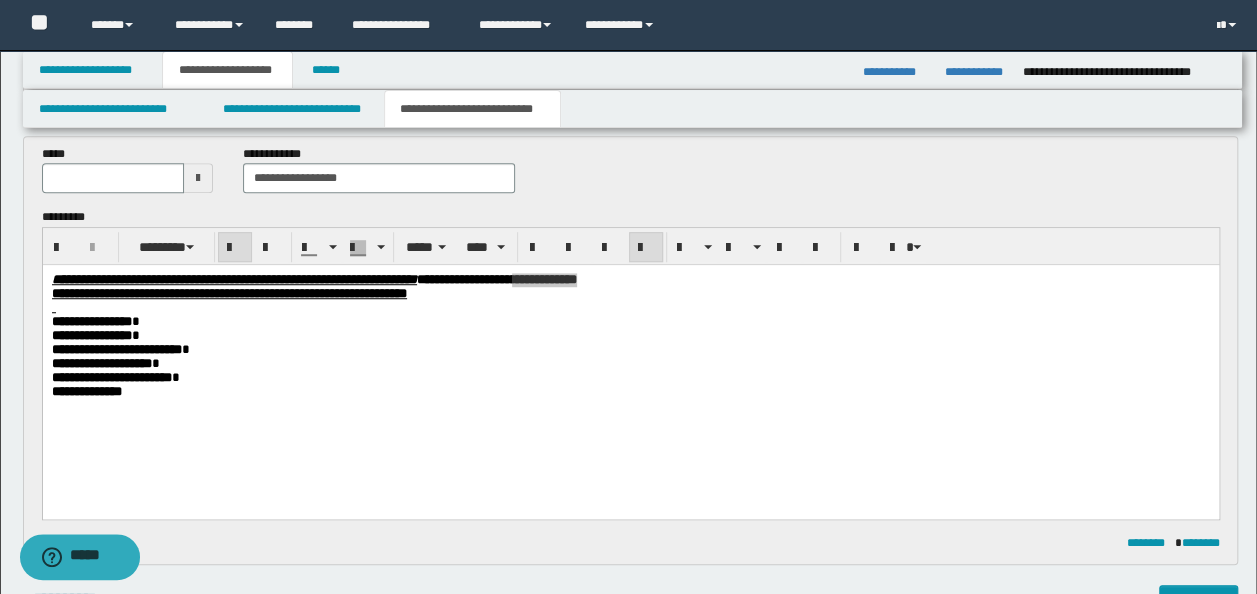 click at bounding box center (113, 178) 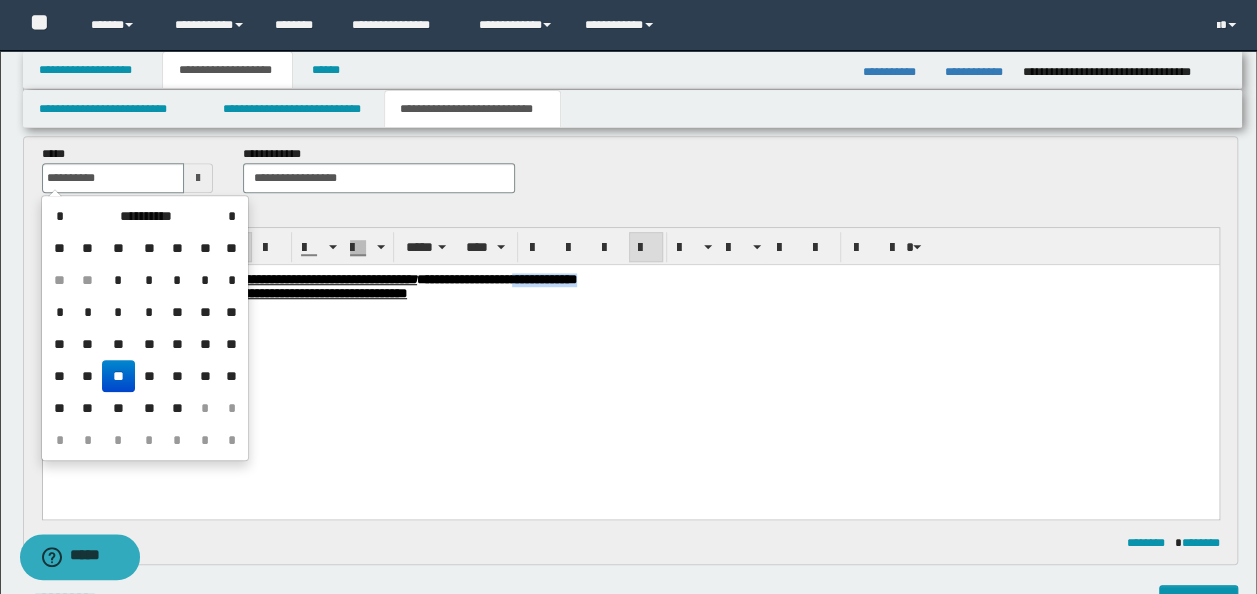 click on "**********" at bounding box center (630, 322) 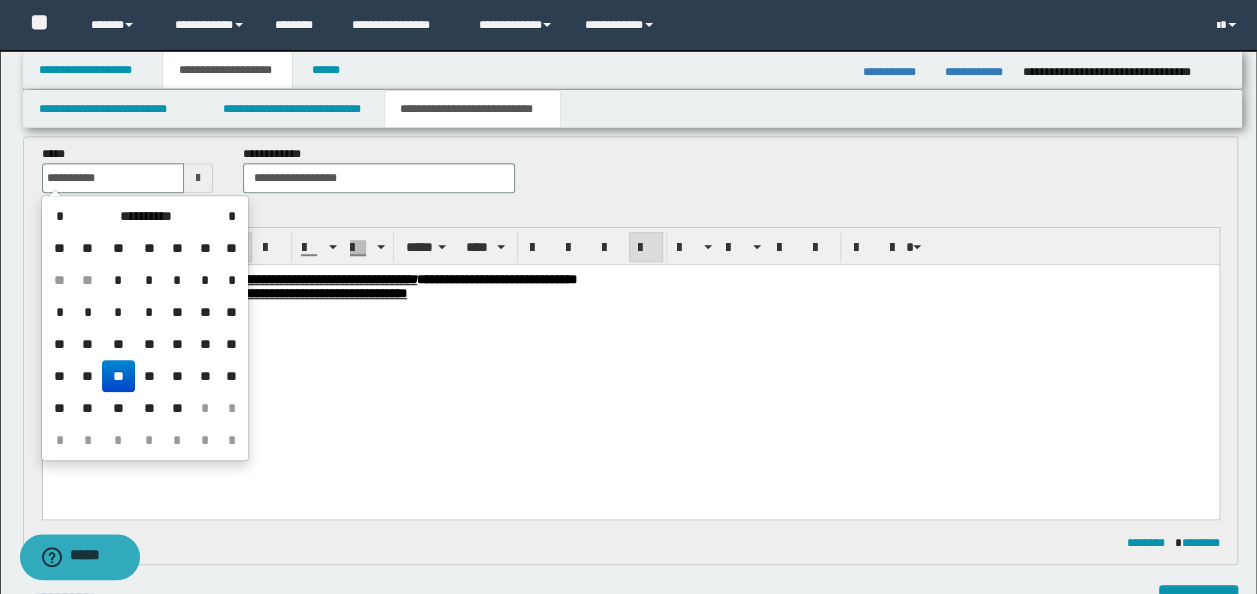 click on "**********" at bounding box center [630, 294] 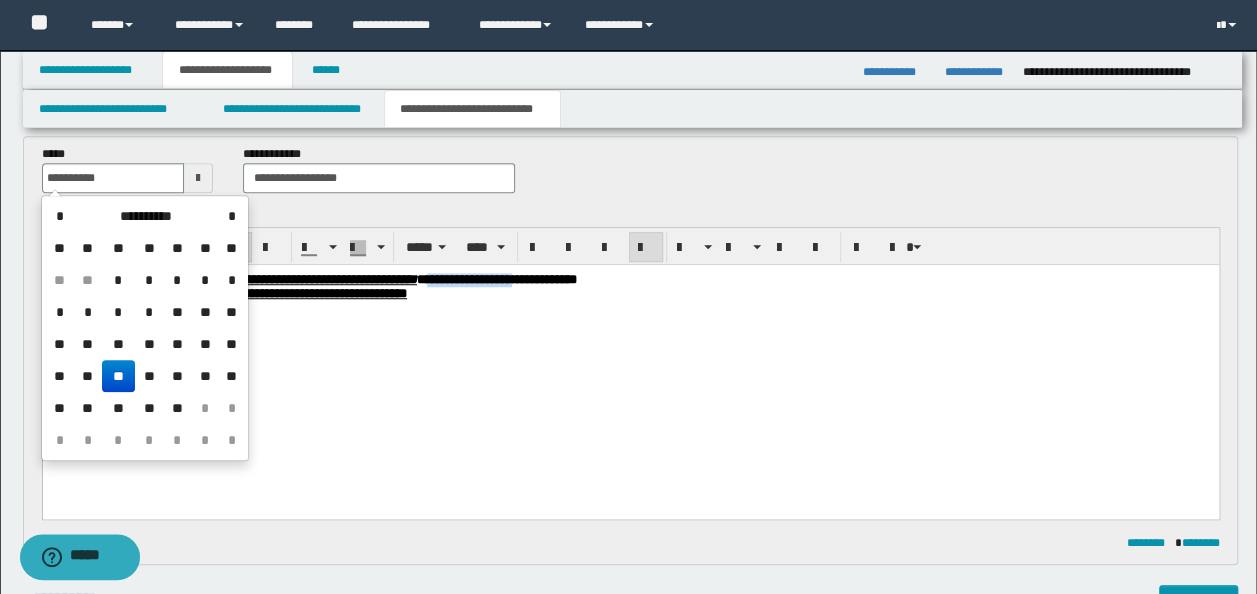 drag, startPoint x: 695, startPoint y: 279, endPoint x: 629, endPoint y: 277, distance: 66.0303 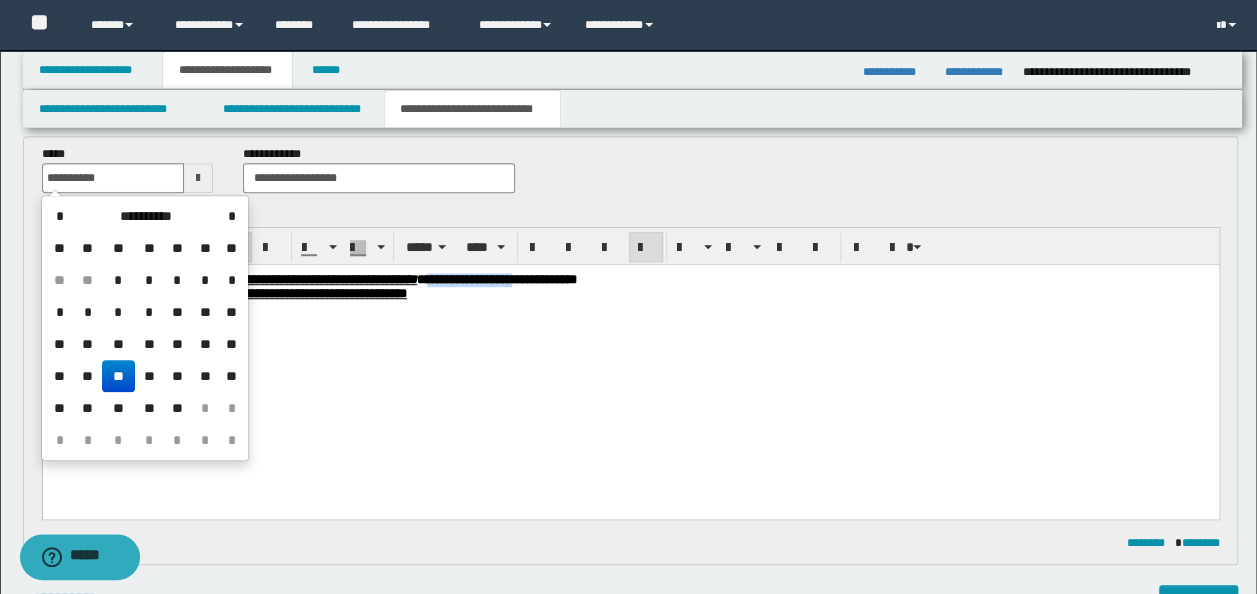 click on "**********" at bounding box center (496, 279) 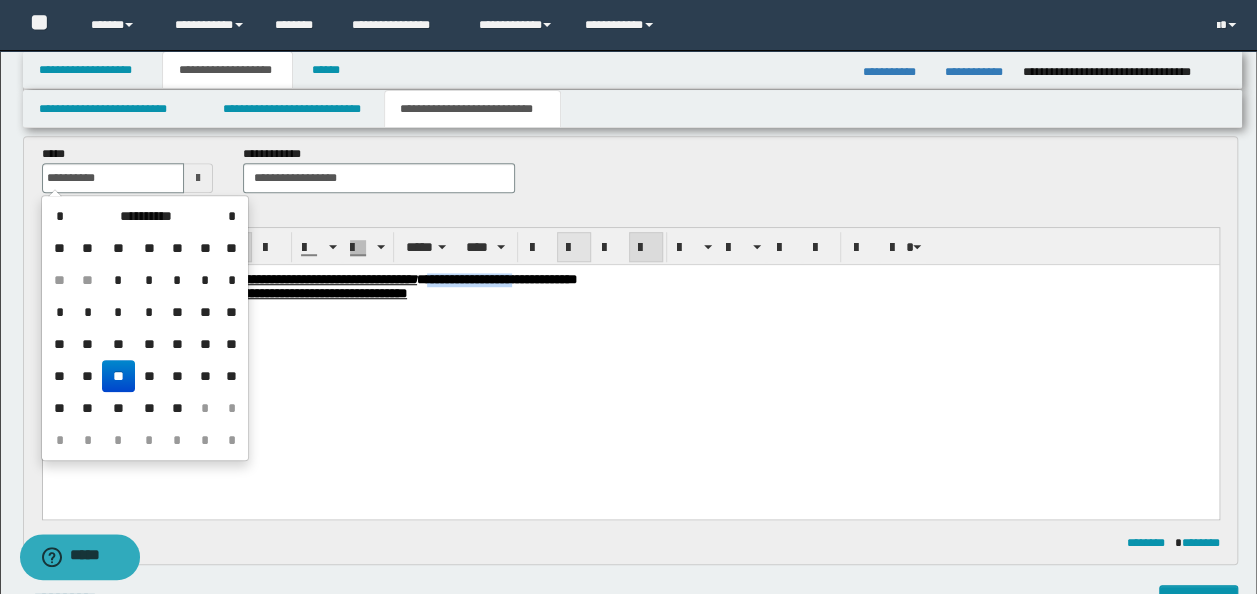 copy on "**********" 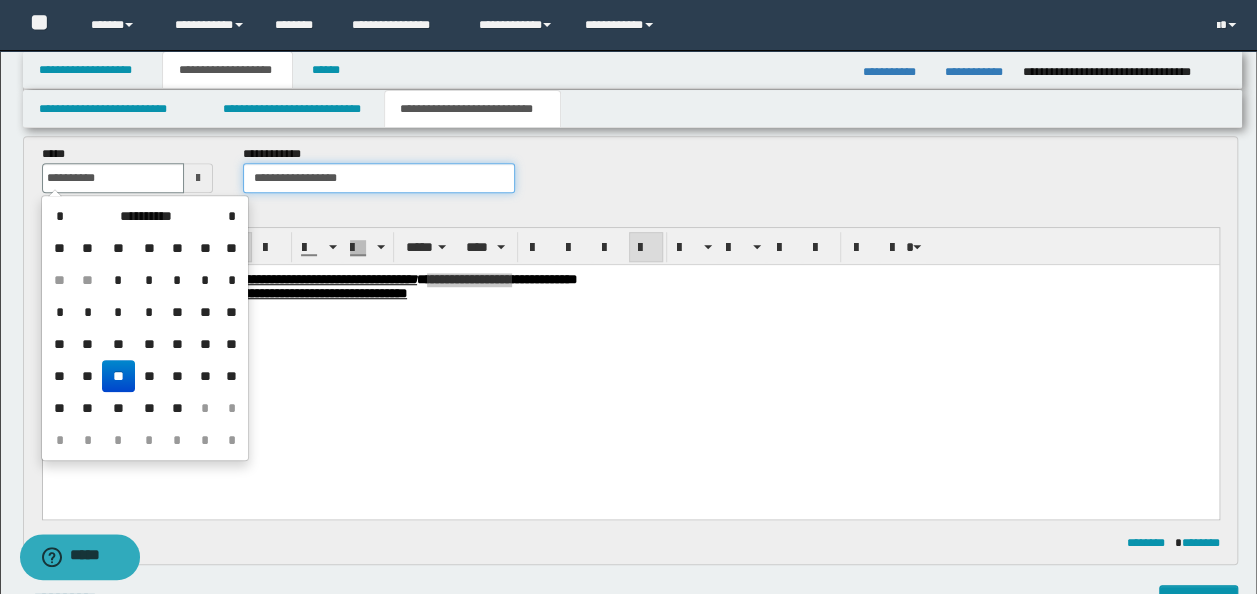 type on "**********" 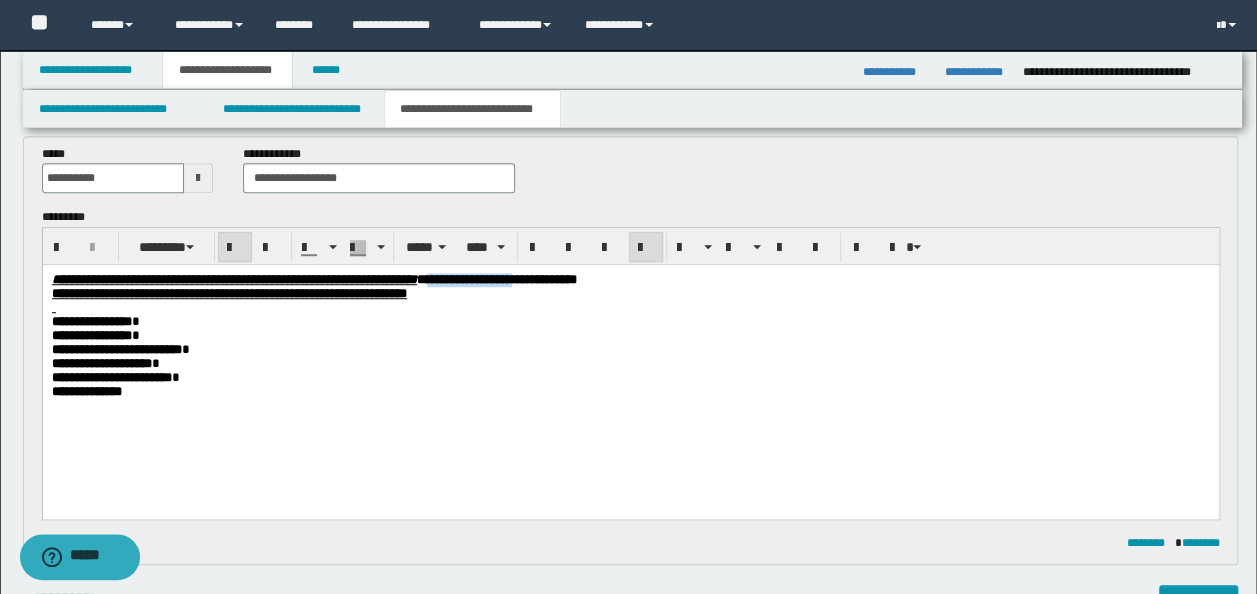 click on "**********" at bounding box center (630, 378) 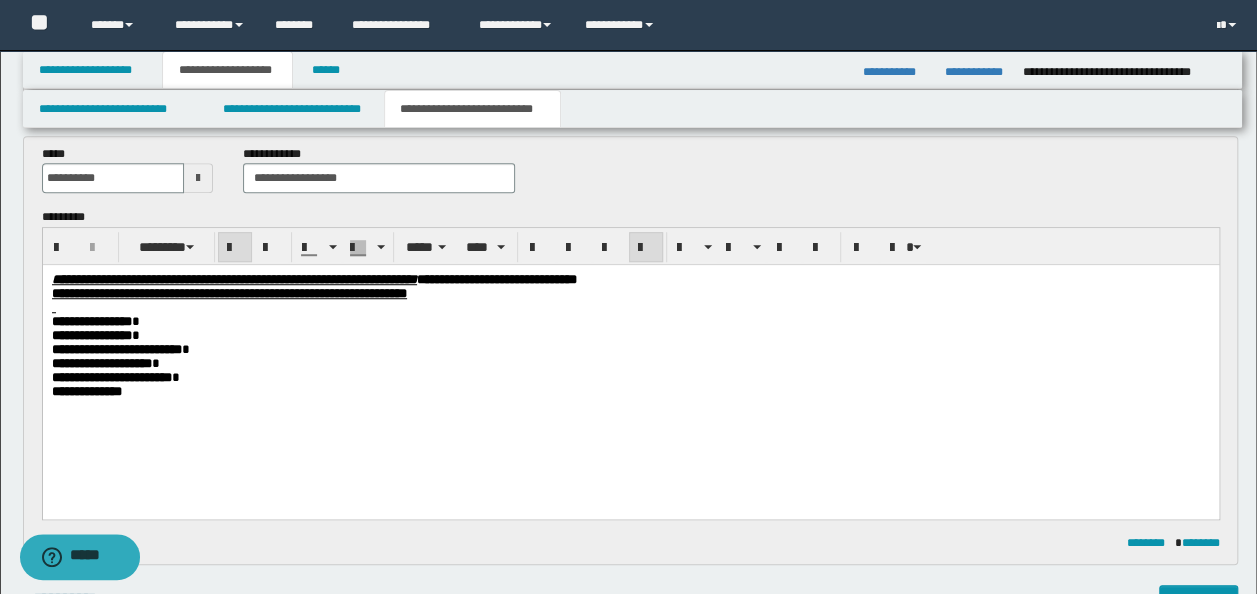 click on "**********" at bounding box center (630, 378) 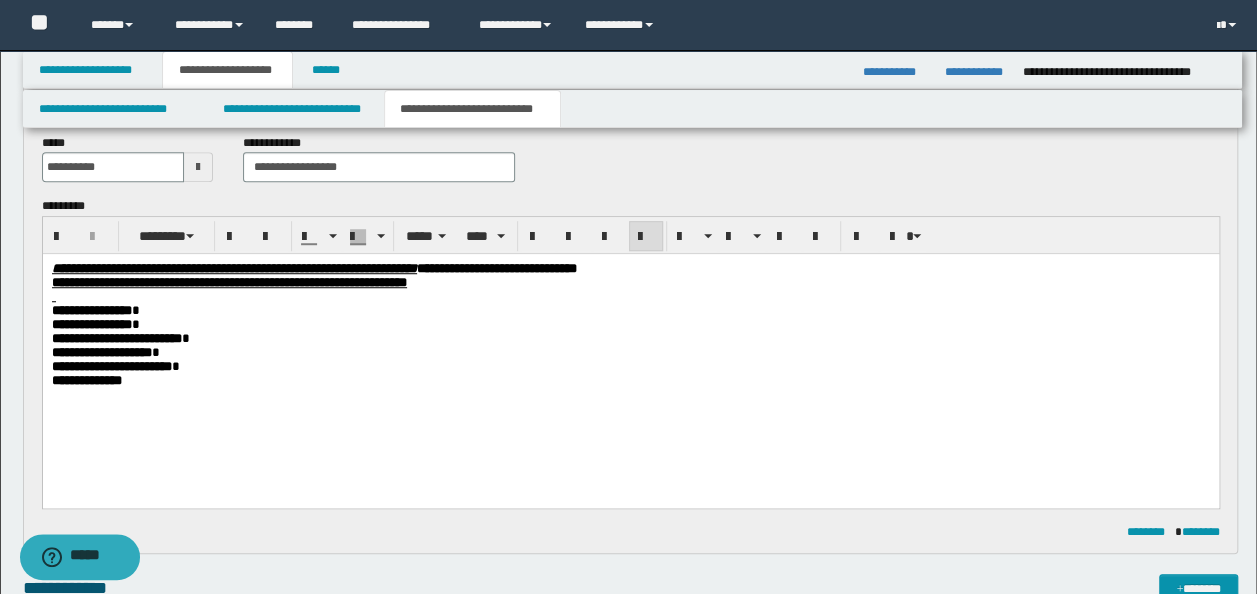 scroll, scrollTop: 600, scrollLeft: 0, axis: vertical 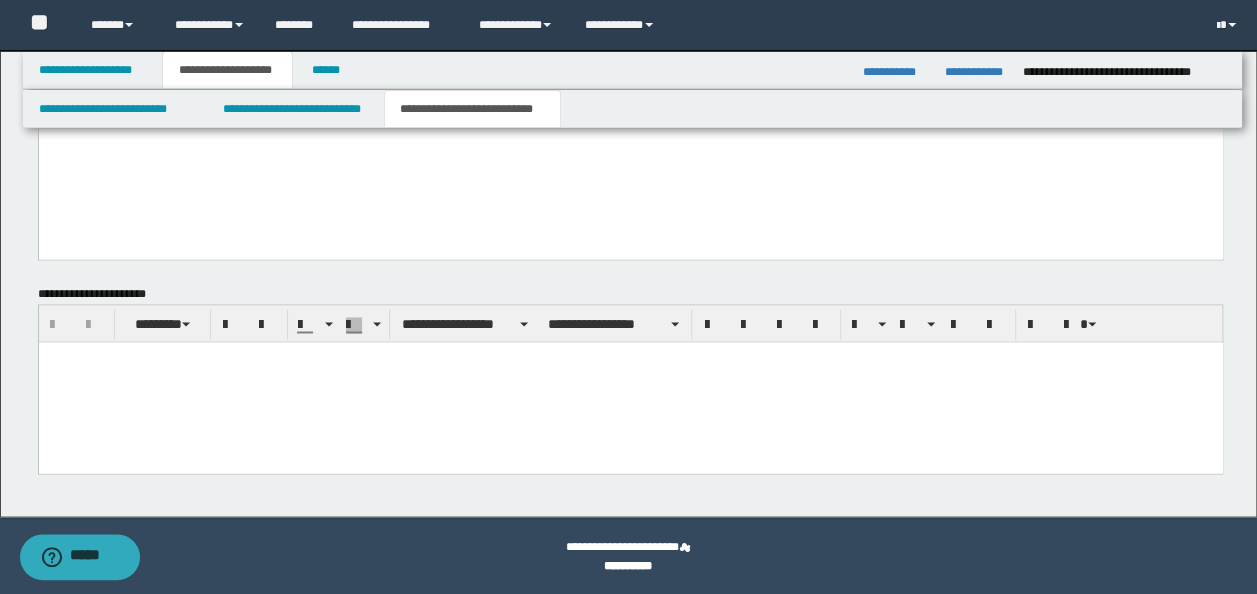 click at bounding box center (630, 357) 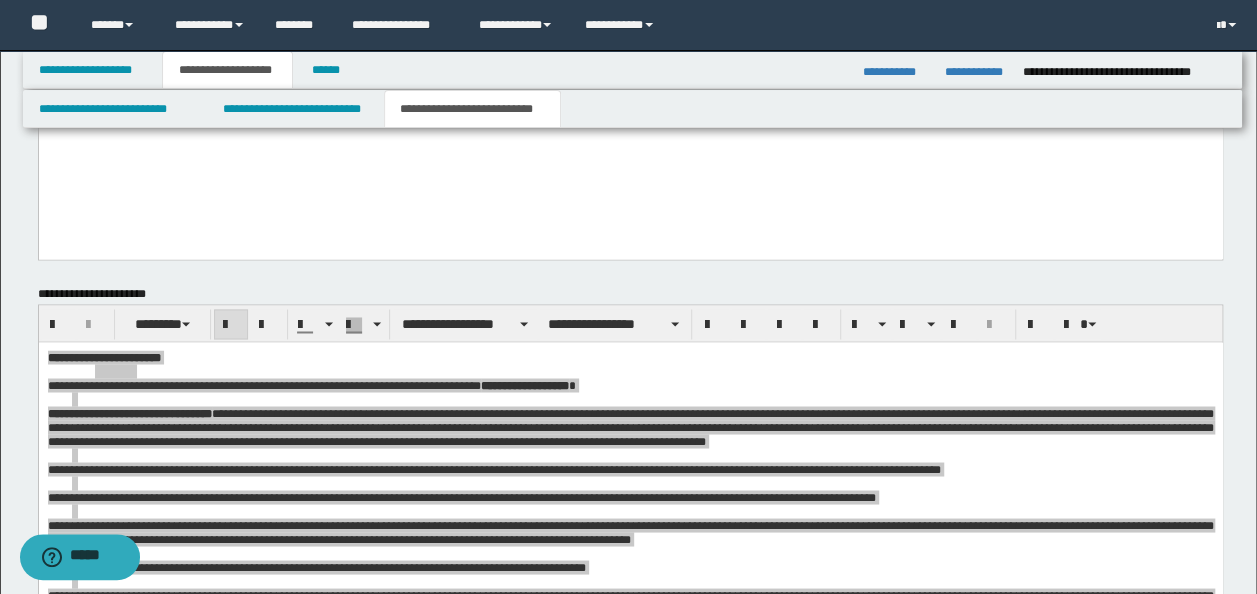 click on "**********" at bounding box center (631, 323) 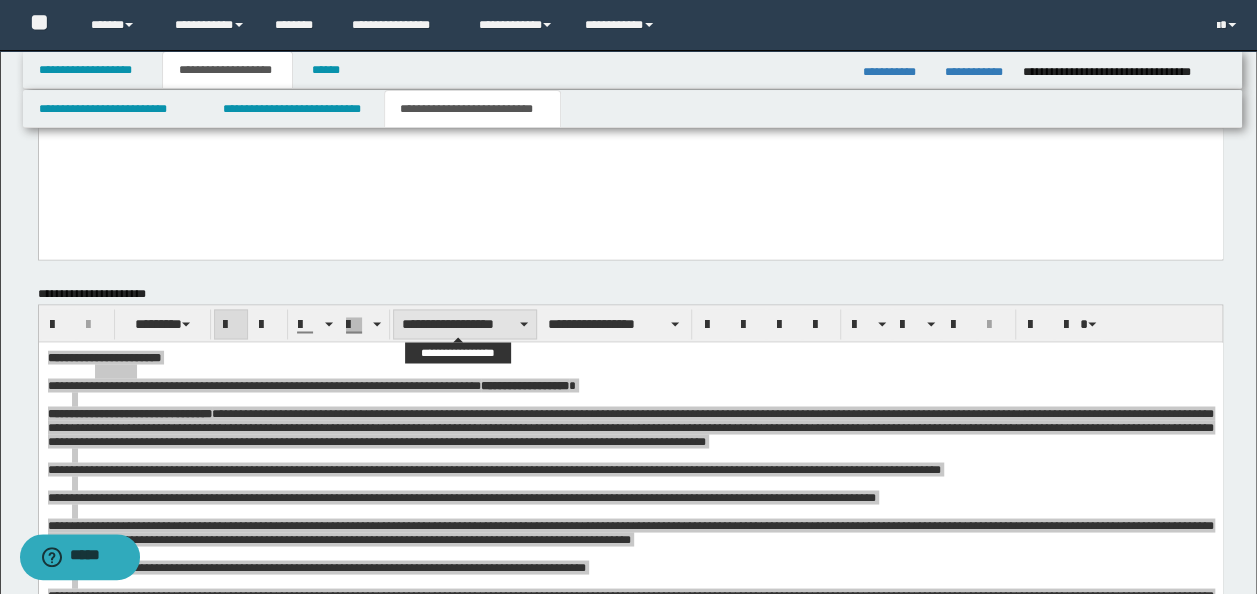click on "**********" at bounding box center (465, 324) 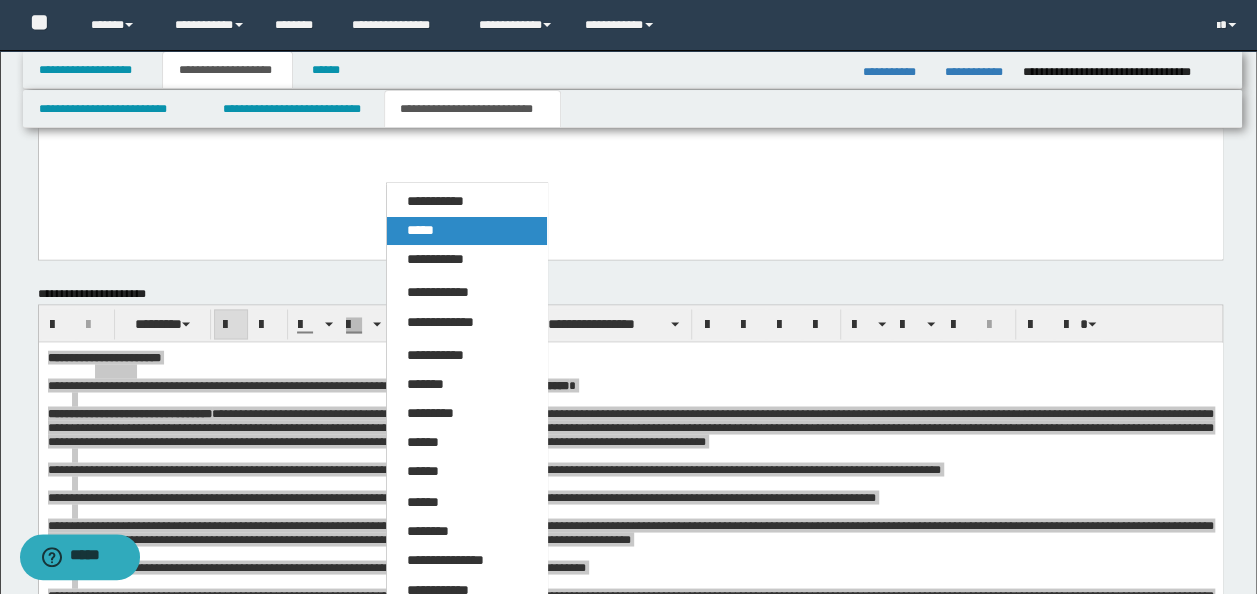 click on "*****" at bounding box center [466, 231] 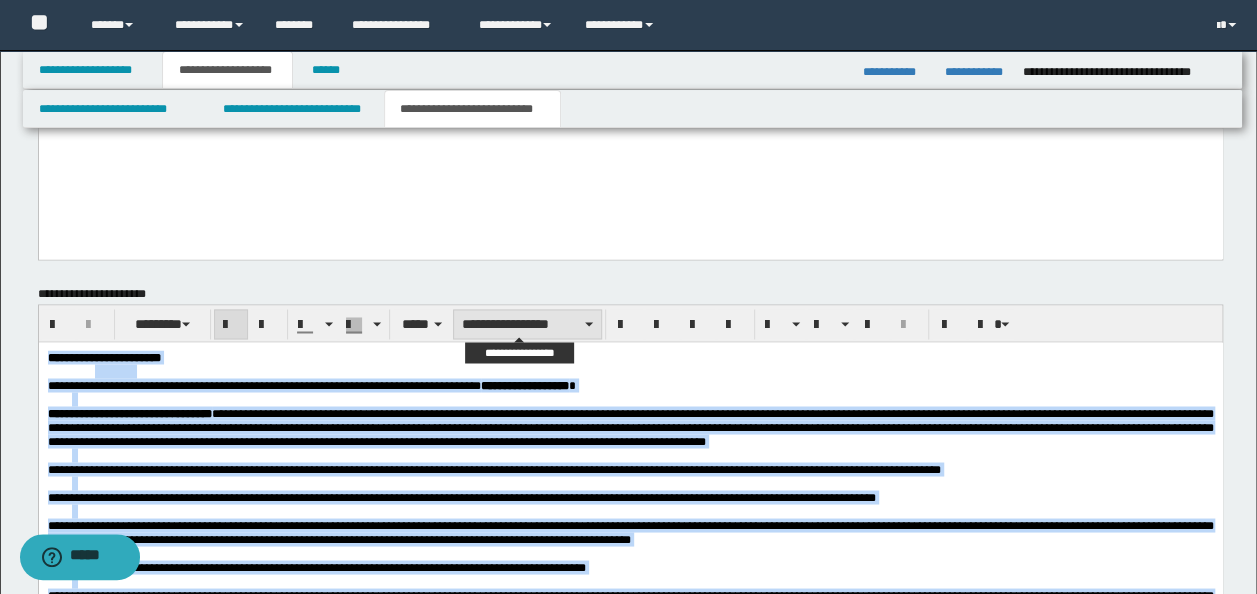 click on "**********" at bounding box center (527, 324) 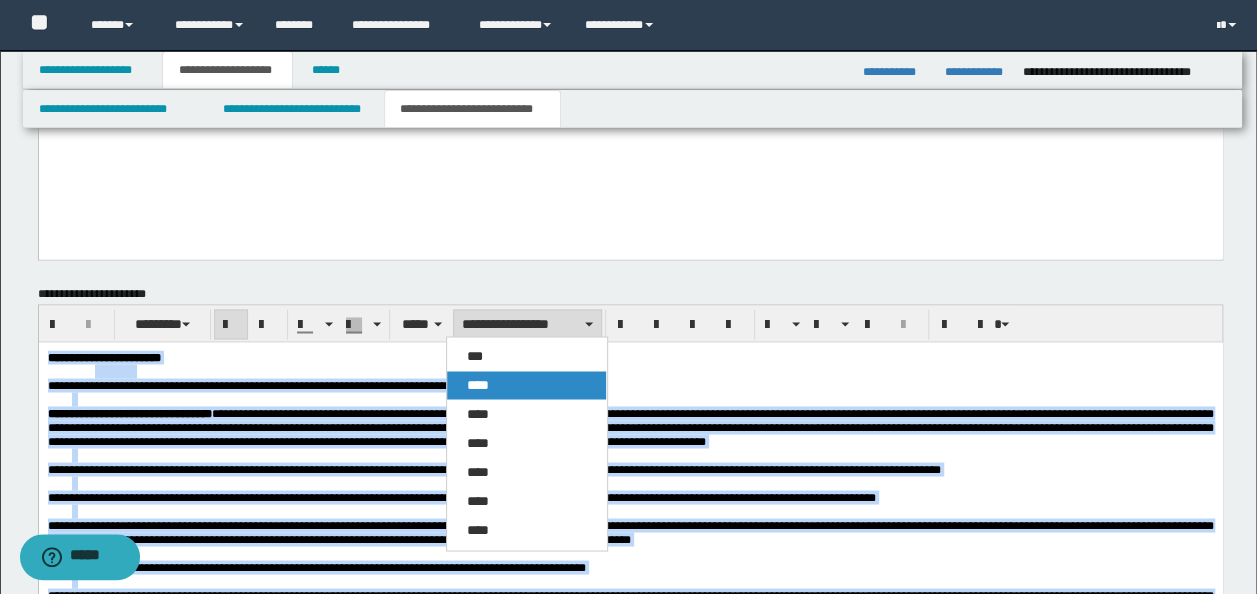 drag, startPoint x: 528, startPoint y: 376, endPoint x: 560, endPoint y: 24, distance: 353.45154 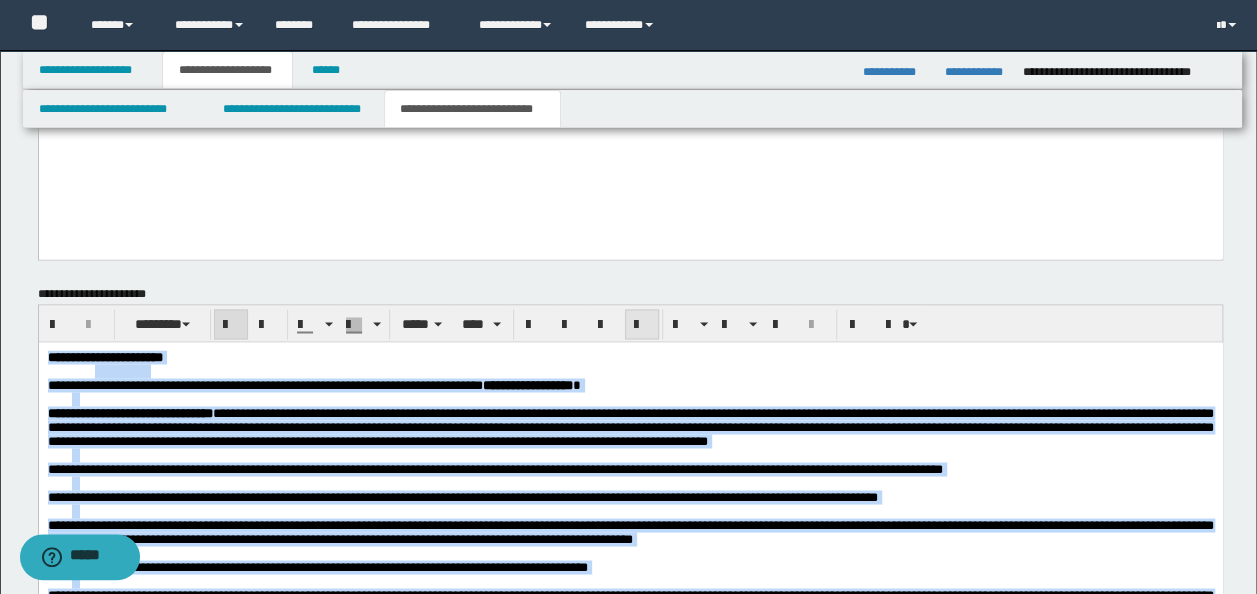 click at bounding box center [642, 325] 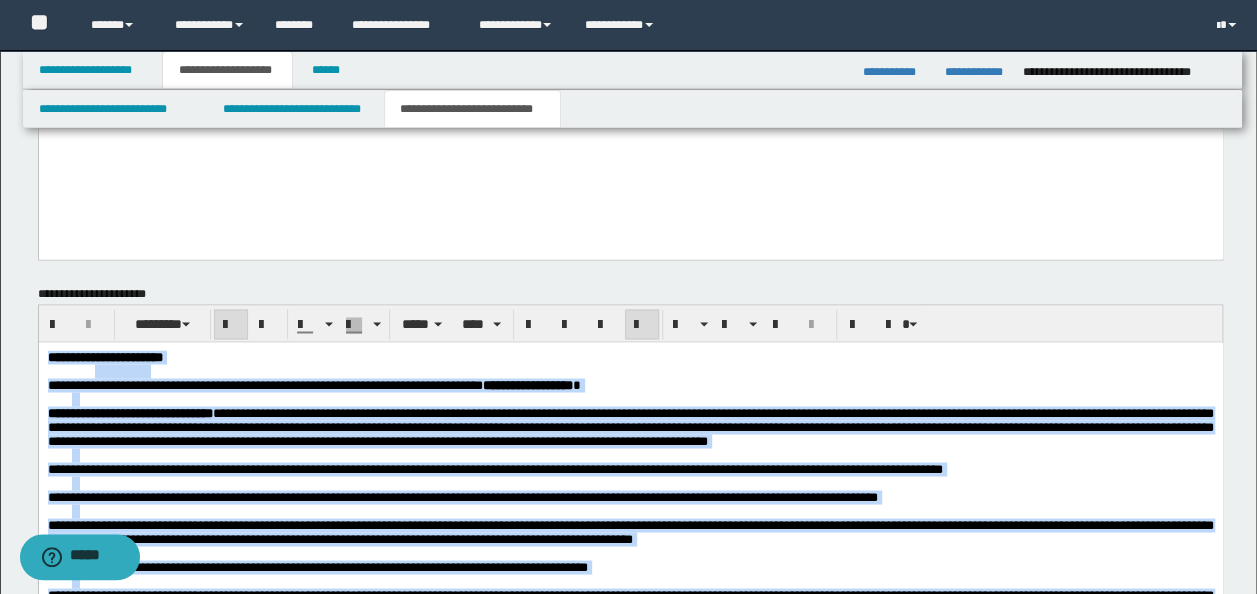 click on "**********" at bounding box center (630, 426) 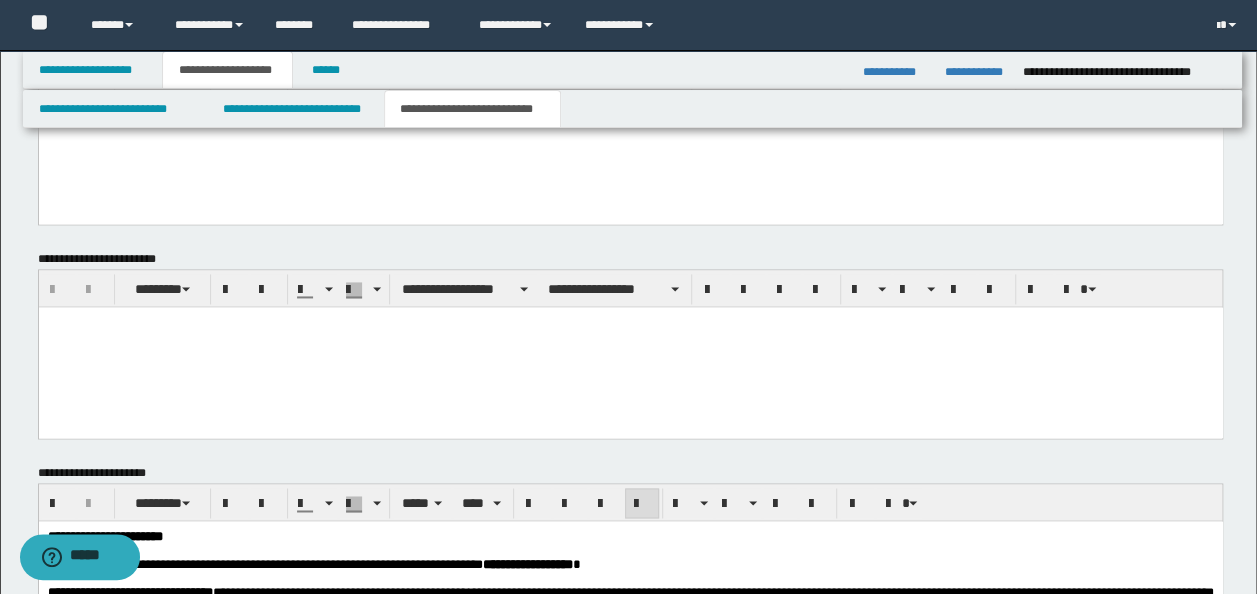 scroll, scrollTop: 1027, scrollLeft: 0, axis: vertical 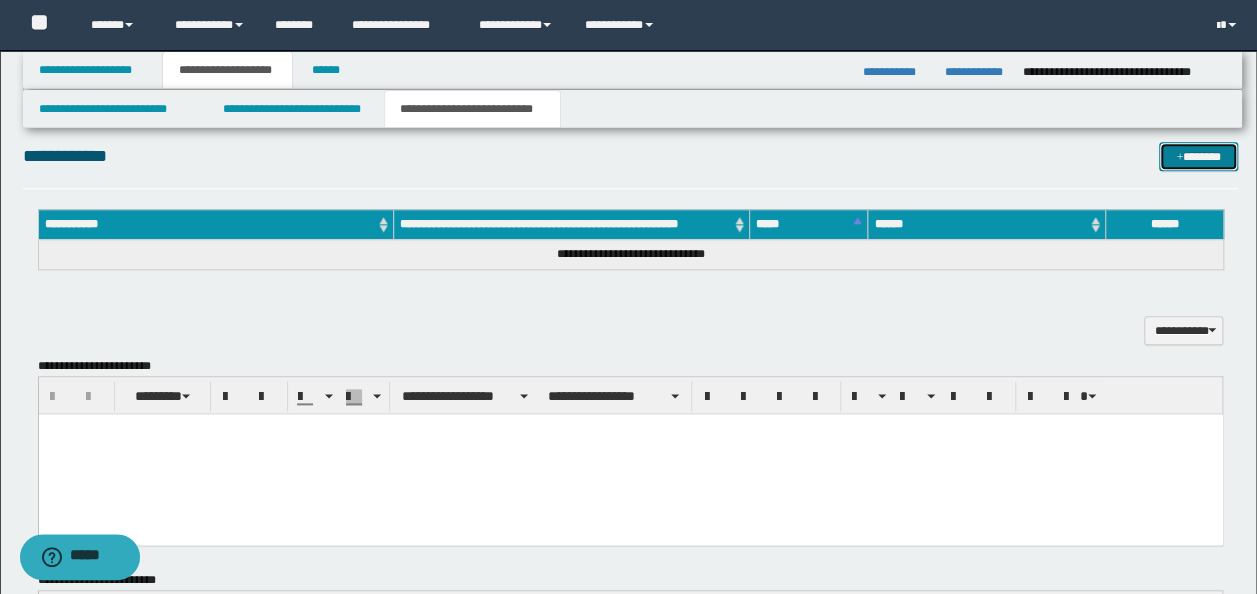 click on "*******" at bounding box center (1198, 156) 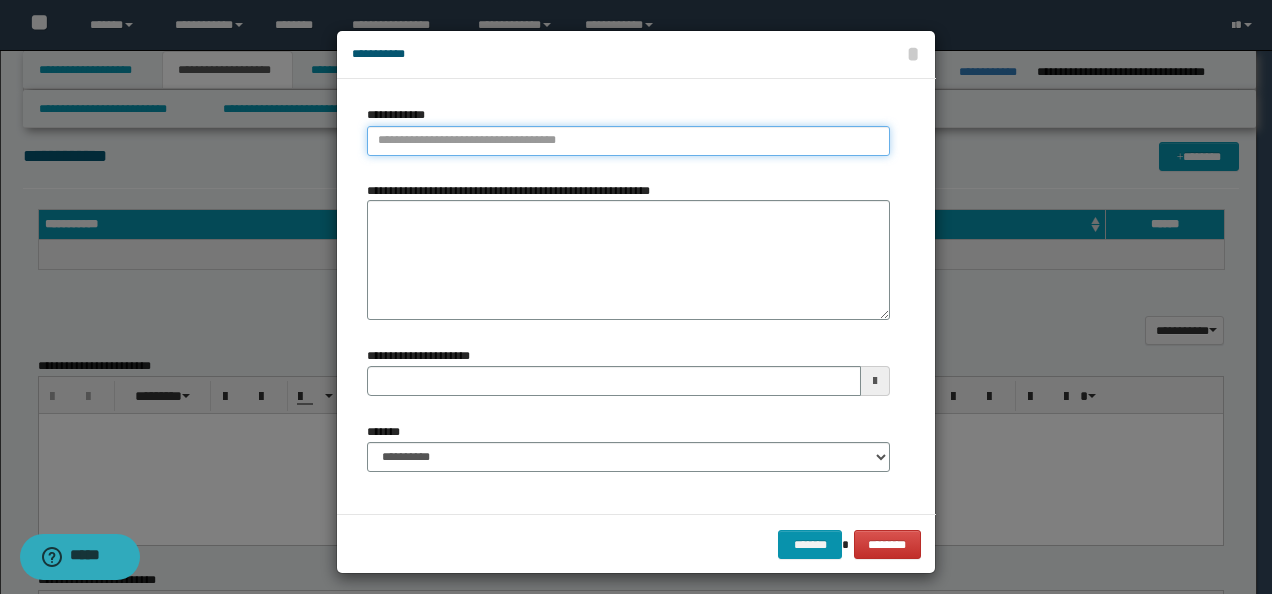 click on "**********" at bounding box center [628, 141] 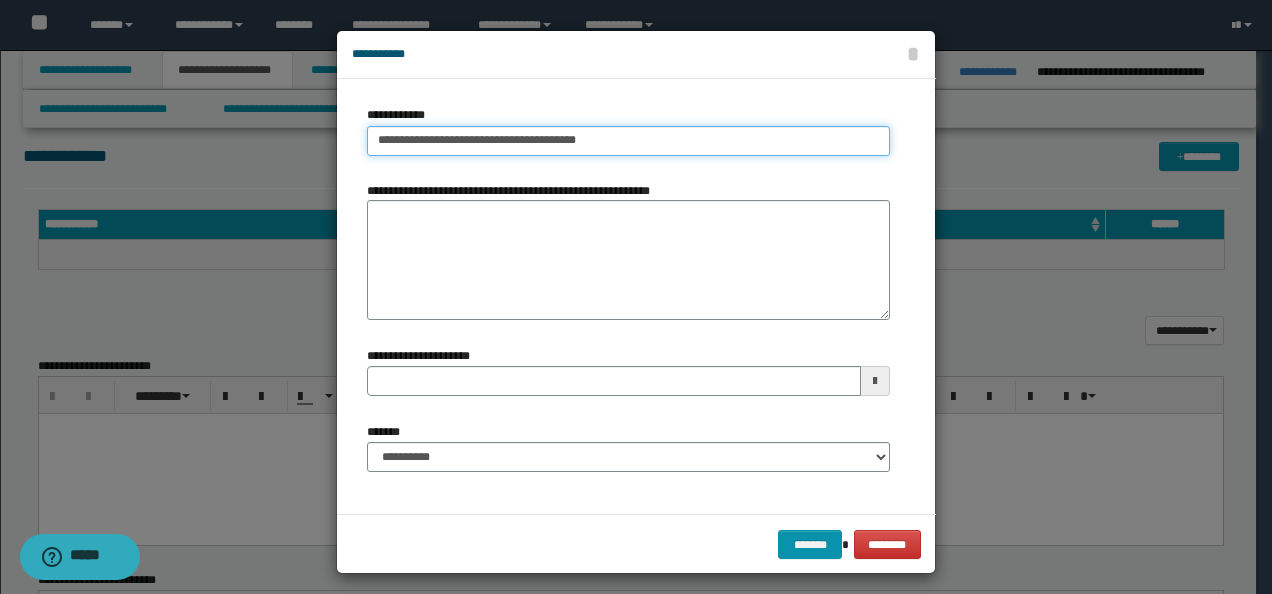 drag, startPoint x: 611, startPoint y: 142, endPoint x: 545, endPoint y: 142, distance: 66 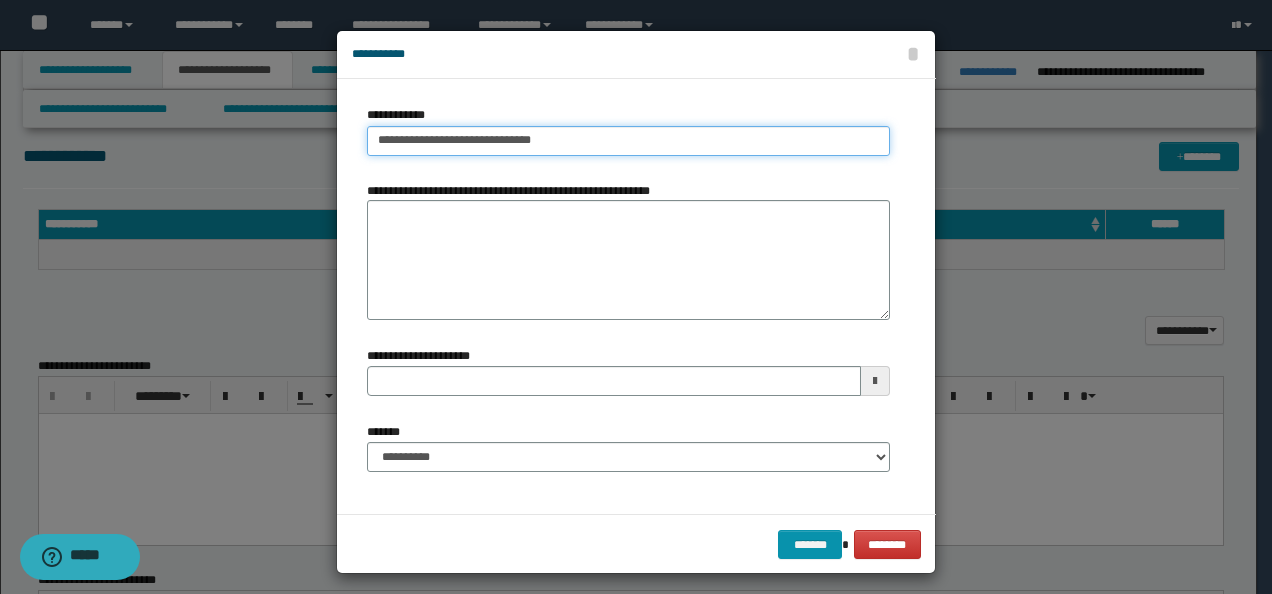 type on "**********" 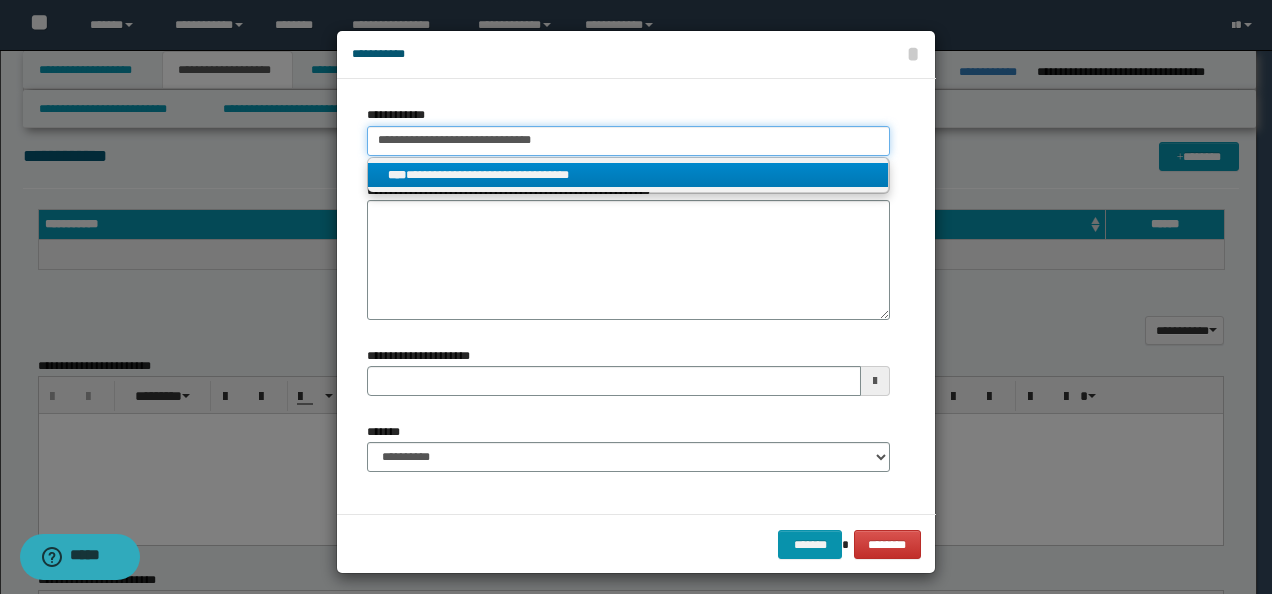 type on "**********" 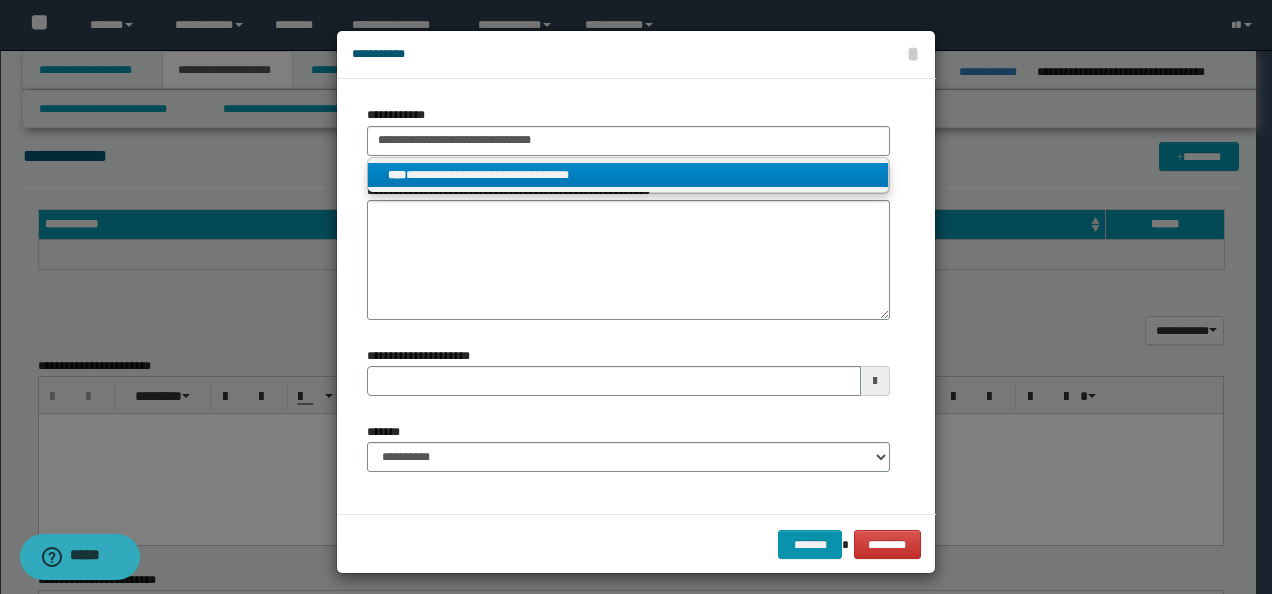 click on "**********" at bounding box center (628, 175) 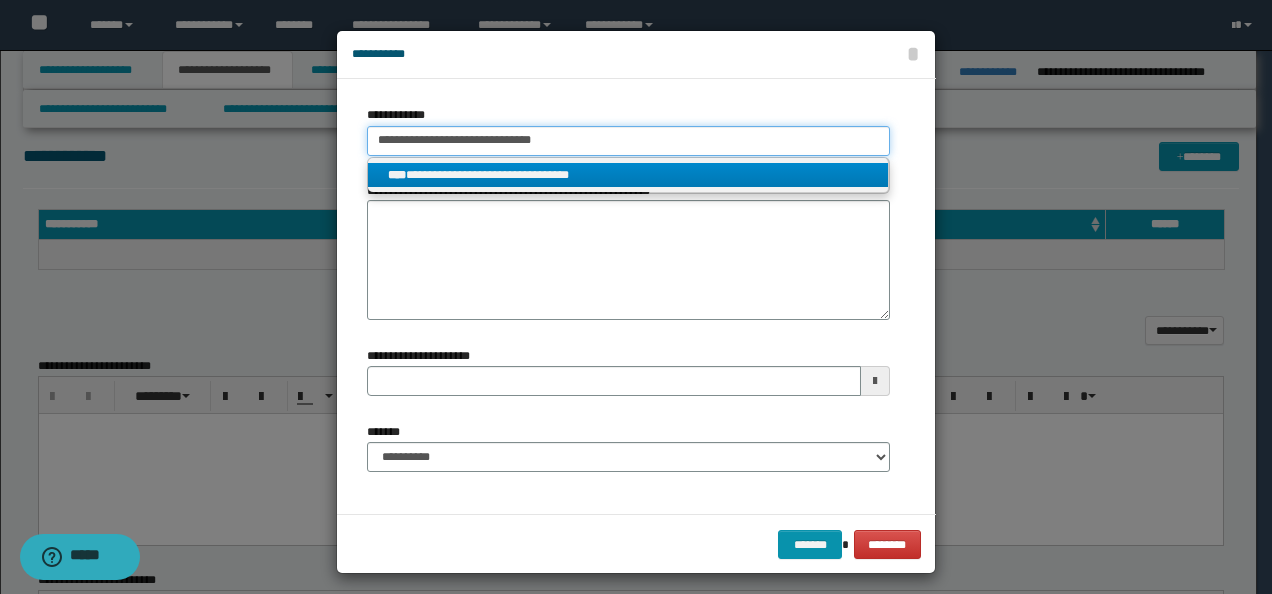 type 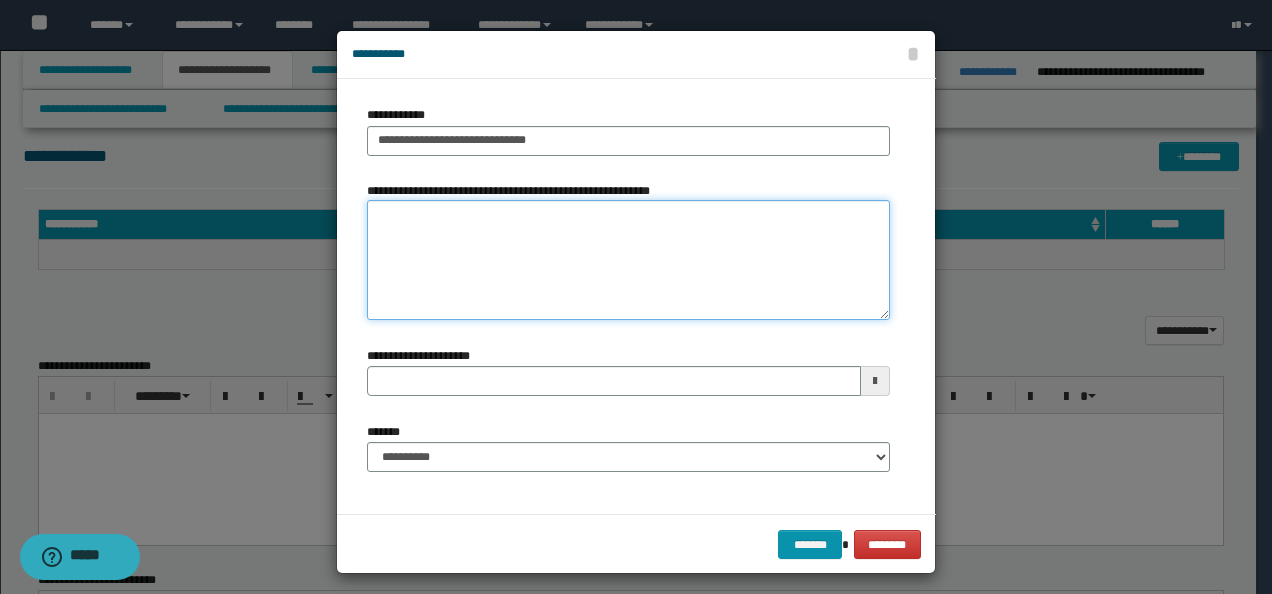 click on "**********" at bounding box center (628, 260) 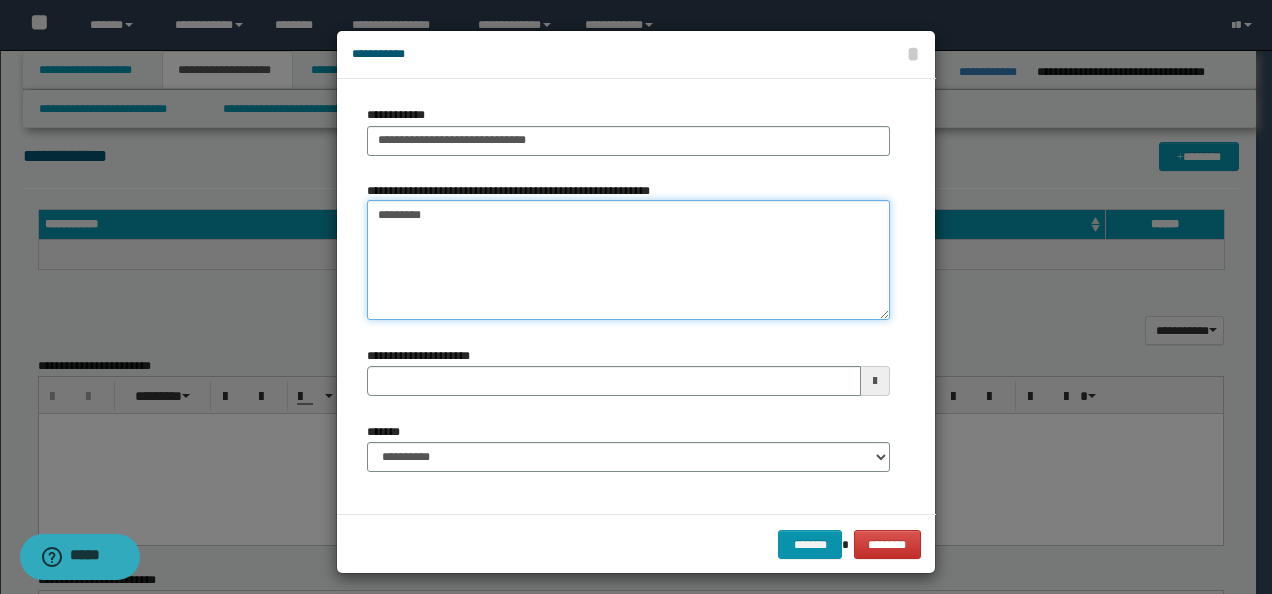 type 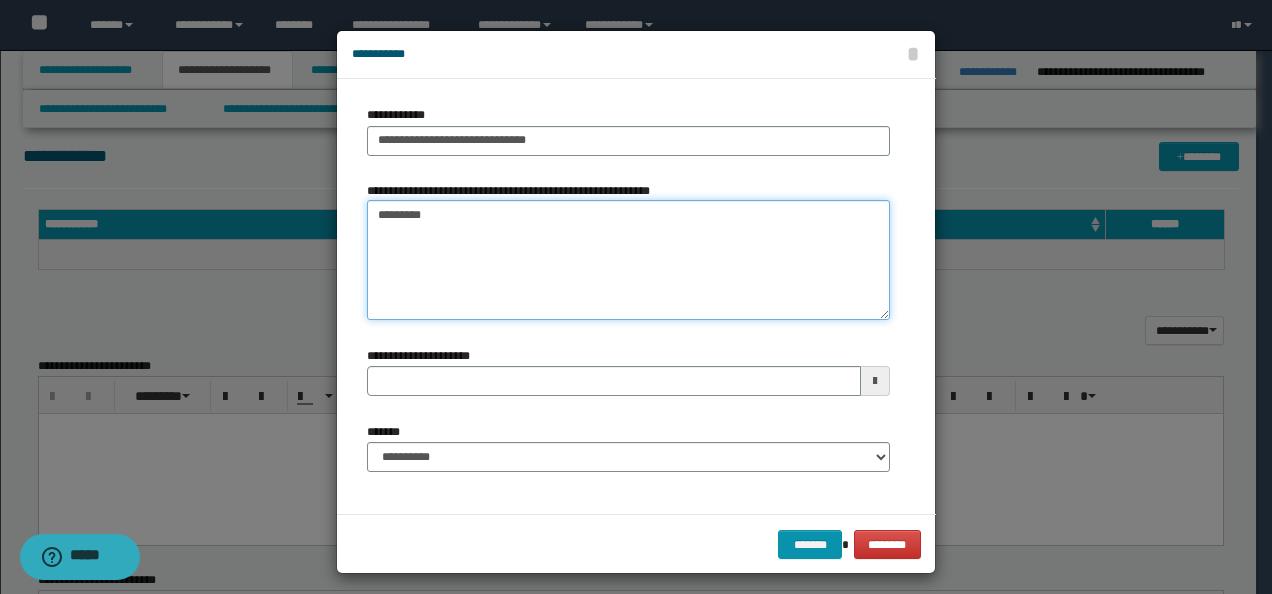 type on "*********" 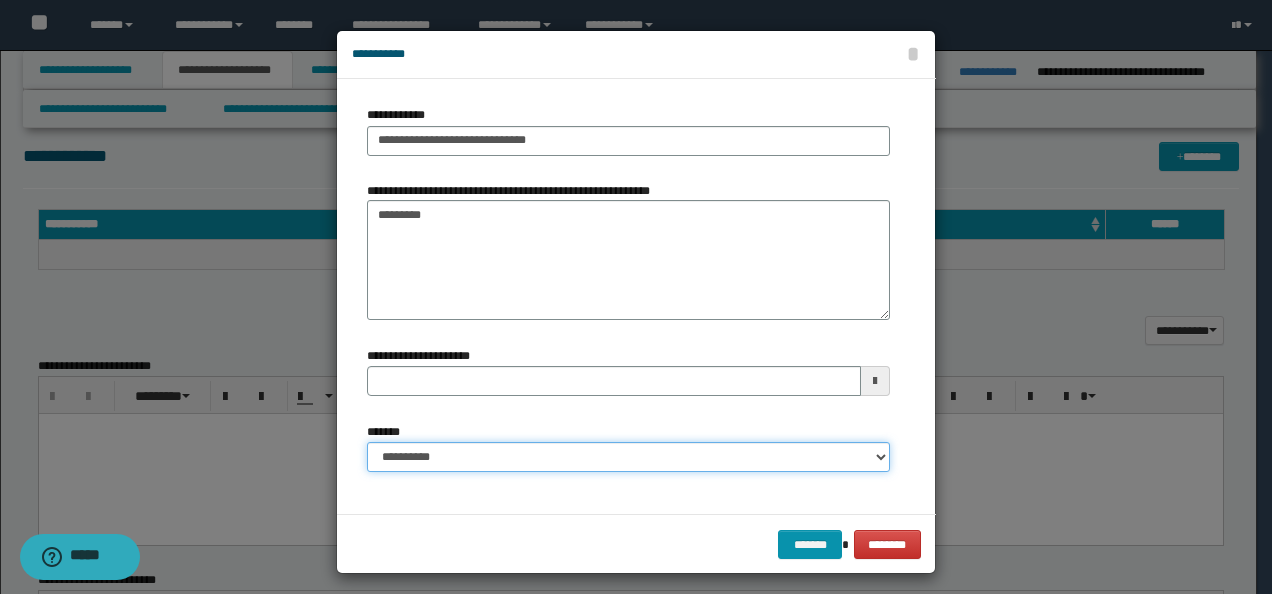 click on "**********" at bounding box center [628, 457] 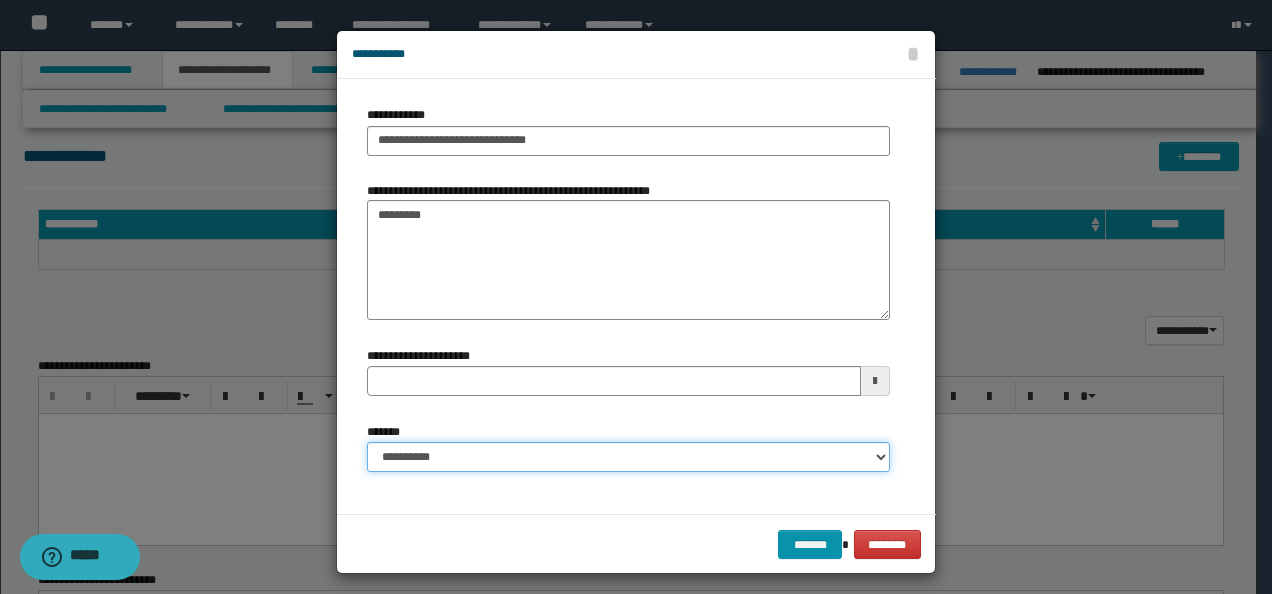 select on "*" 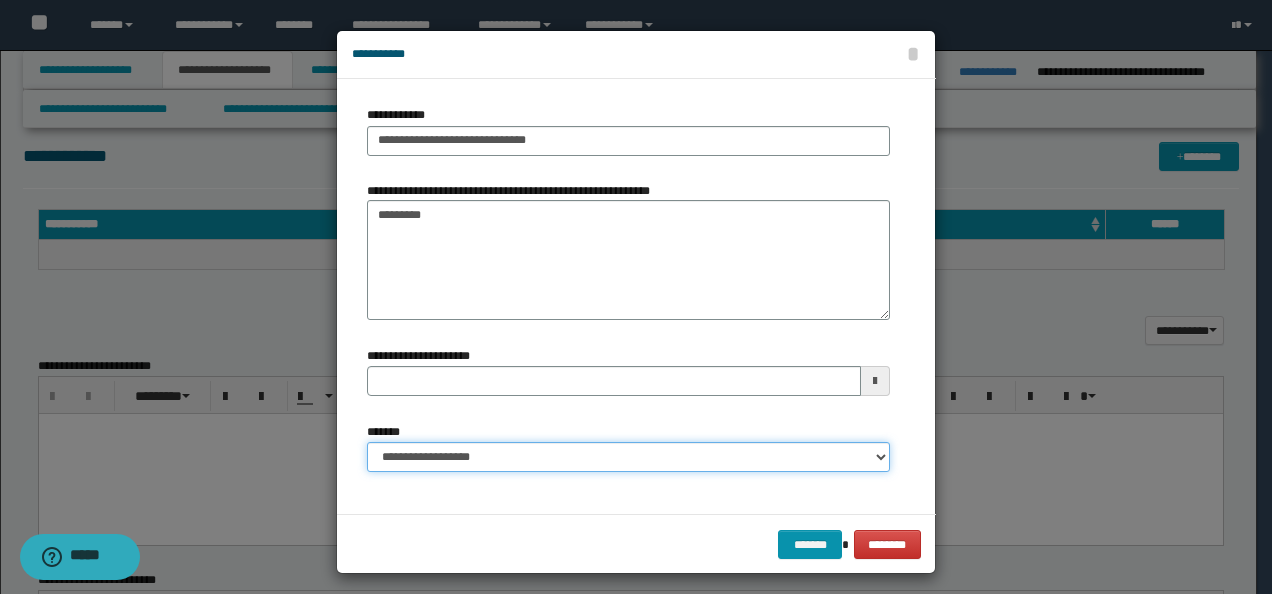 type 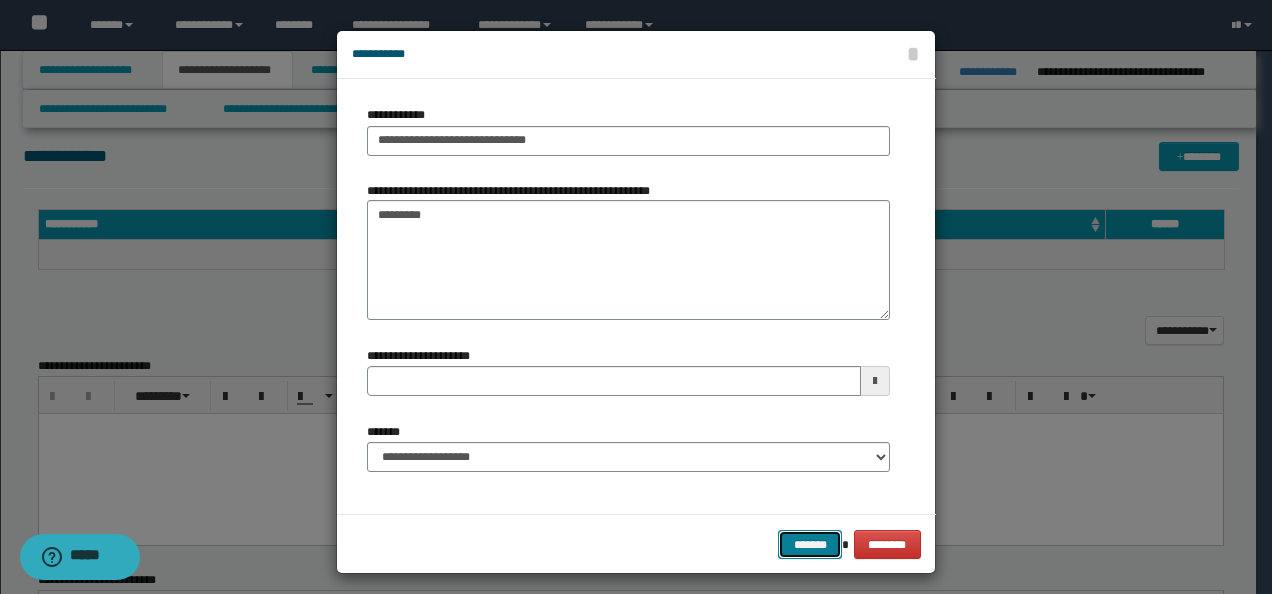 click on "*******" at bounding box center [810, 544] 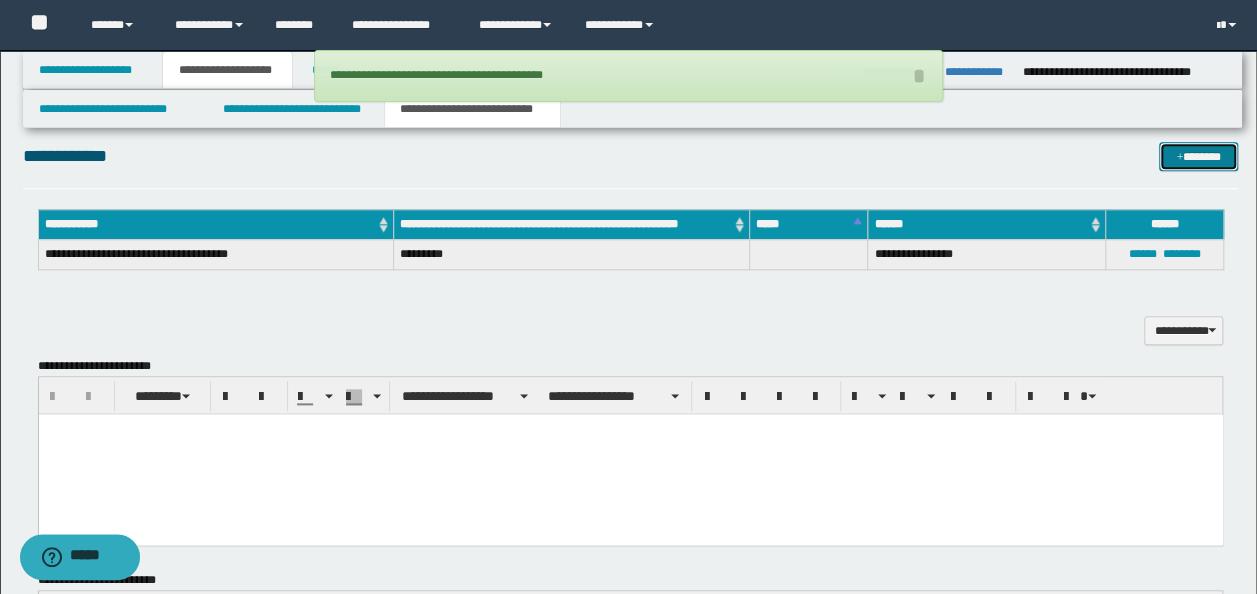 click on "*******" at bounding box center [1198, 156] 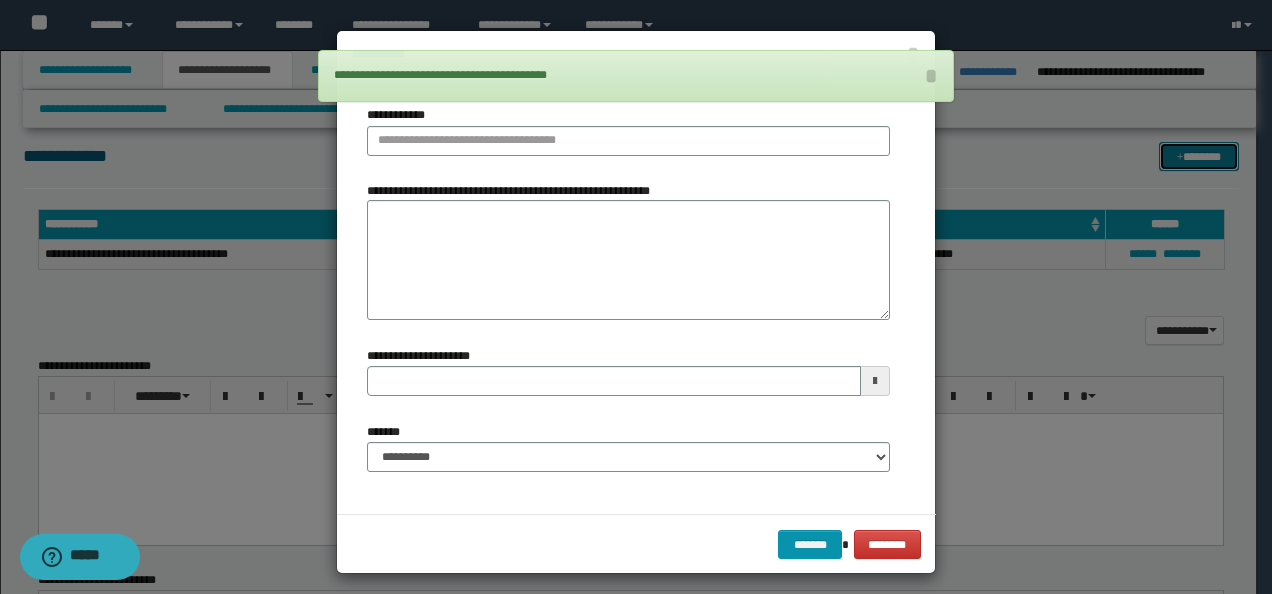 type 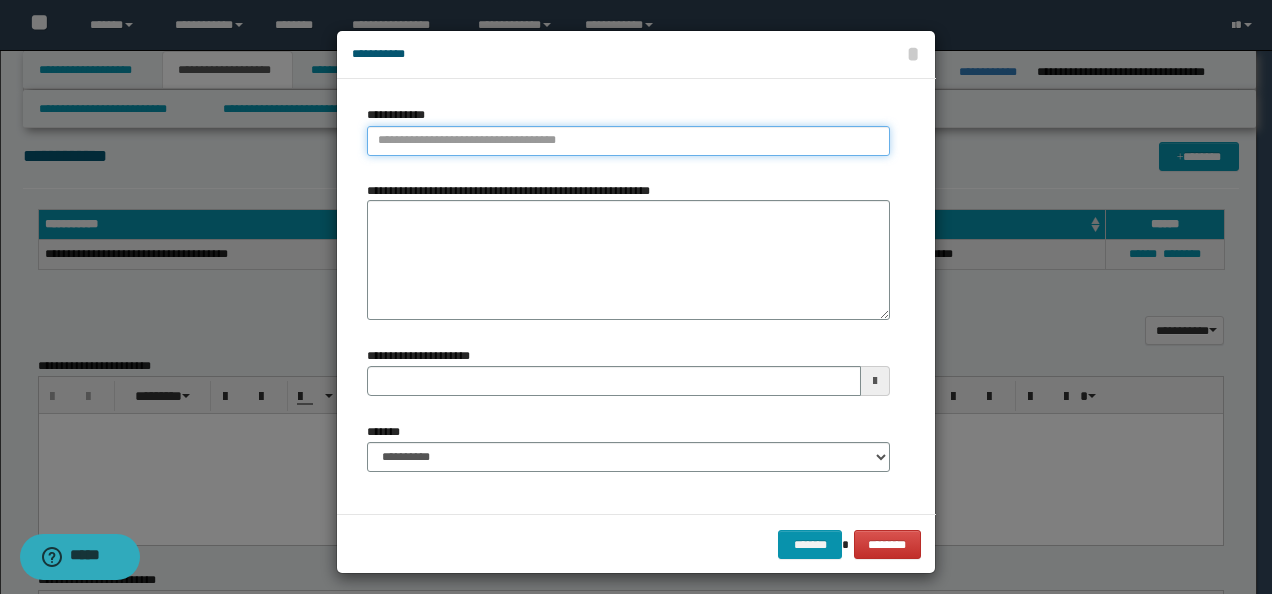 type on "**********" 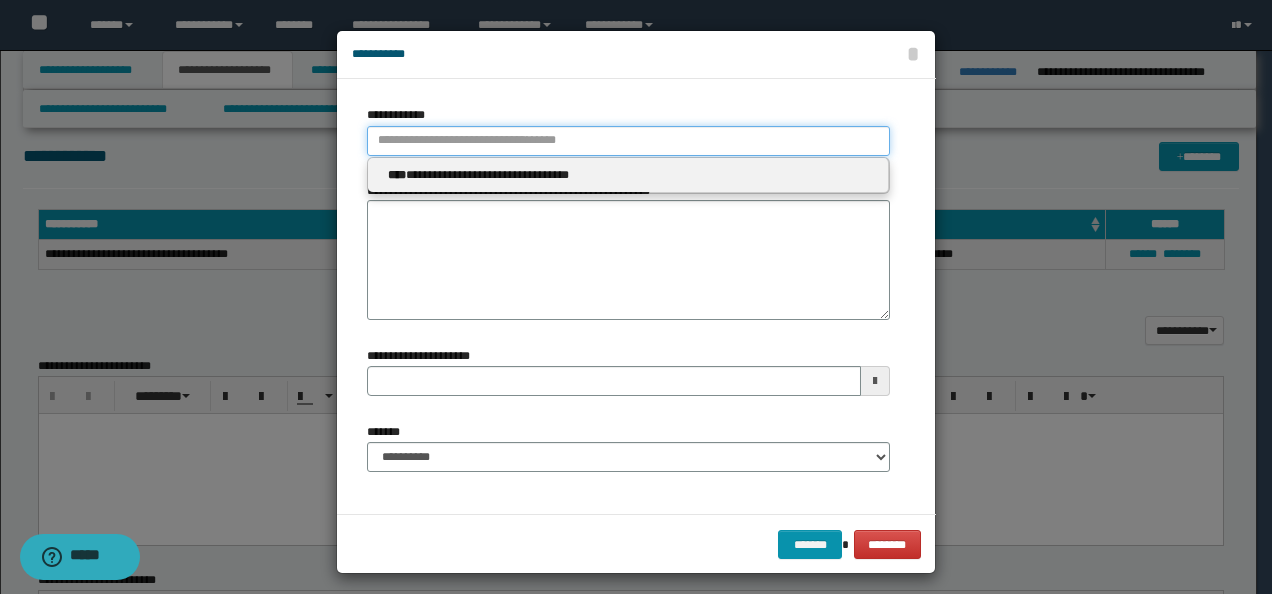 click on "**********" at bounding box center (628, 141) 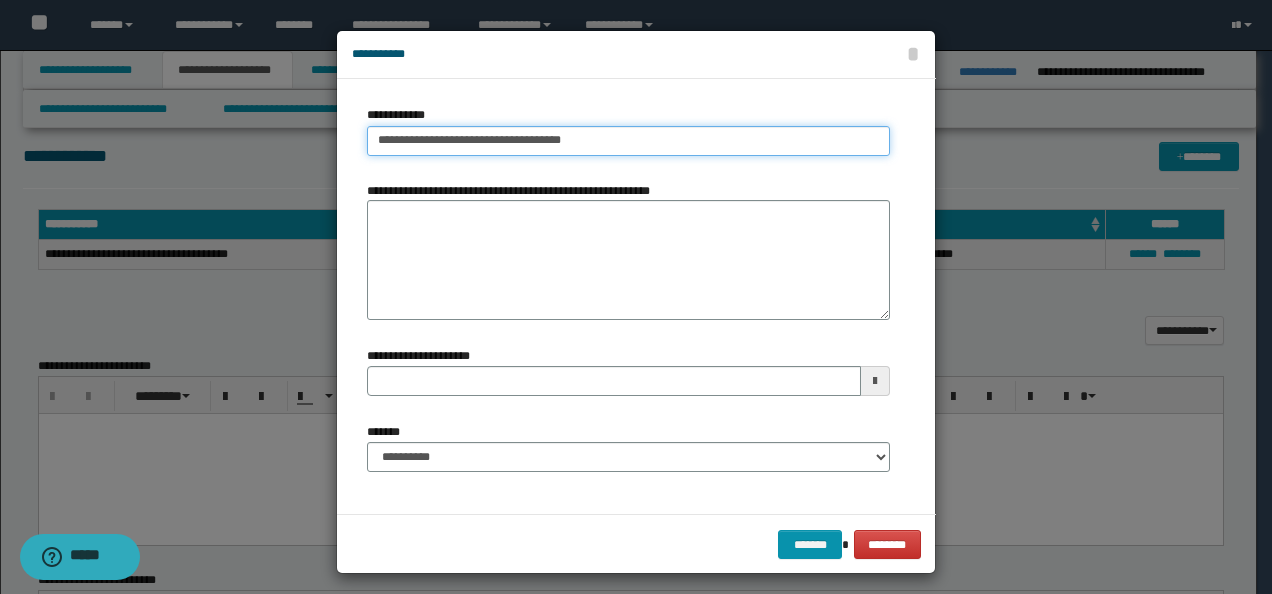 drag, startPoint x: 596, startPoint y: 137, endPoint x: 528, endPoint y: 141, distance: 68.117546 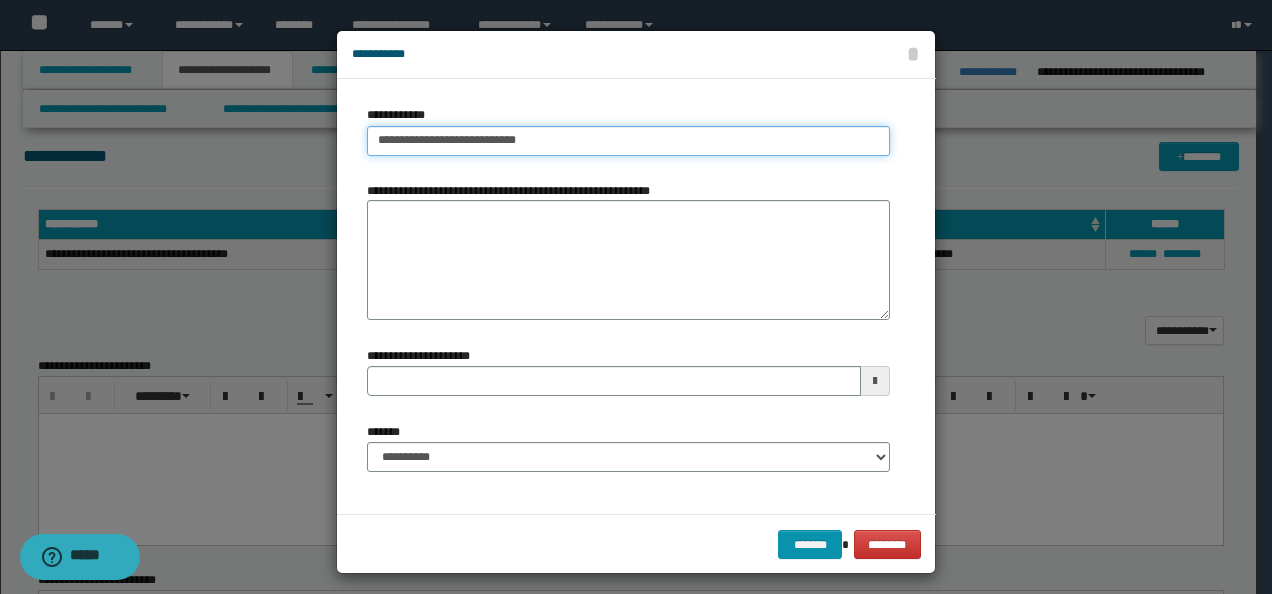 type on "**********" 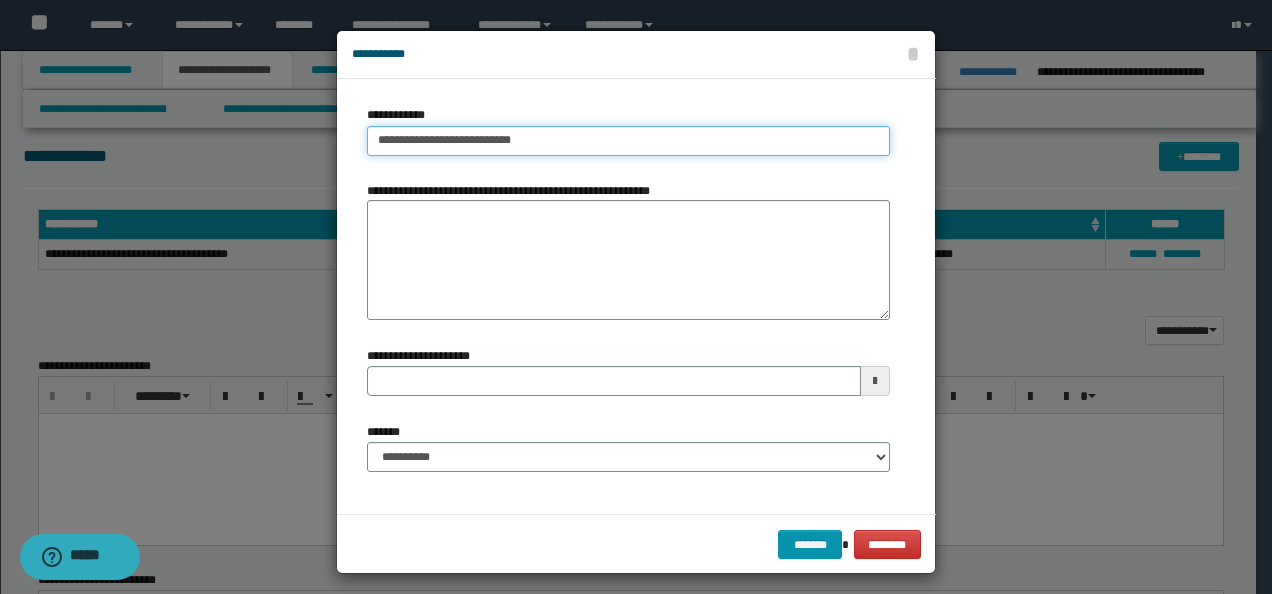 type on "**********" 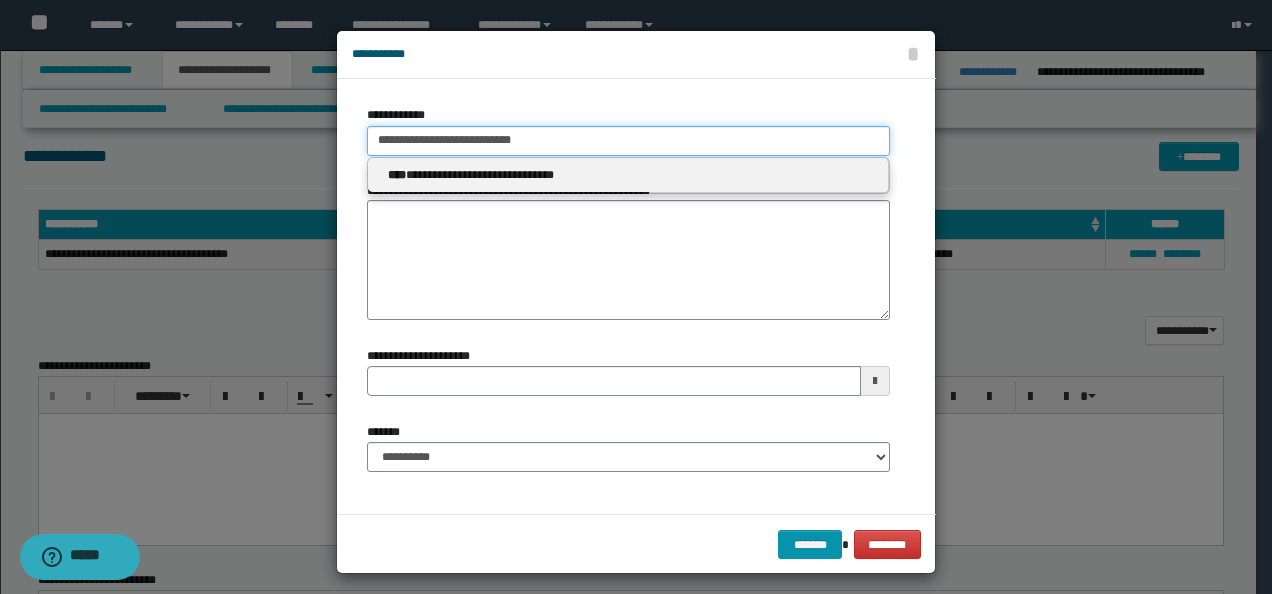 type on "**********" 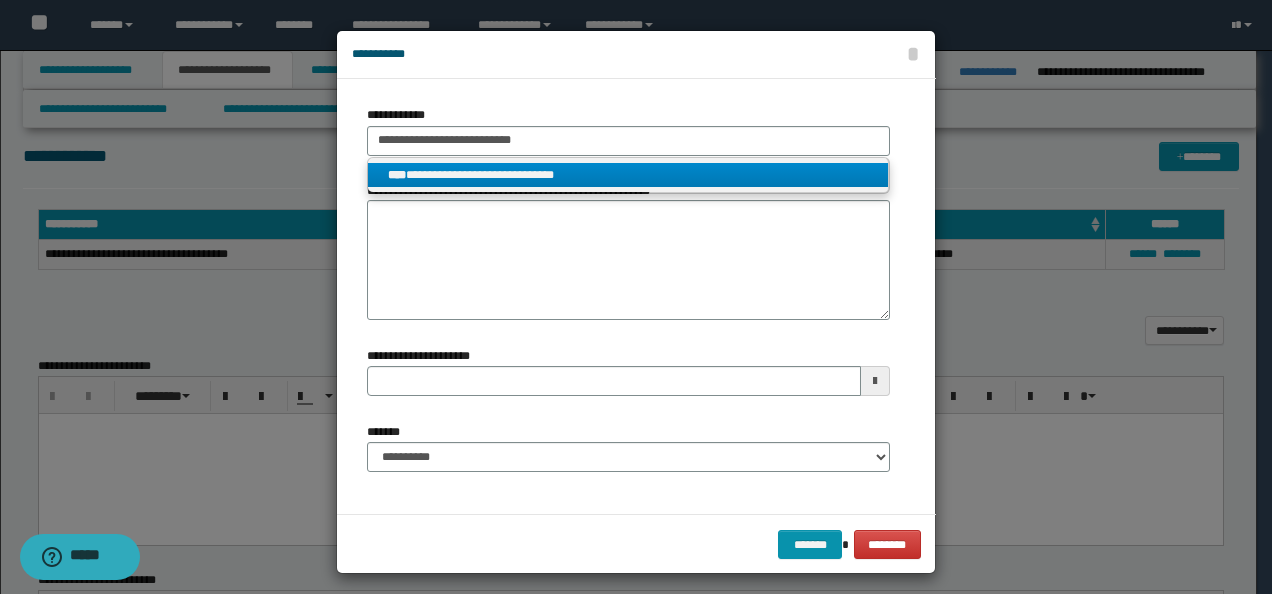 click on "**********" at bounding box center (628, 175) 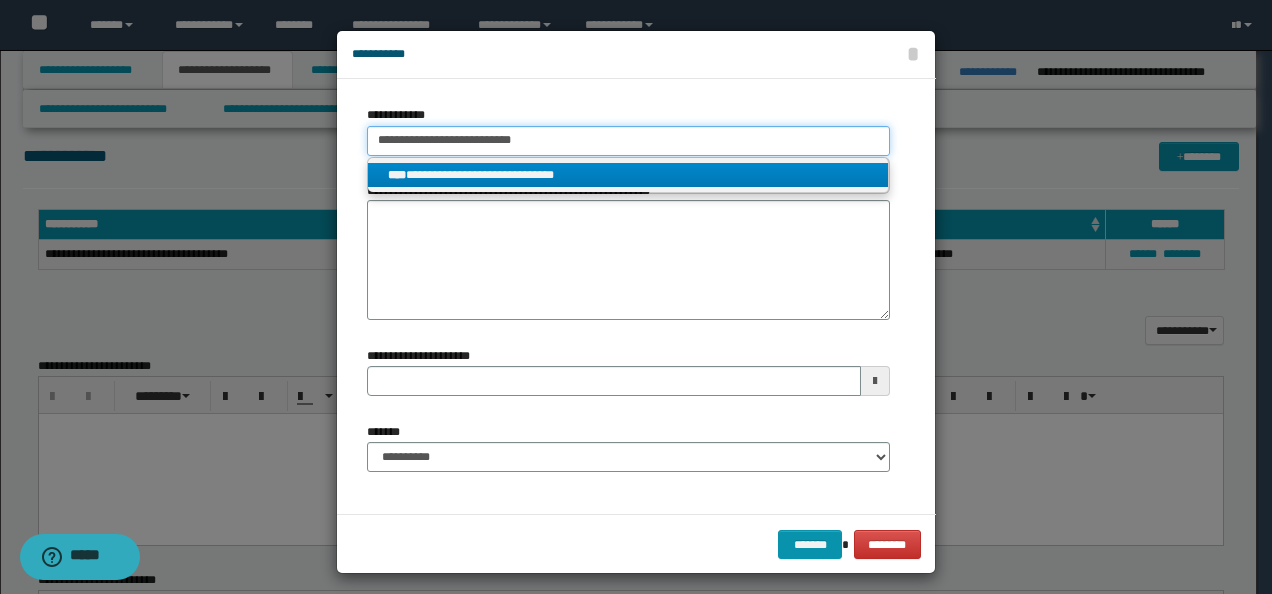 type 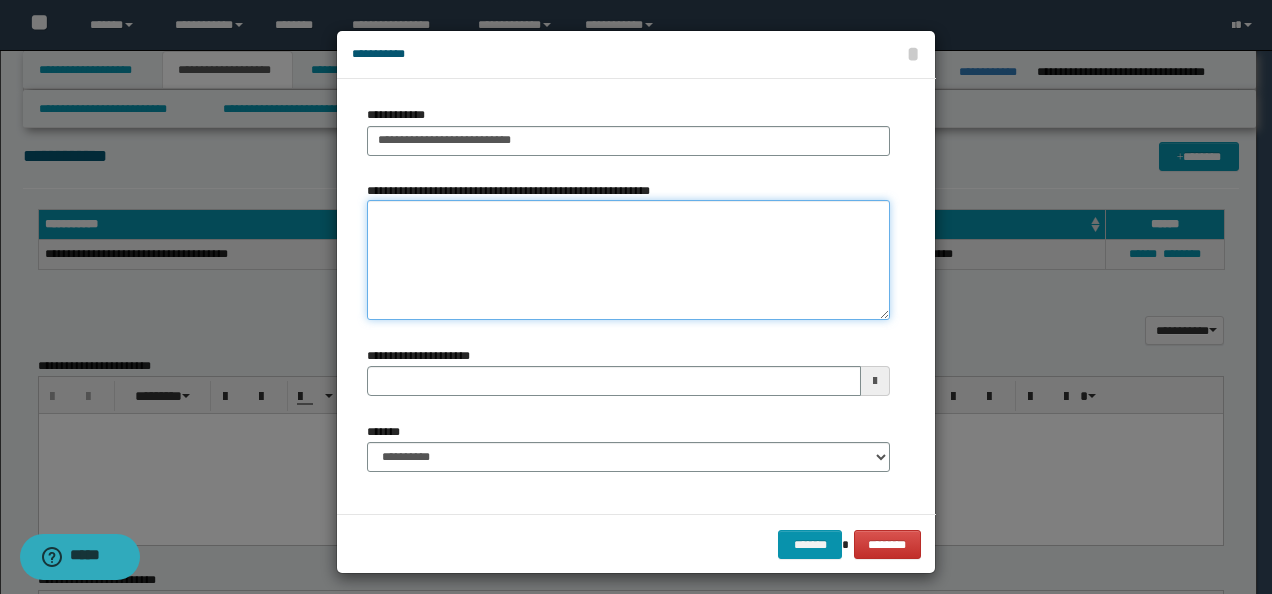 click on "**********" at bounding box center (628, 260) 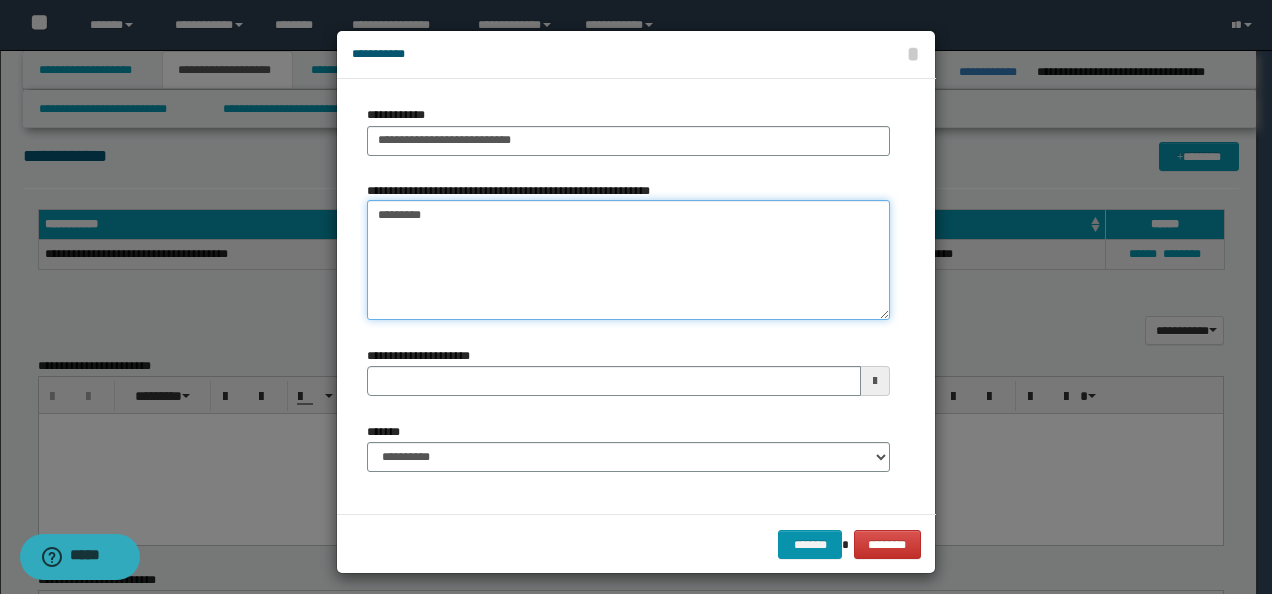 type 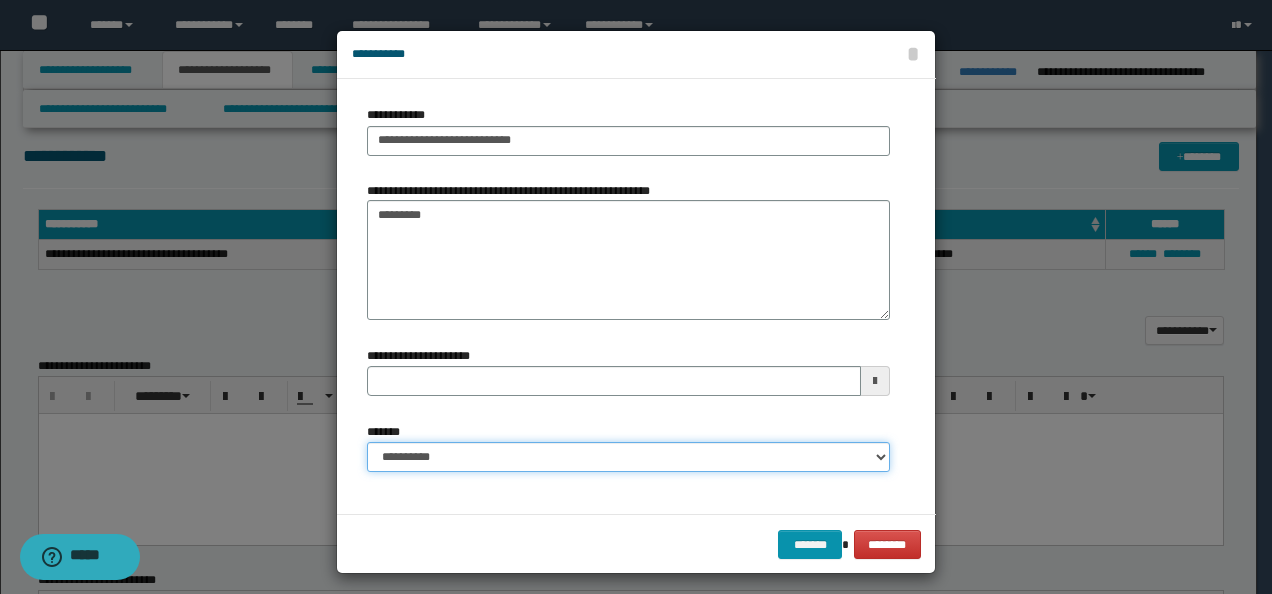 click on "**********" at bounding box center (628, 457) 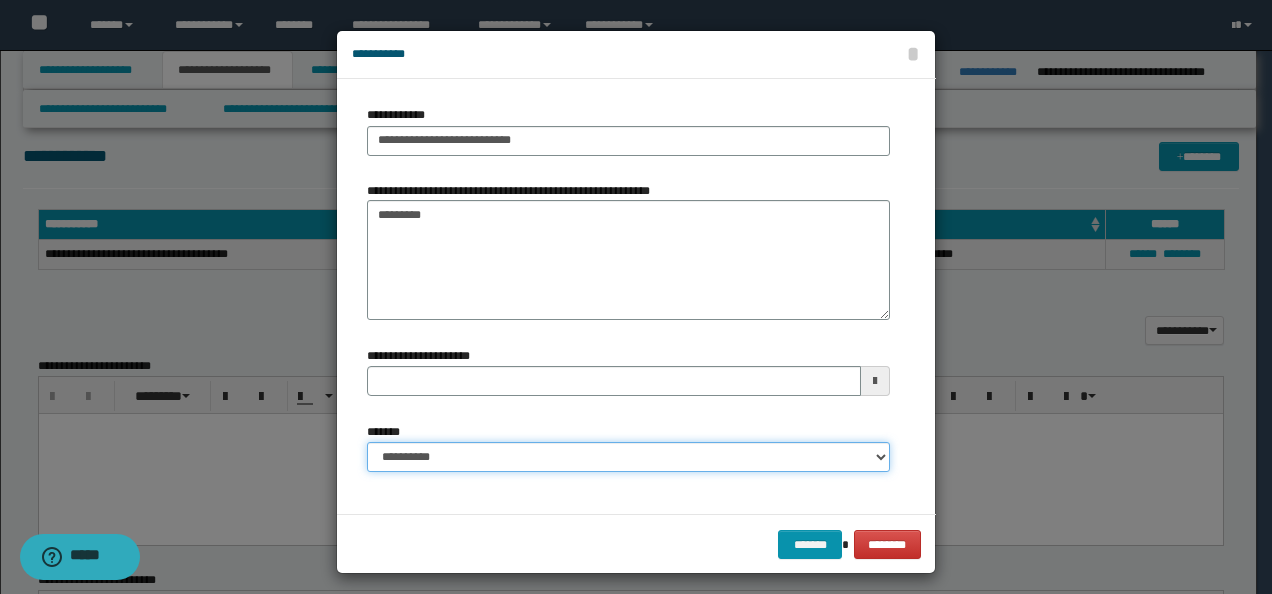 select on "*" 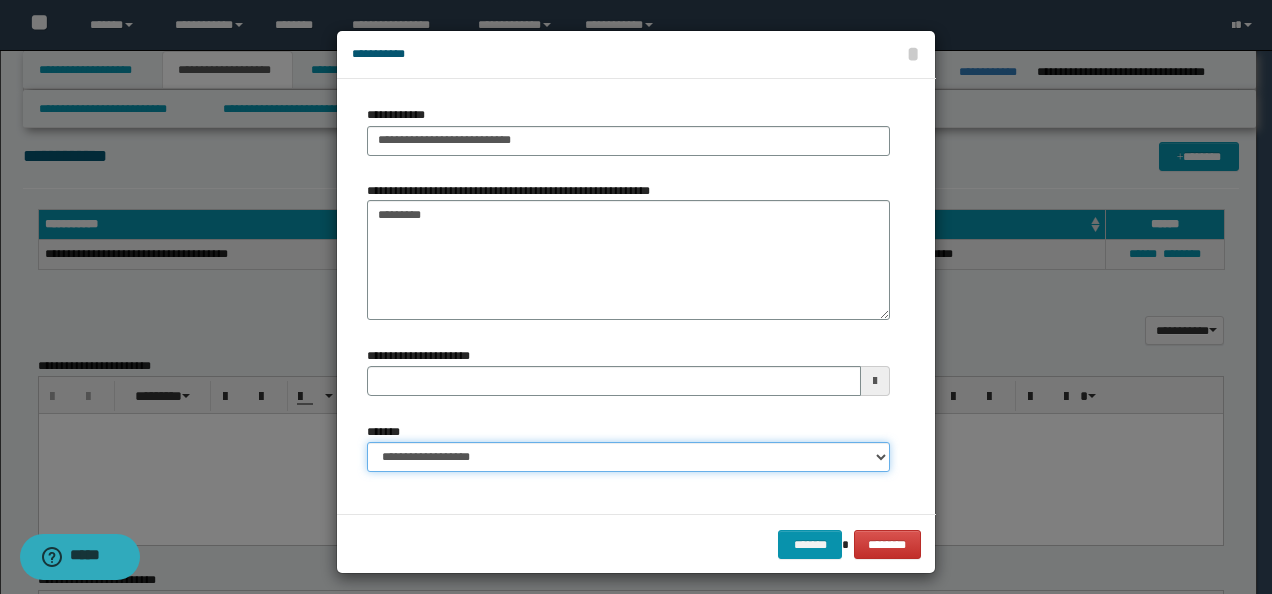 click on "**********" at bounding box center (628, 457) 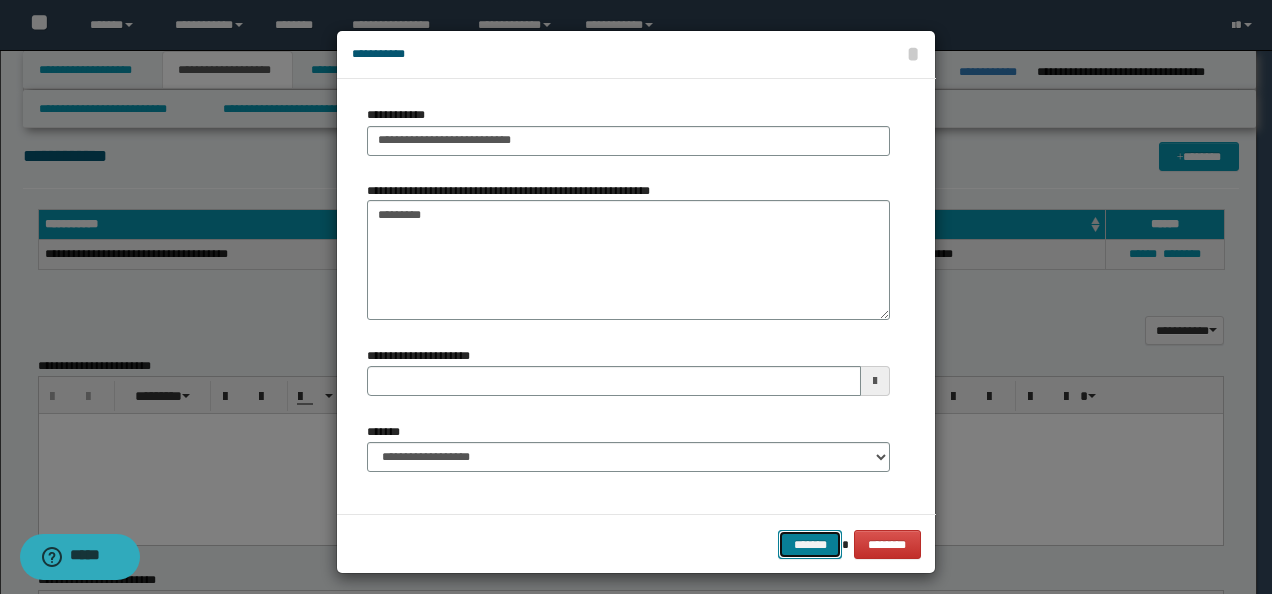 click on "*******" at bounding box center [810, 544] 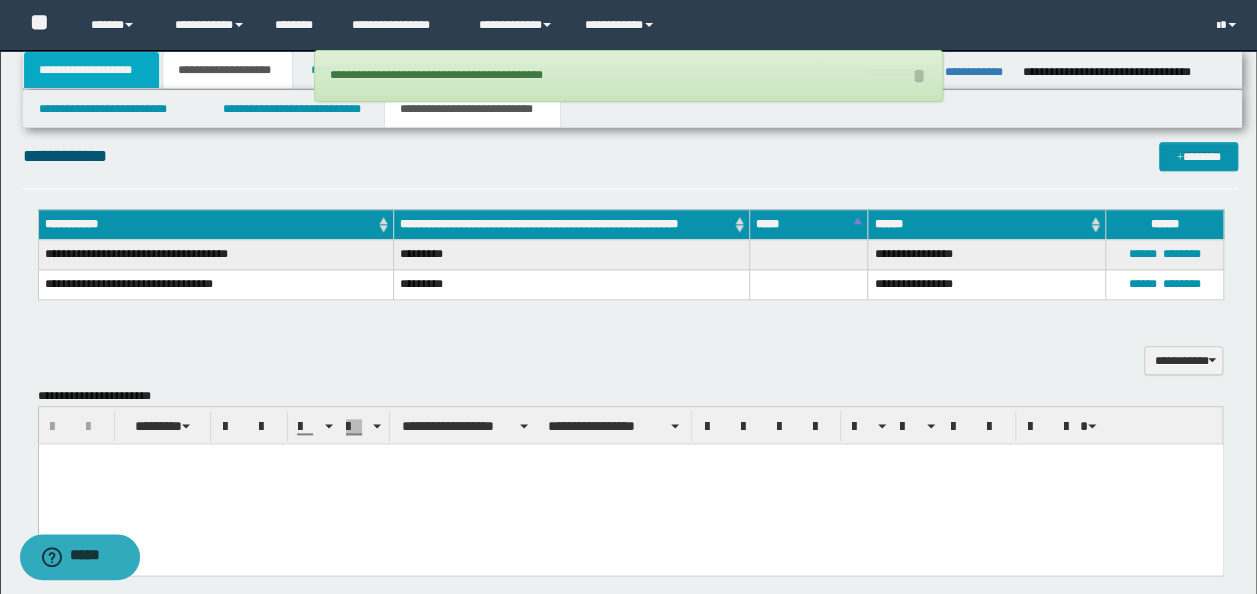 click on "**********" at bounding box center (92, 70) 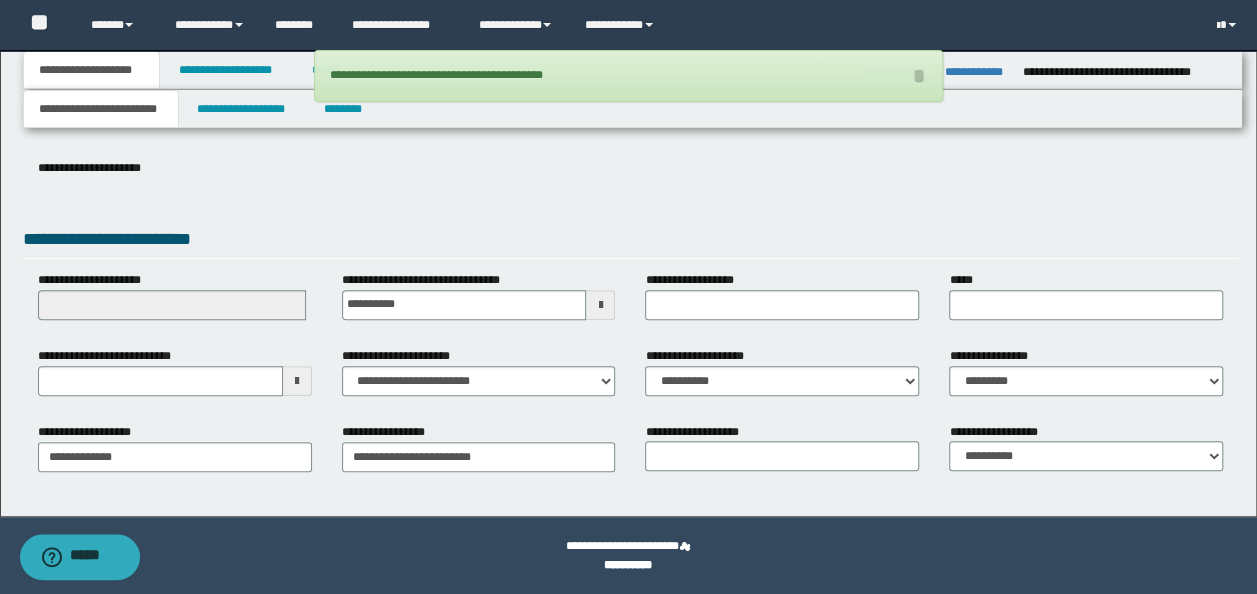 scroll, scrollTop: 307, scrollLeft: 0, axis: vertical 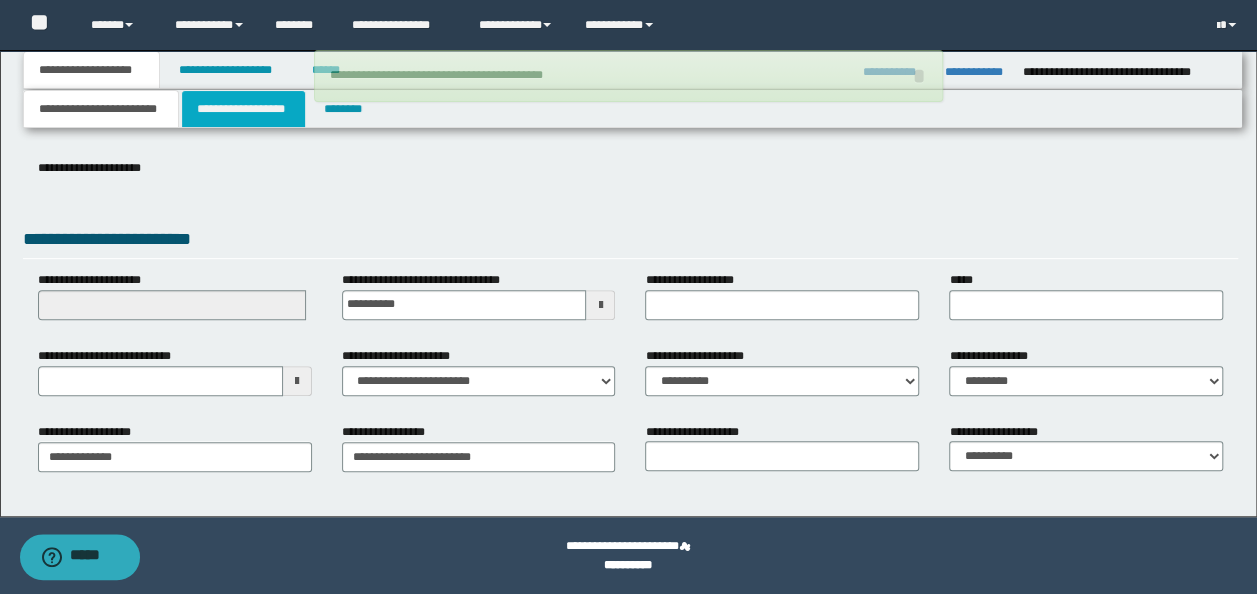 click on "**********" at bounding box center [243, 109] 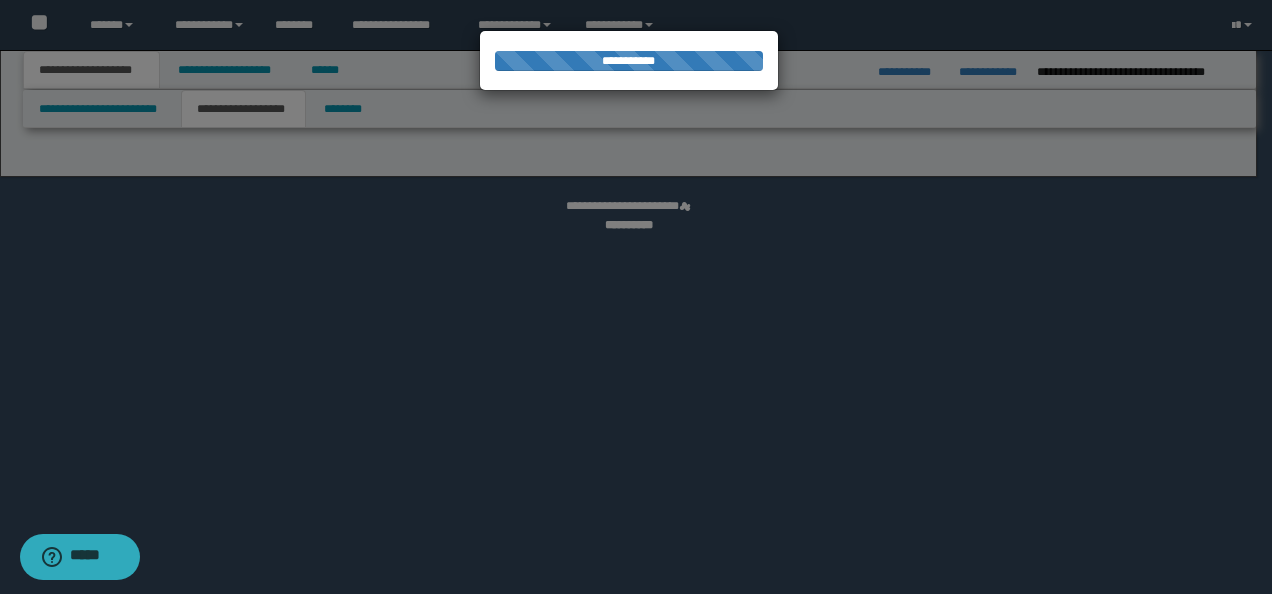 select on "*" 